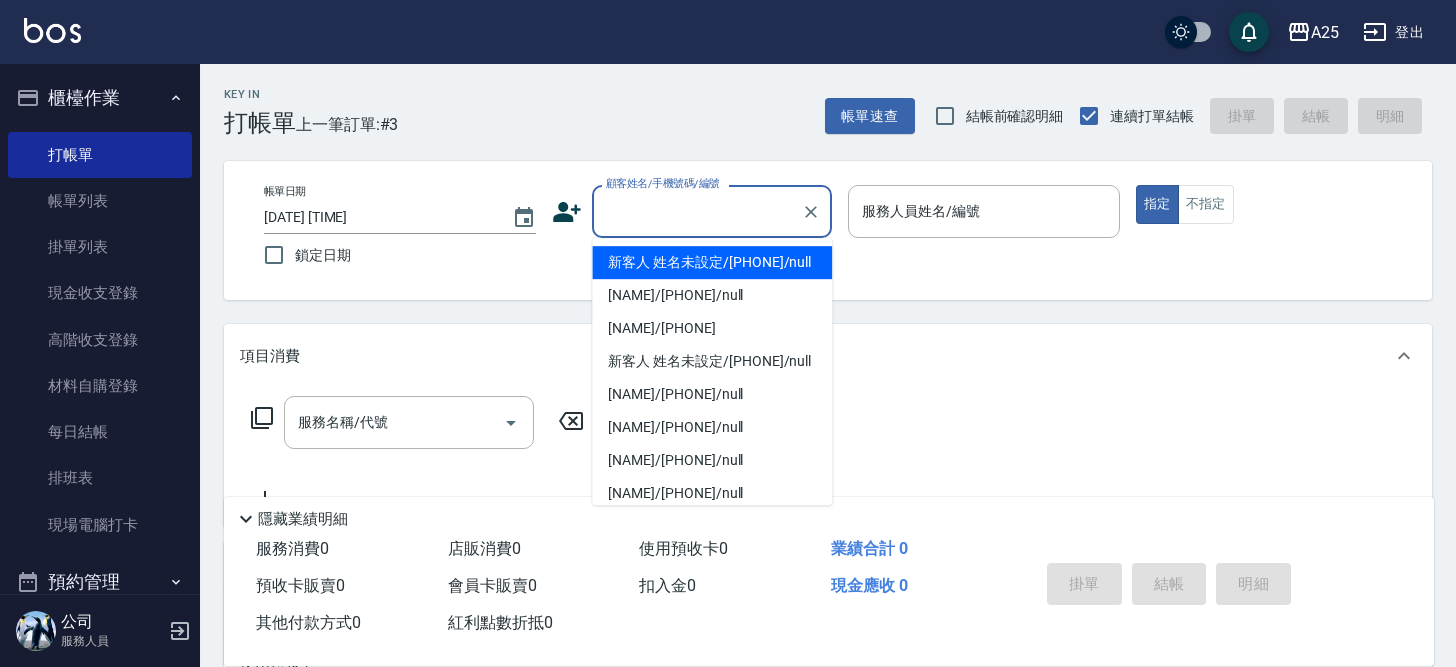 scroll, scrollTop: 0, scrollLeft: 0, axis: both 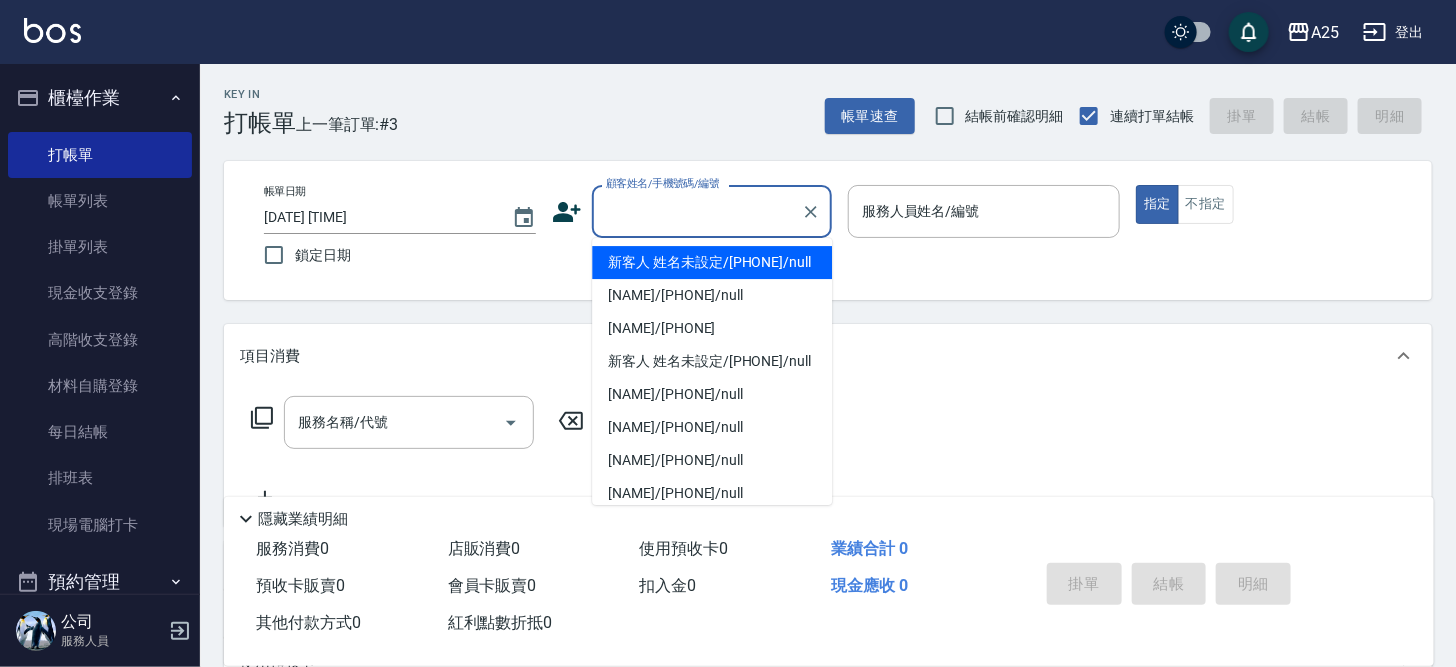 click on "顧客姓名/手機號碼/編號" at bounding box center (697, 211) 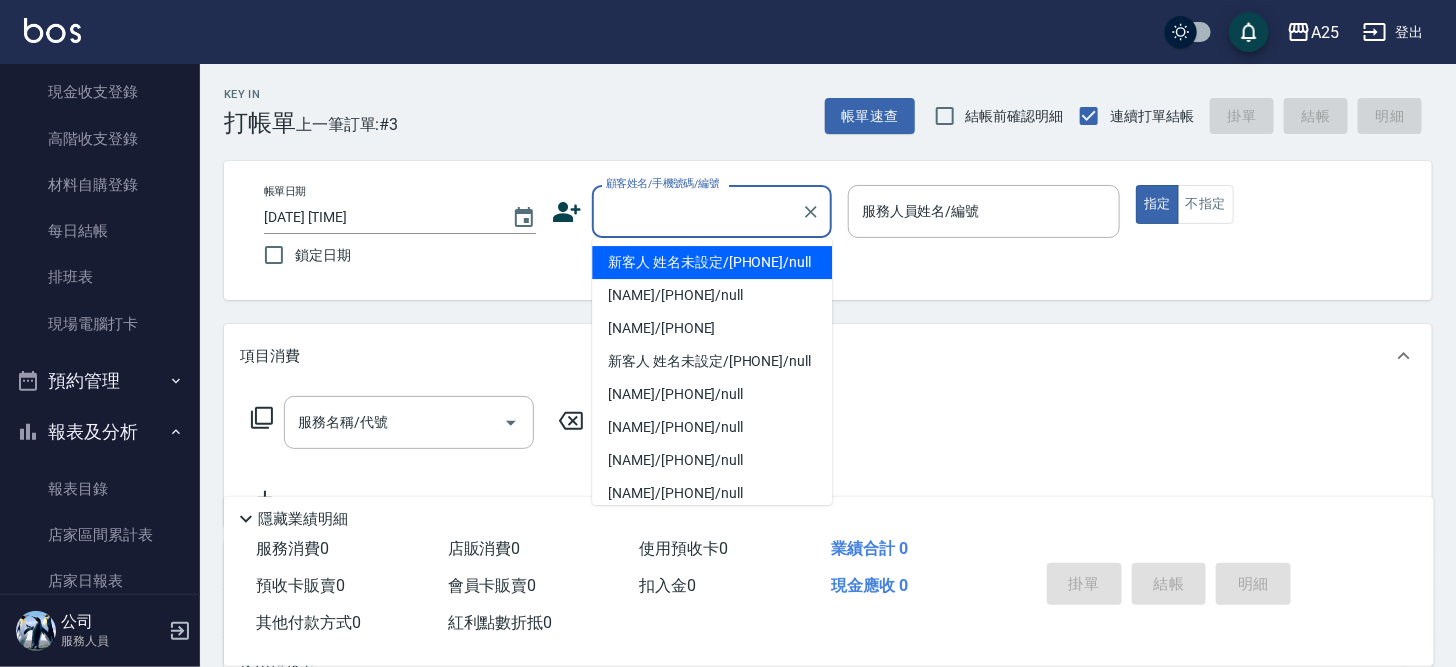 click on "新客人 姓名未設定/11/null" at bounding box center (712, 262) 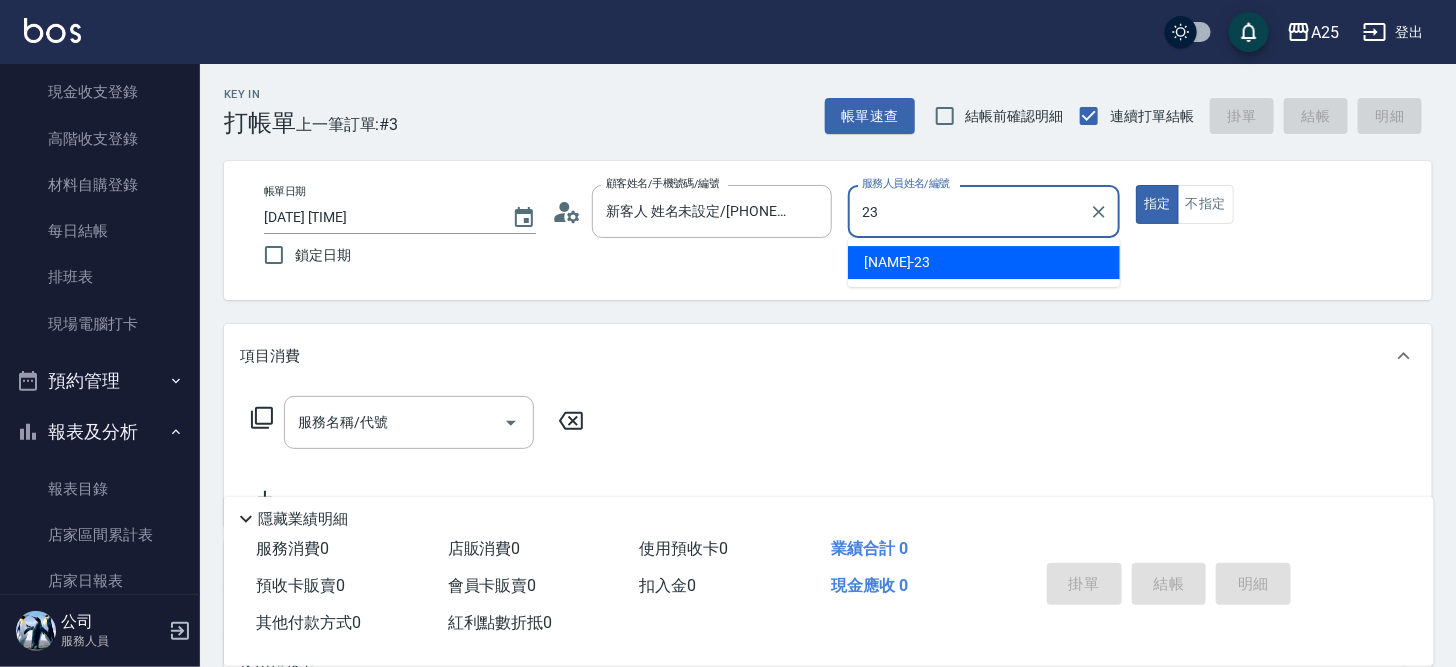 type on "Emma-23" 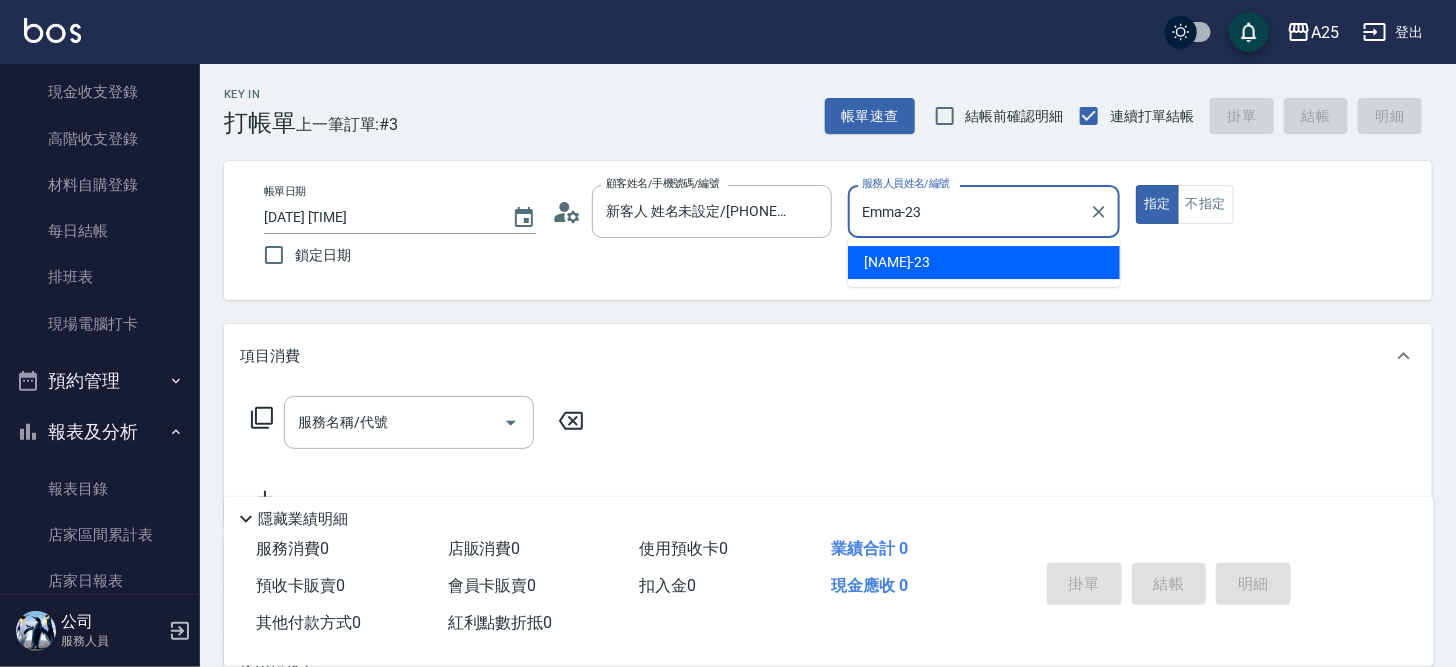 type on "true" 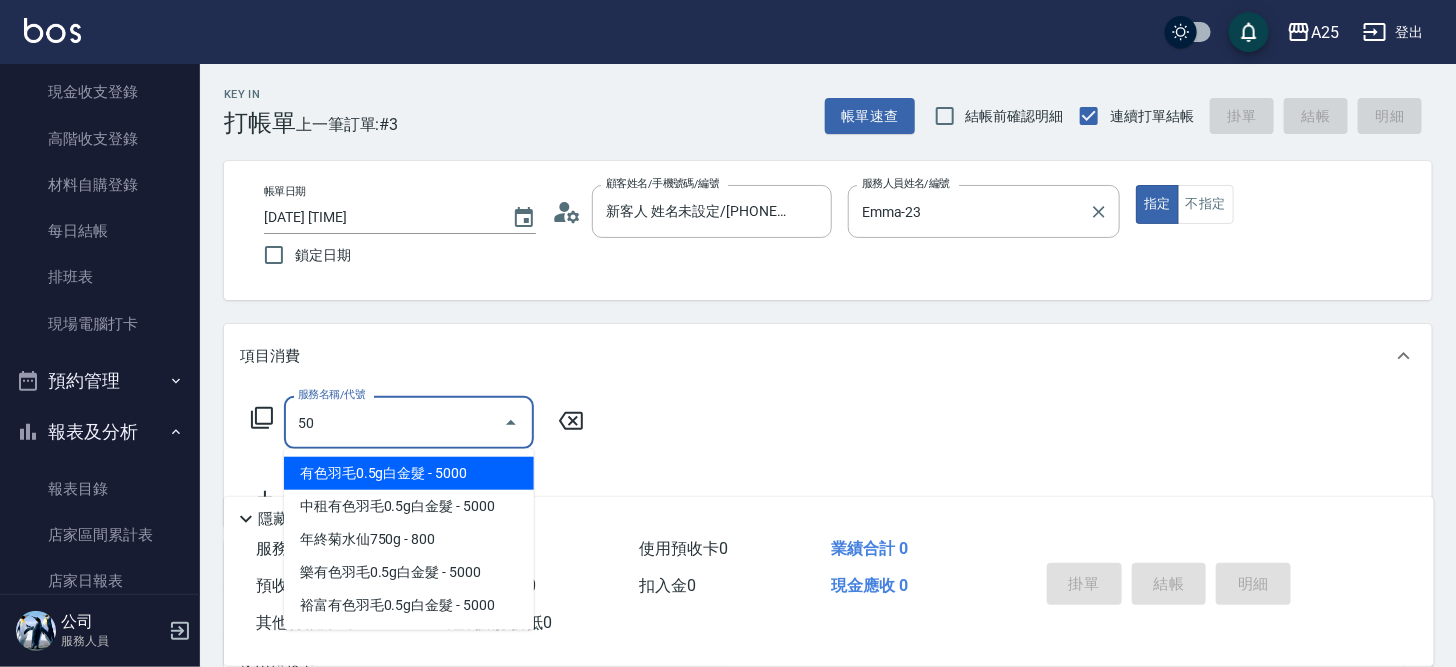 type on "501" 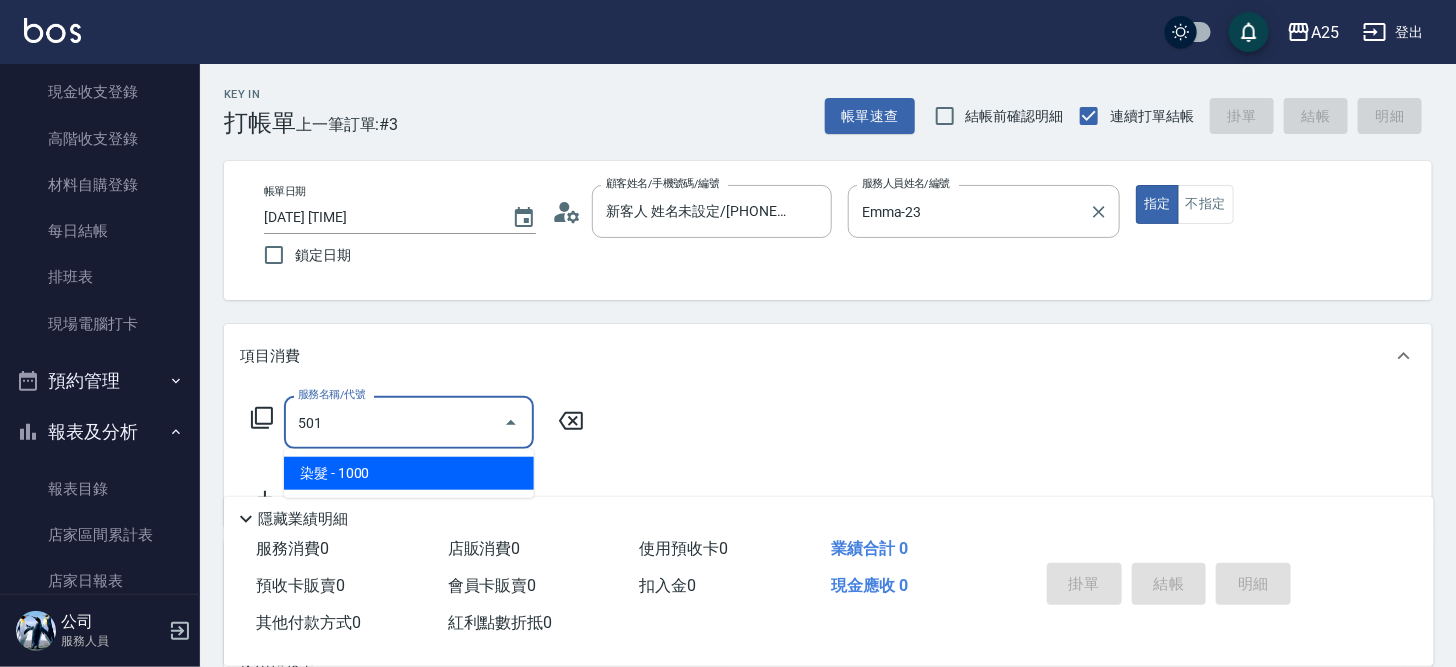 type on "100" 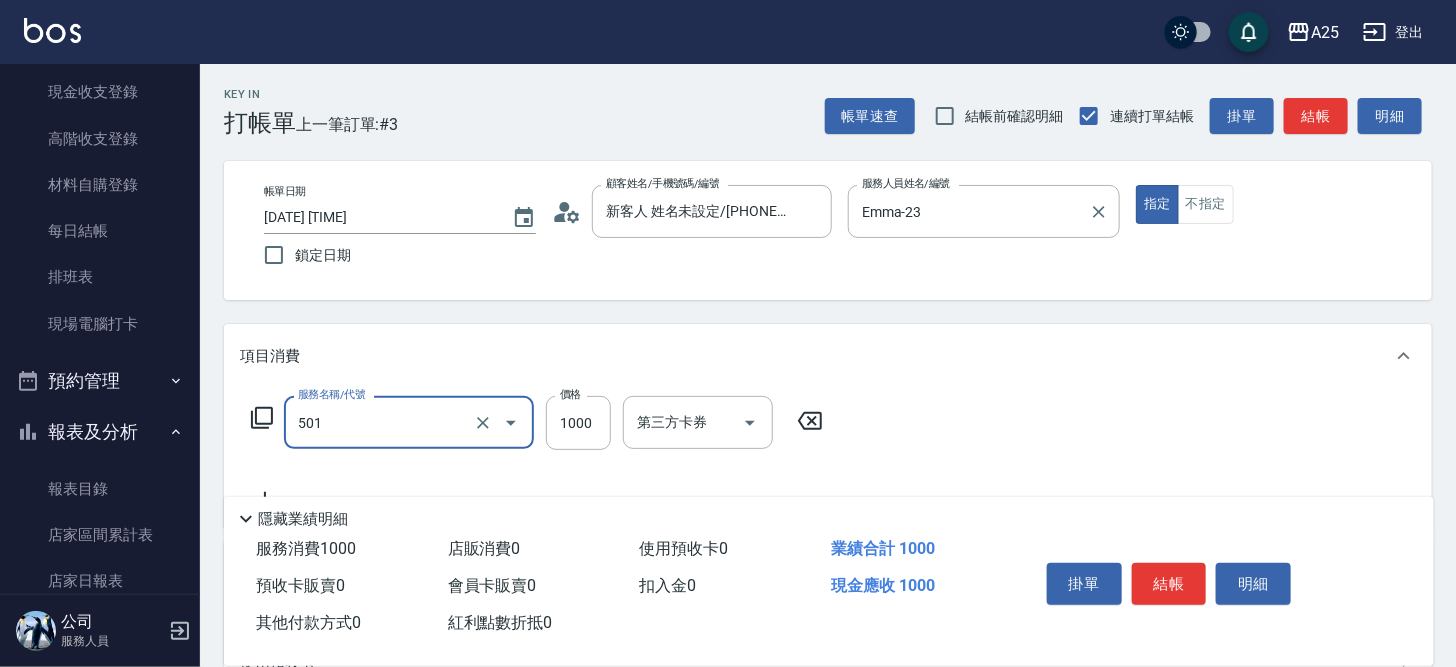 type on "染髮(501)" 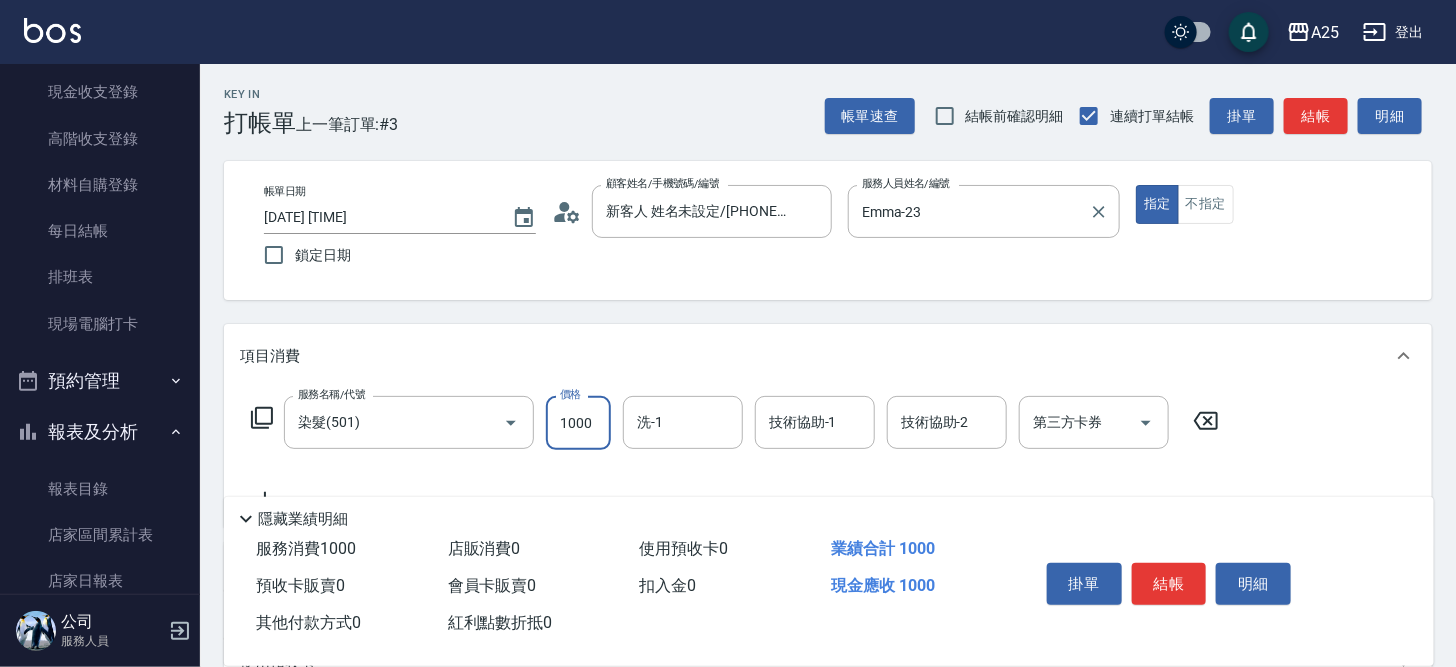 type on "1" 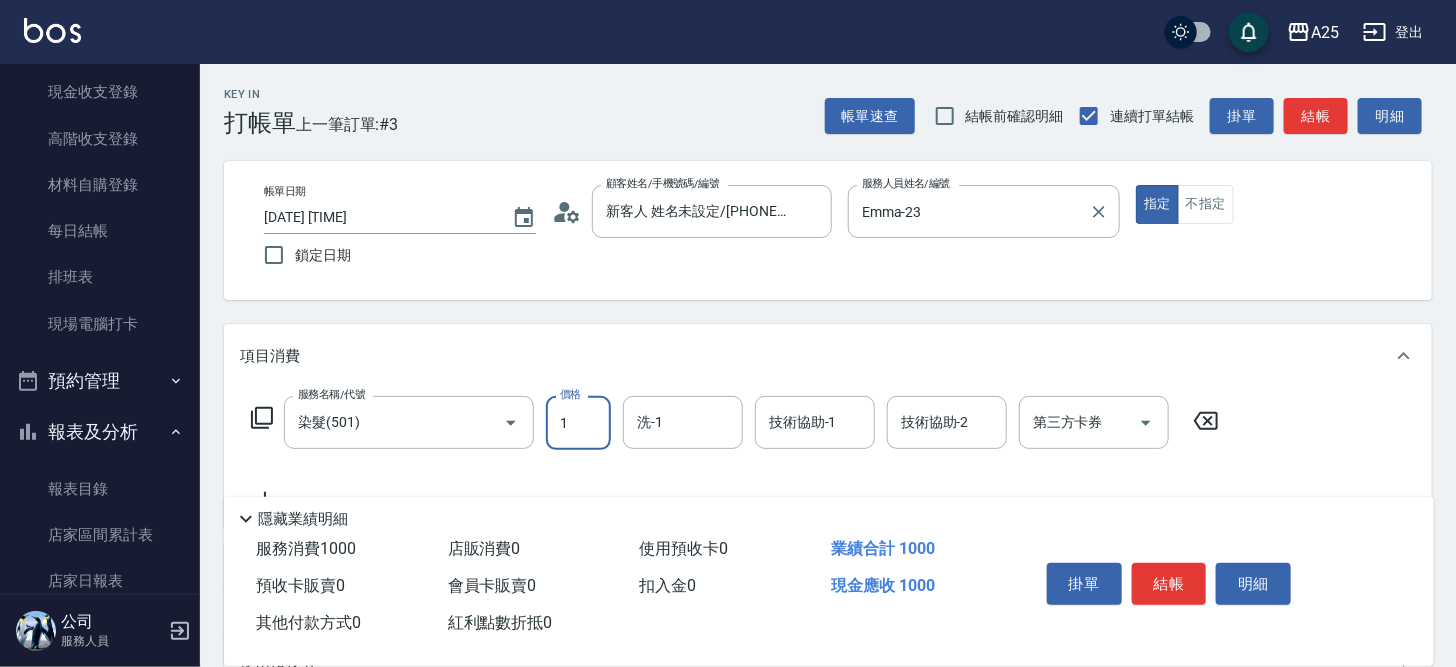type on "0" 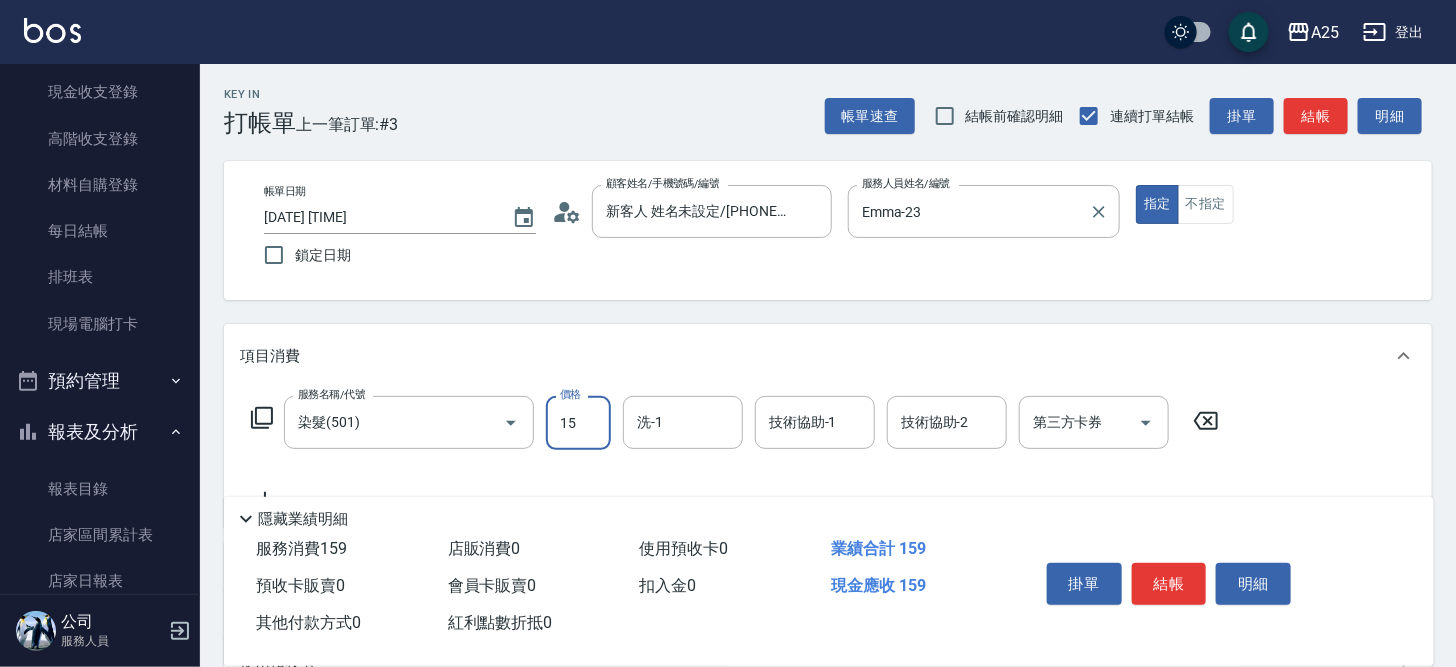 type on "10" 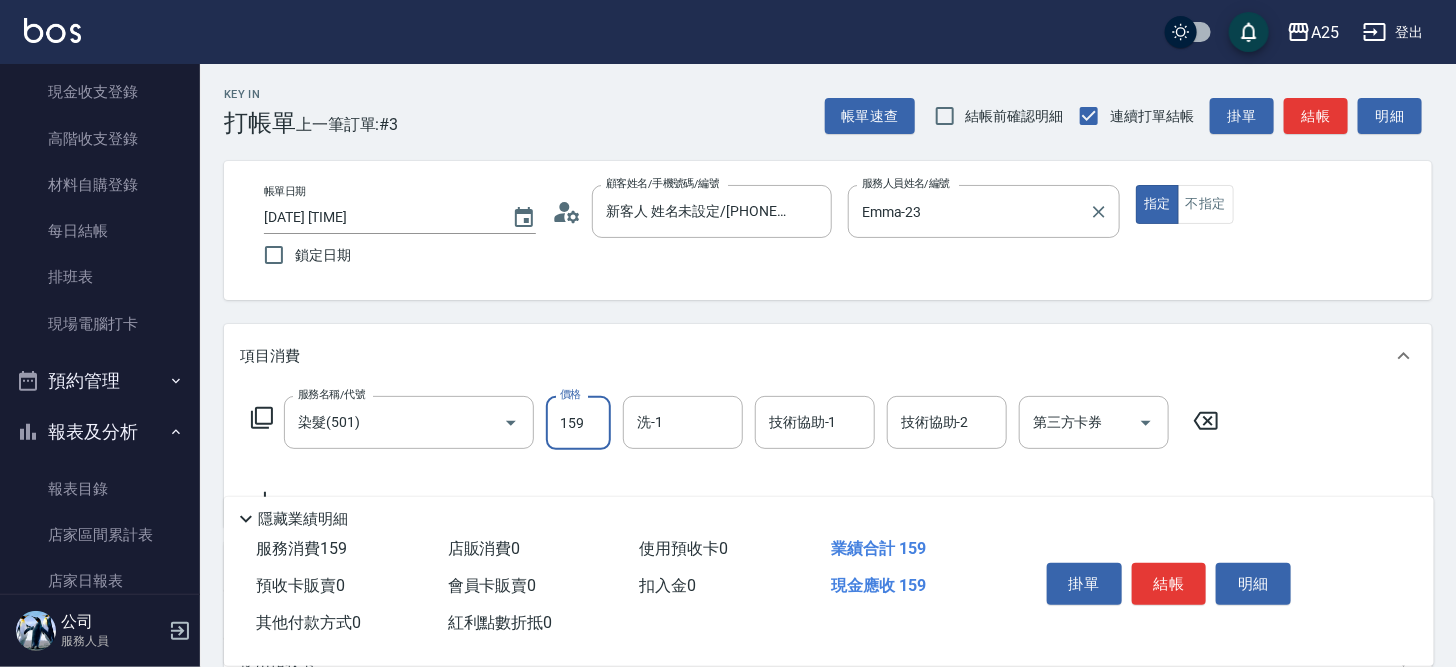 type on "1599" 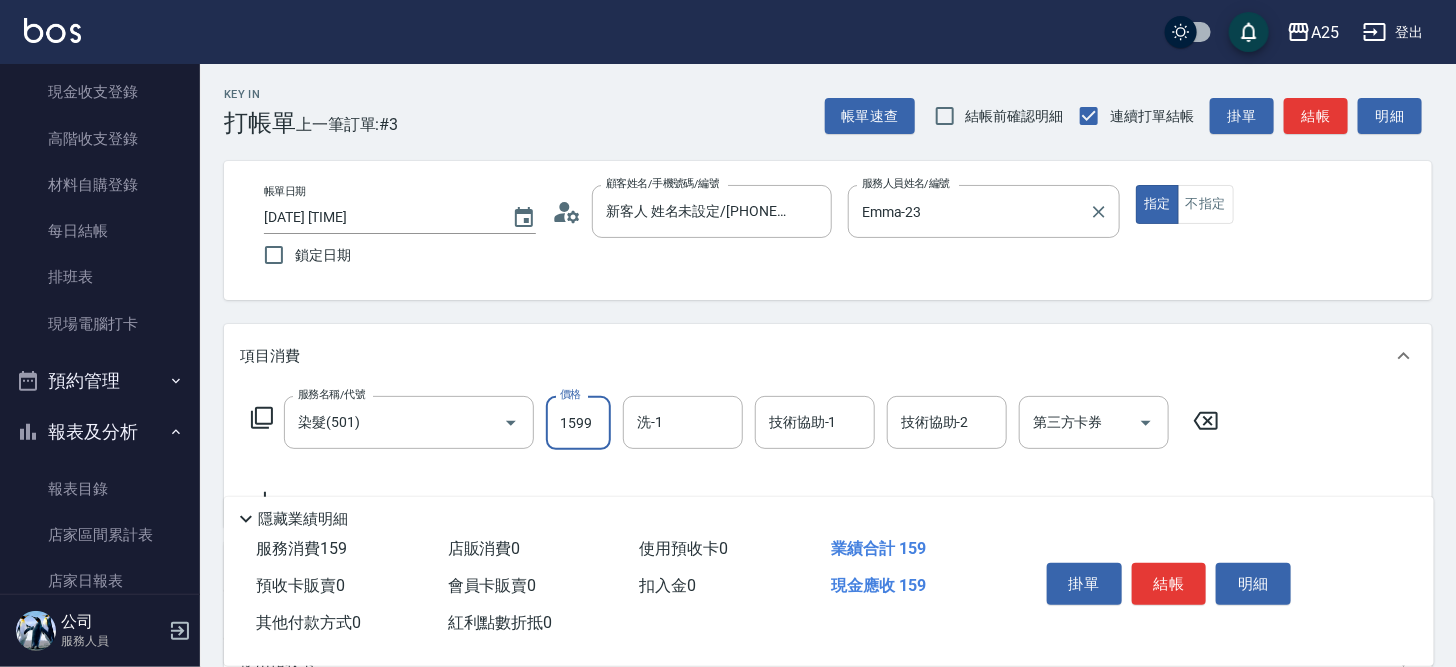 type on "150" 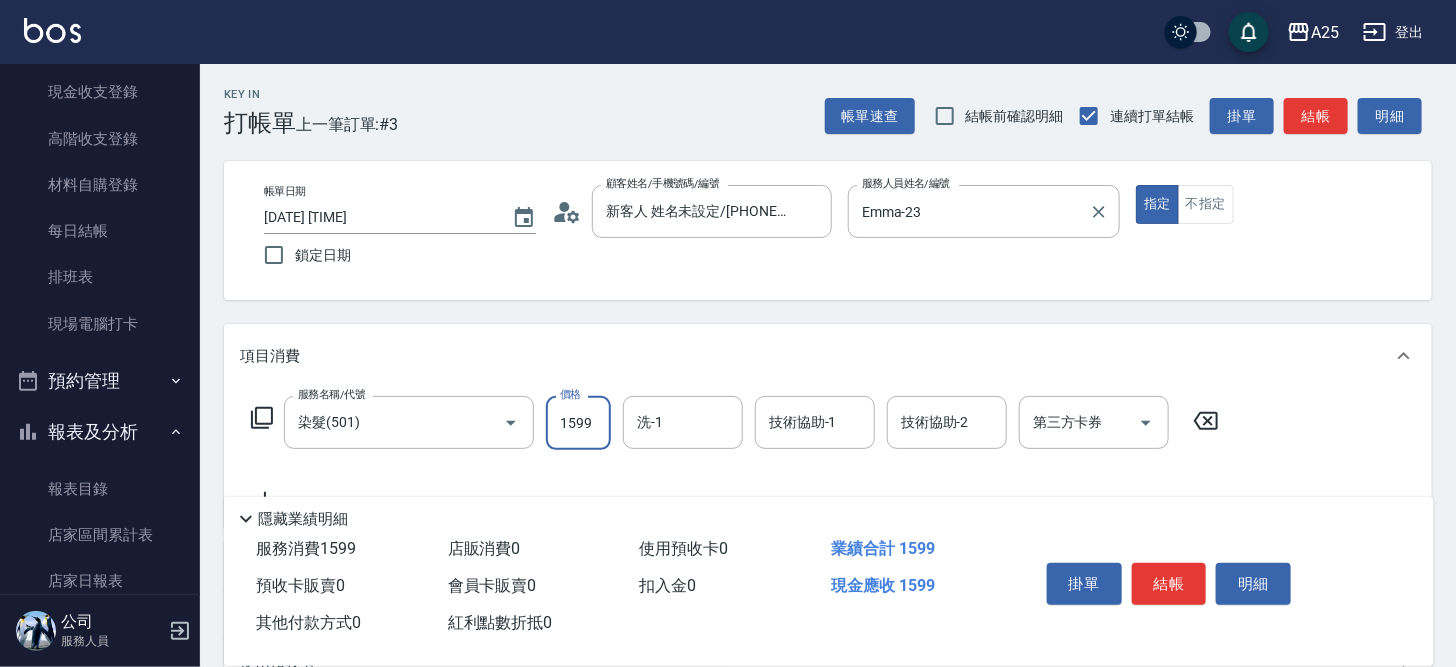 type on "1599" 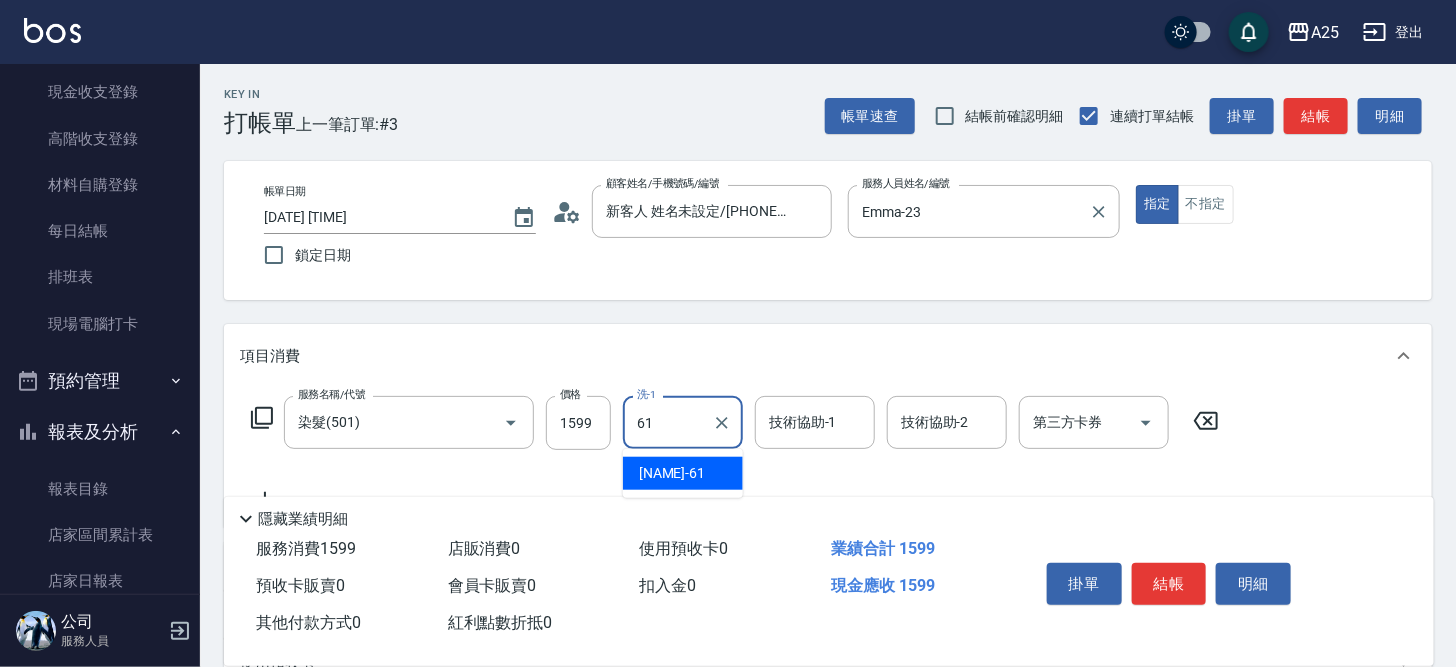 type on "游惠文-61" 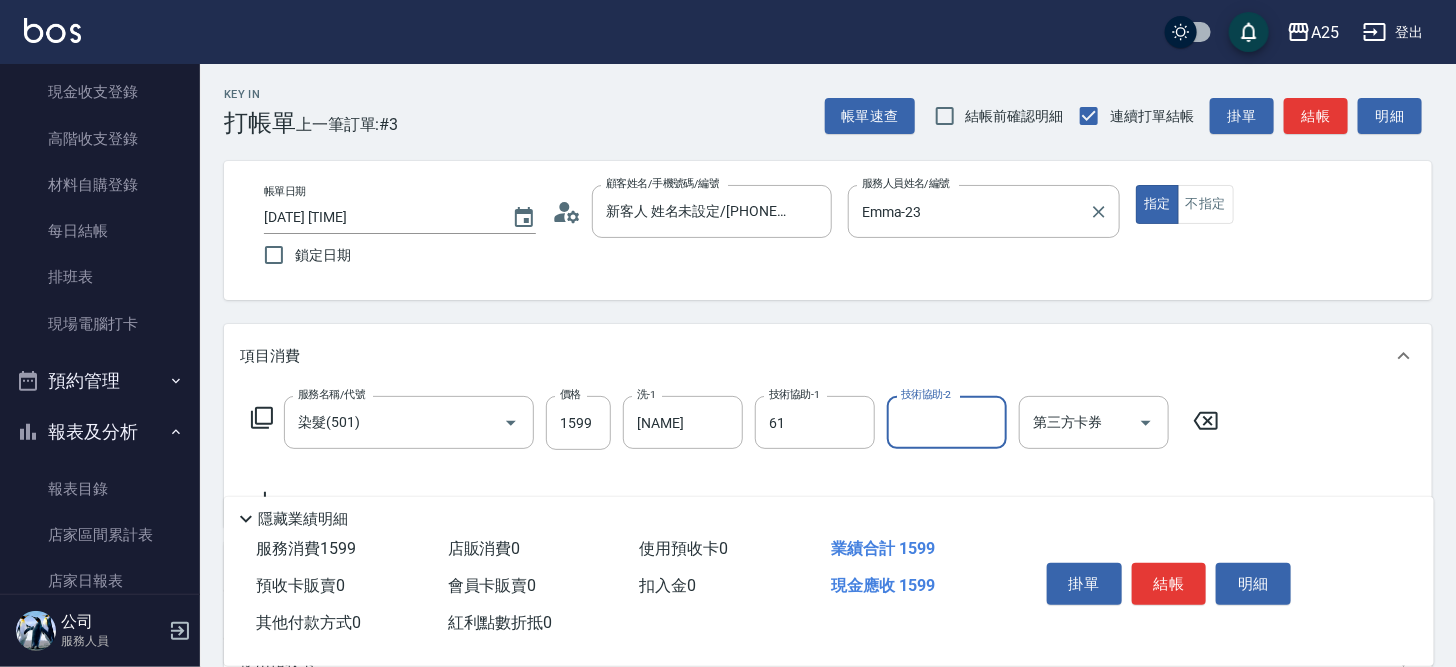 type on "游惠文-61" 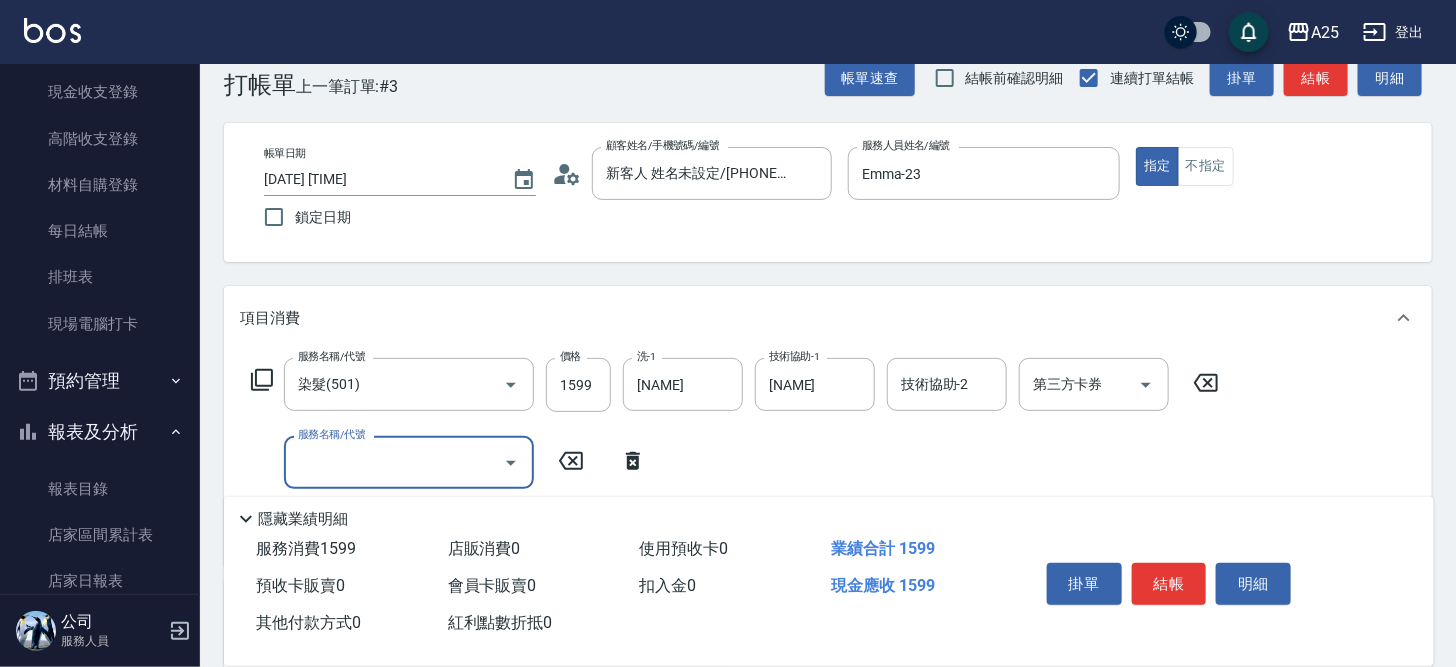 scroll, scrollTop: 45, scrollLeft: 0, axis: vertical 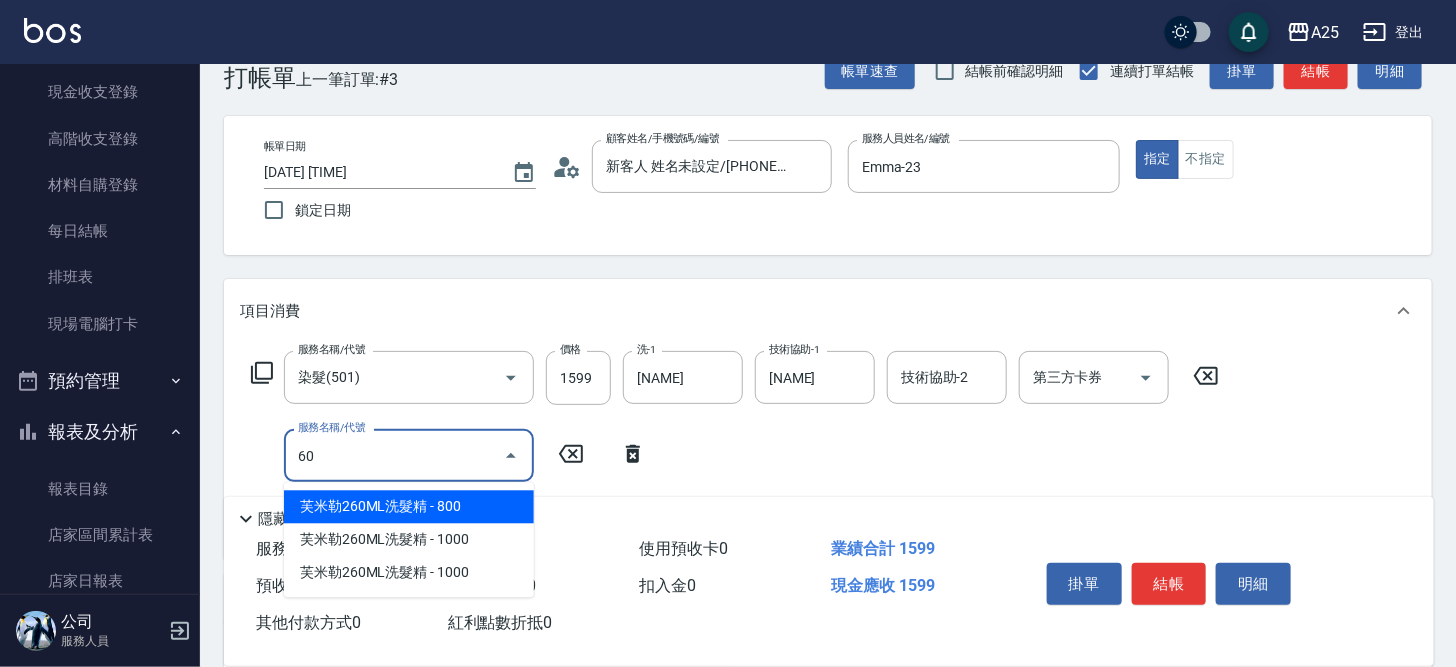 type on "601" 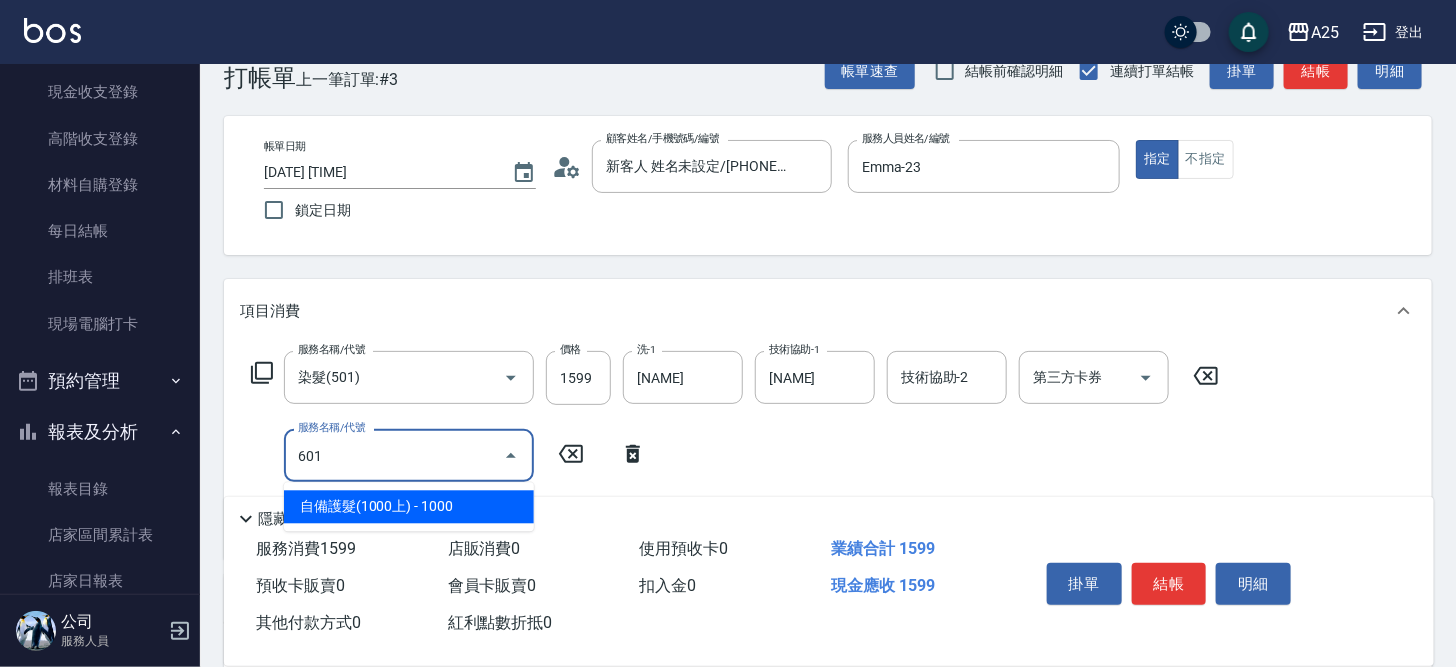 type on "250" 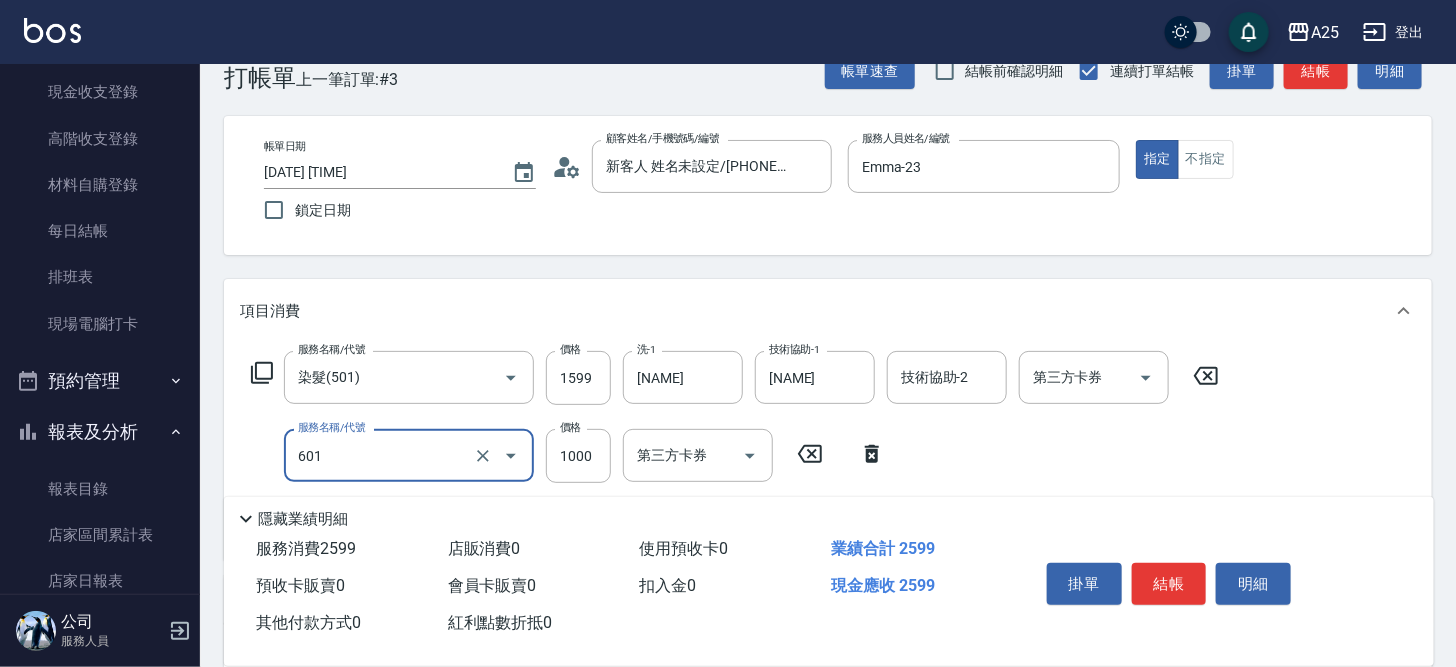 type on "自備護髮(1000上)(601)" 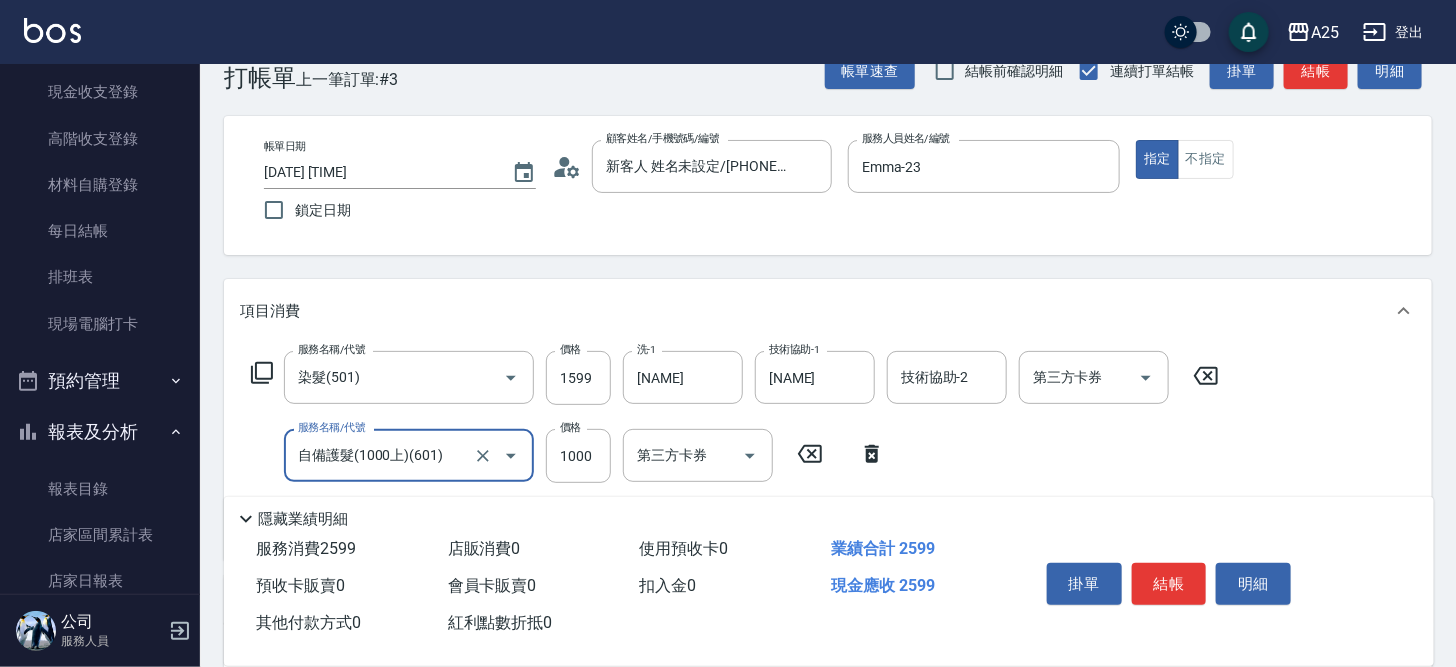 type on "160" 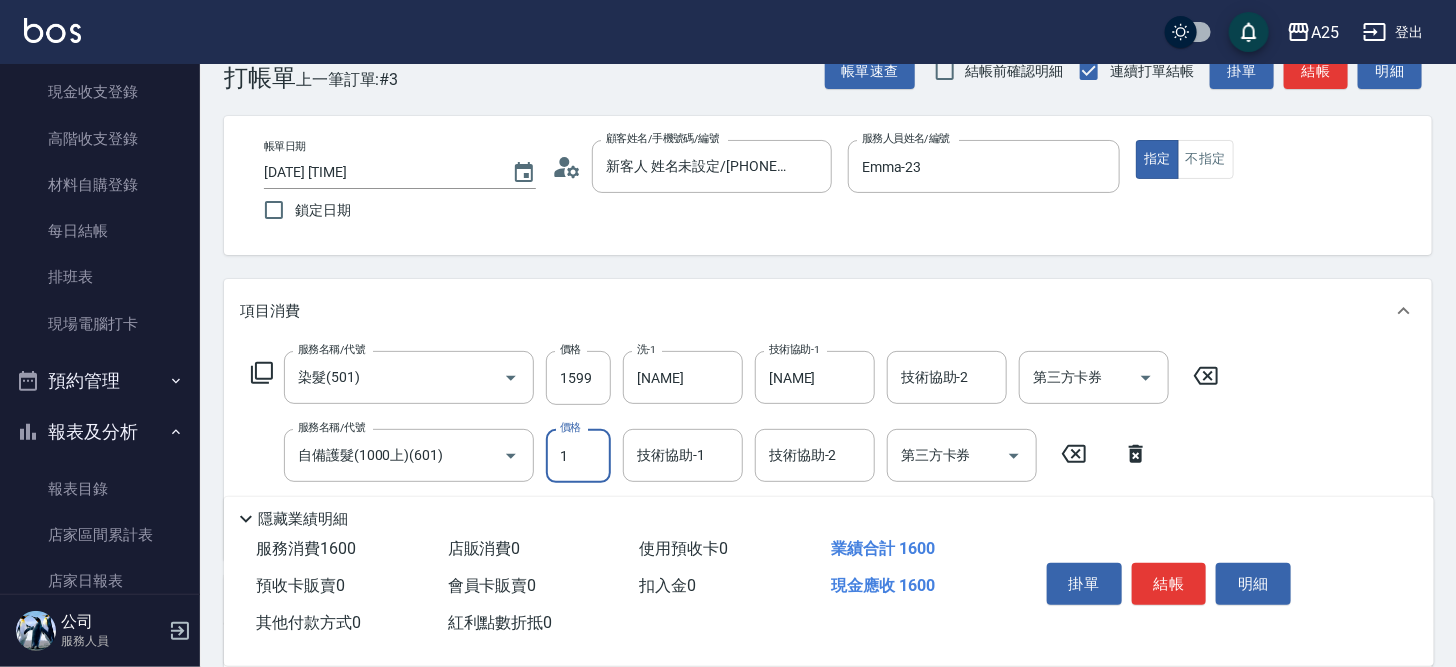 type on "17" 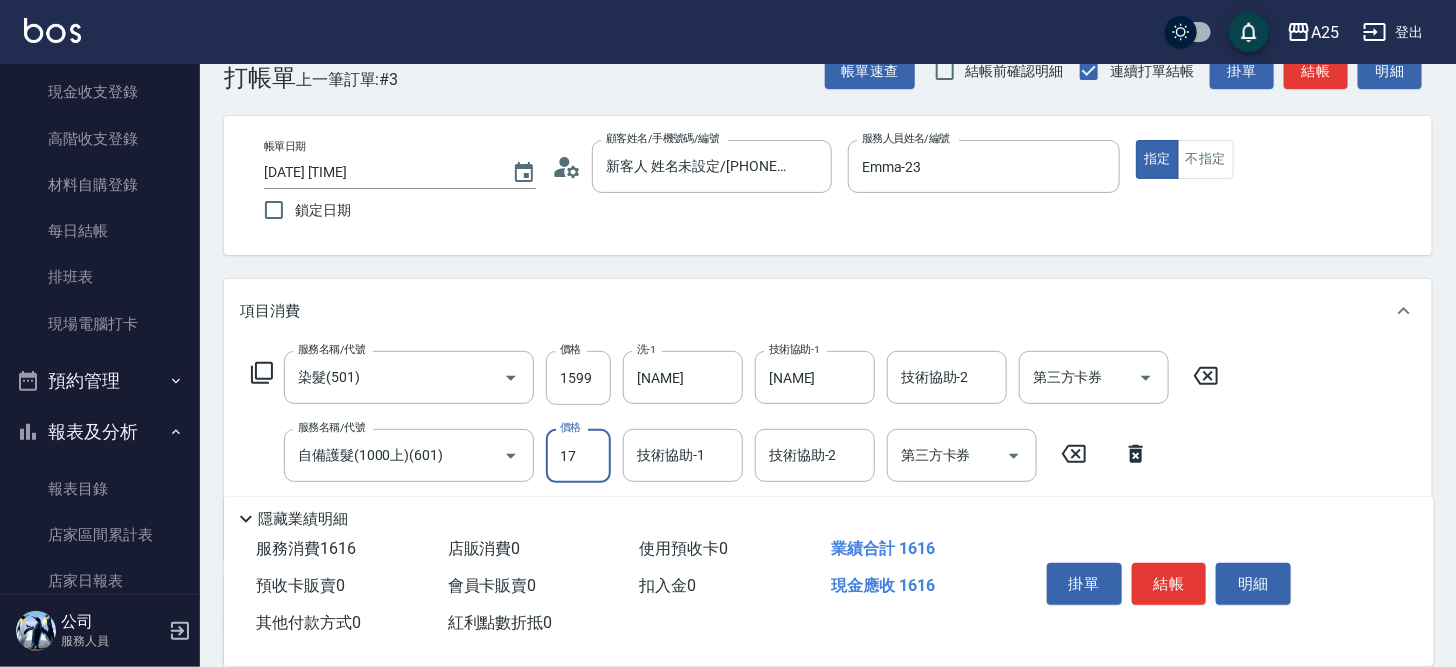 type on "170" 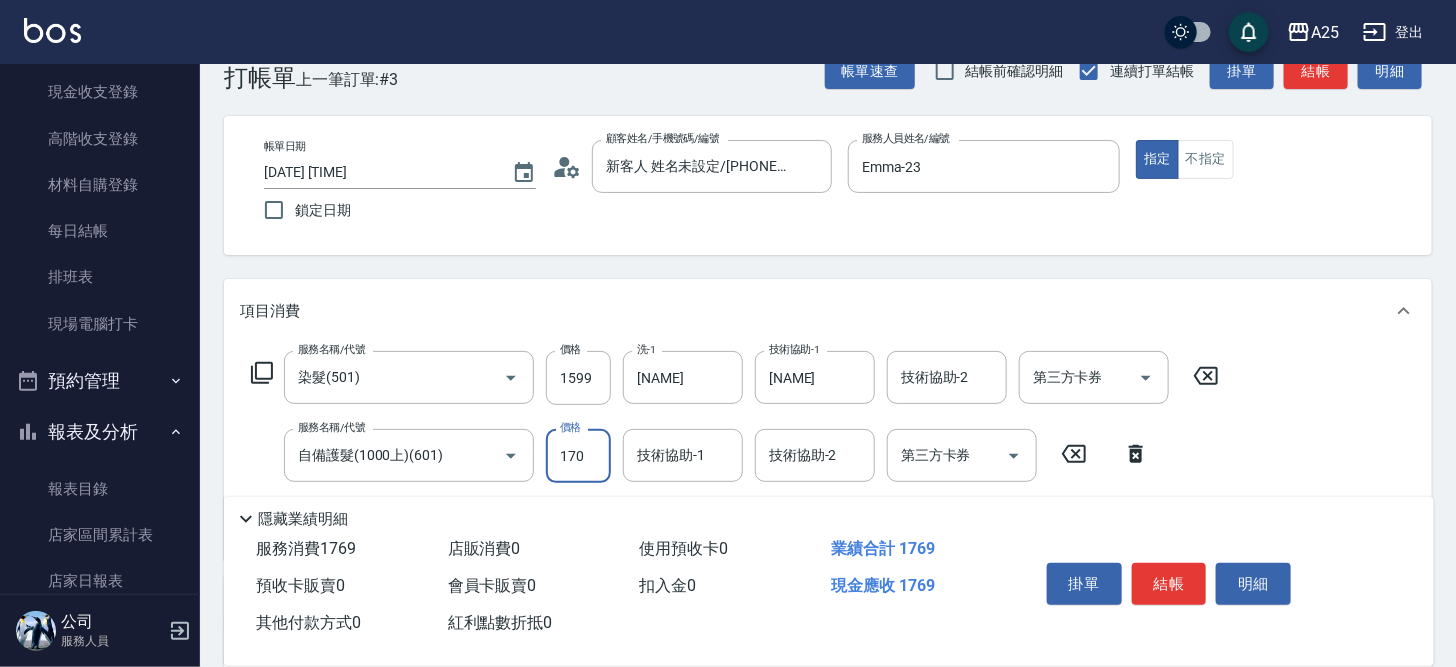type on "320" 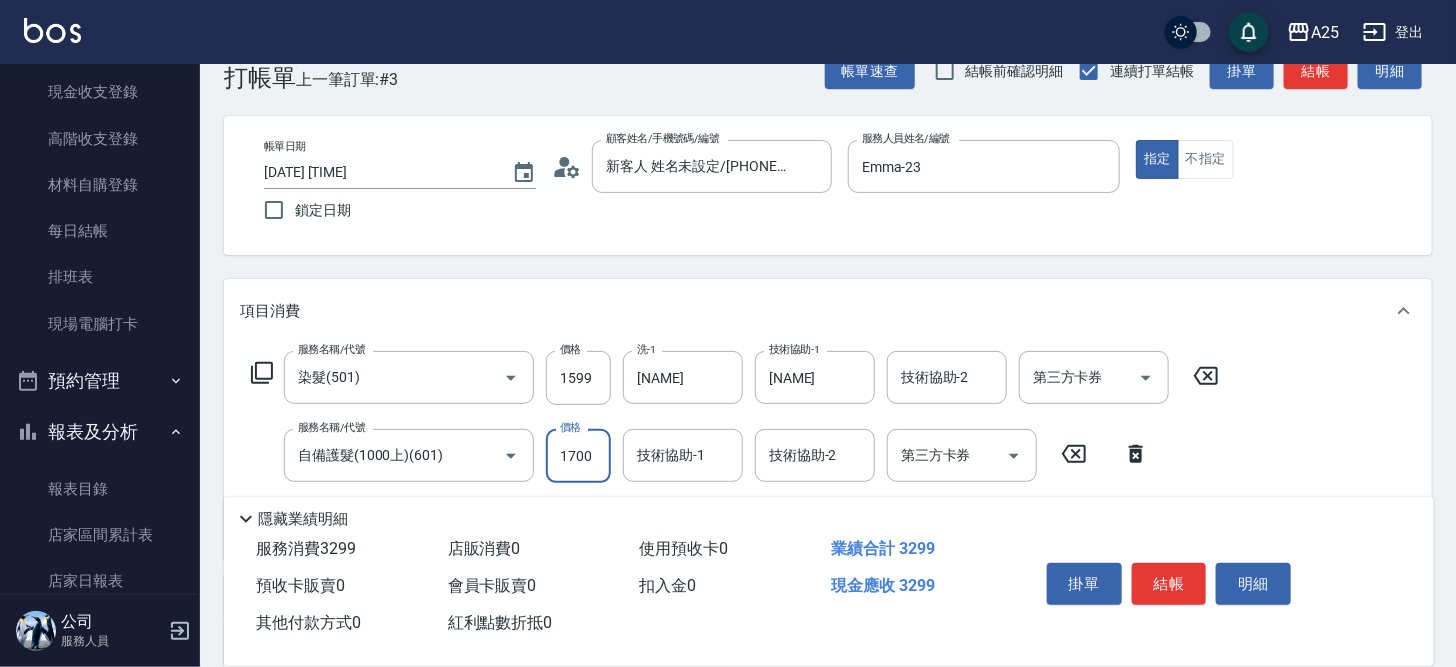 type on "1700" 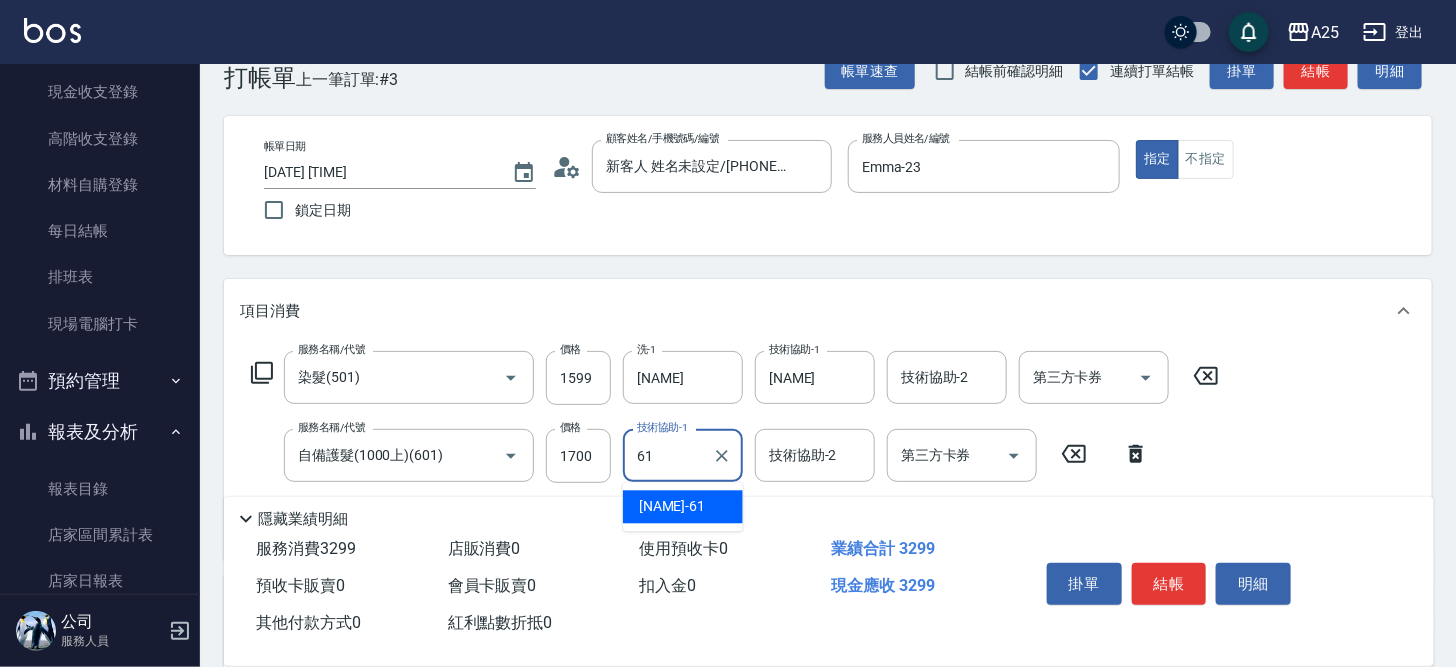 type on "游惠文-61" 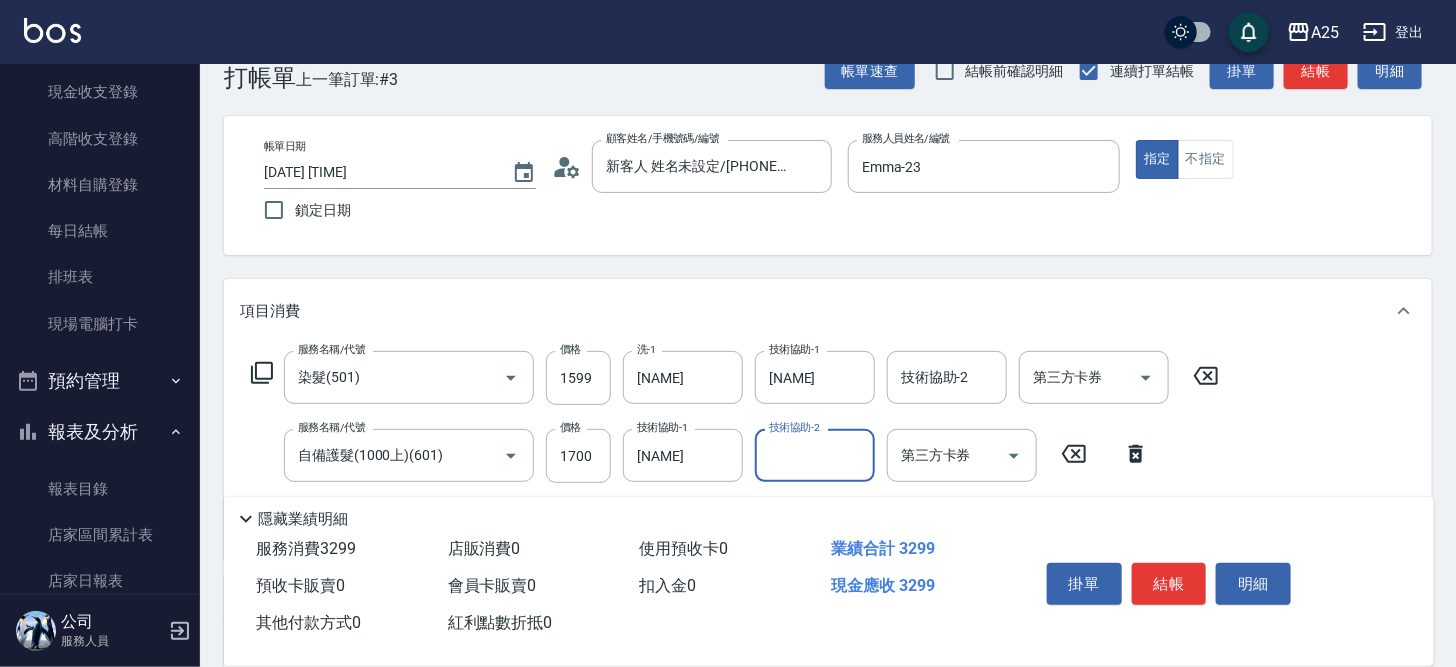 scroll, scrollTop: 0, scrollLeft: 0, axis: both 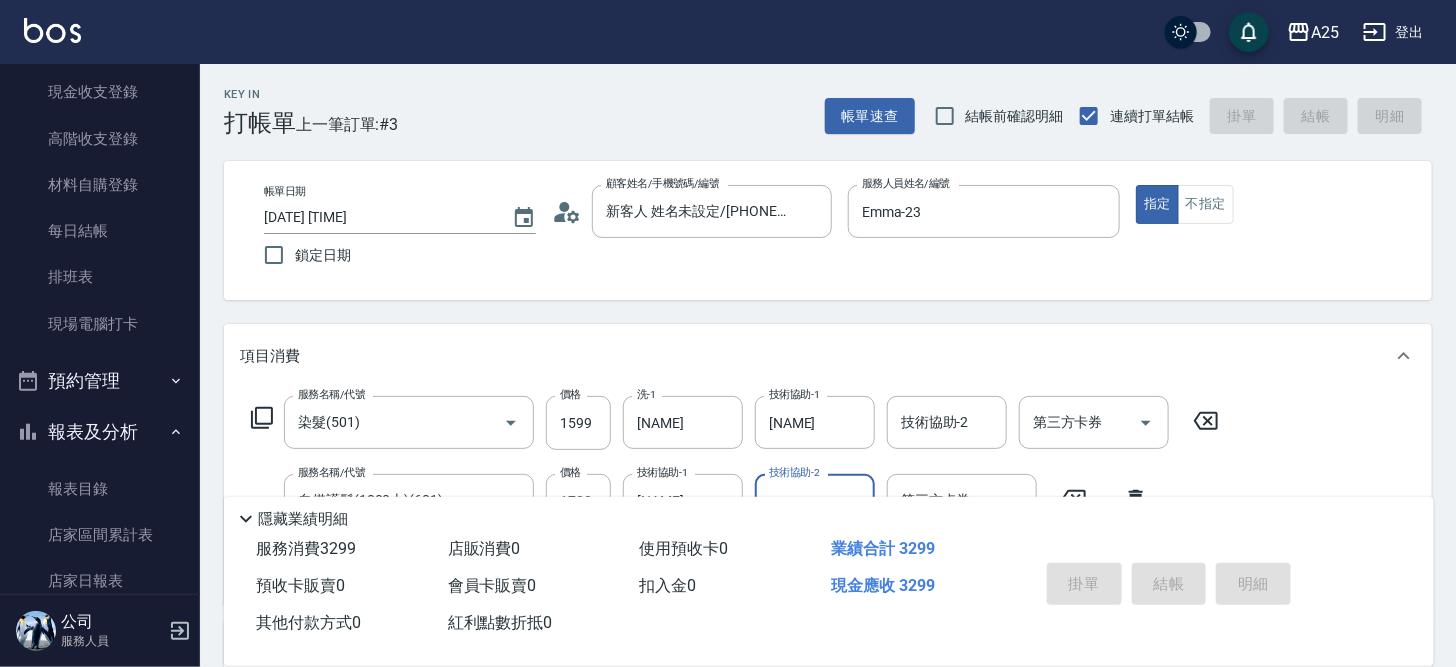 type on "2025/08/03 15:10" 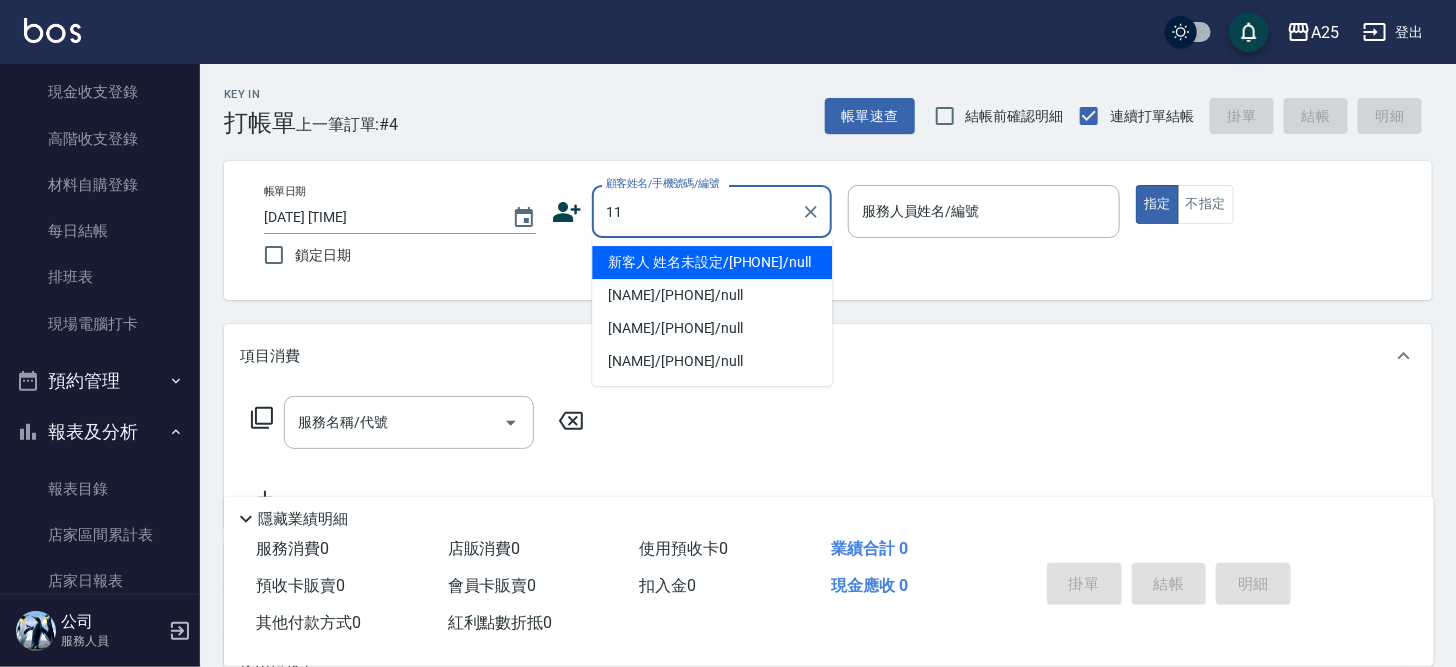type on "新客人 姓名未設定/11/null" 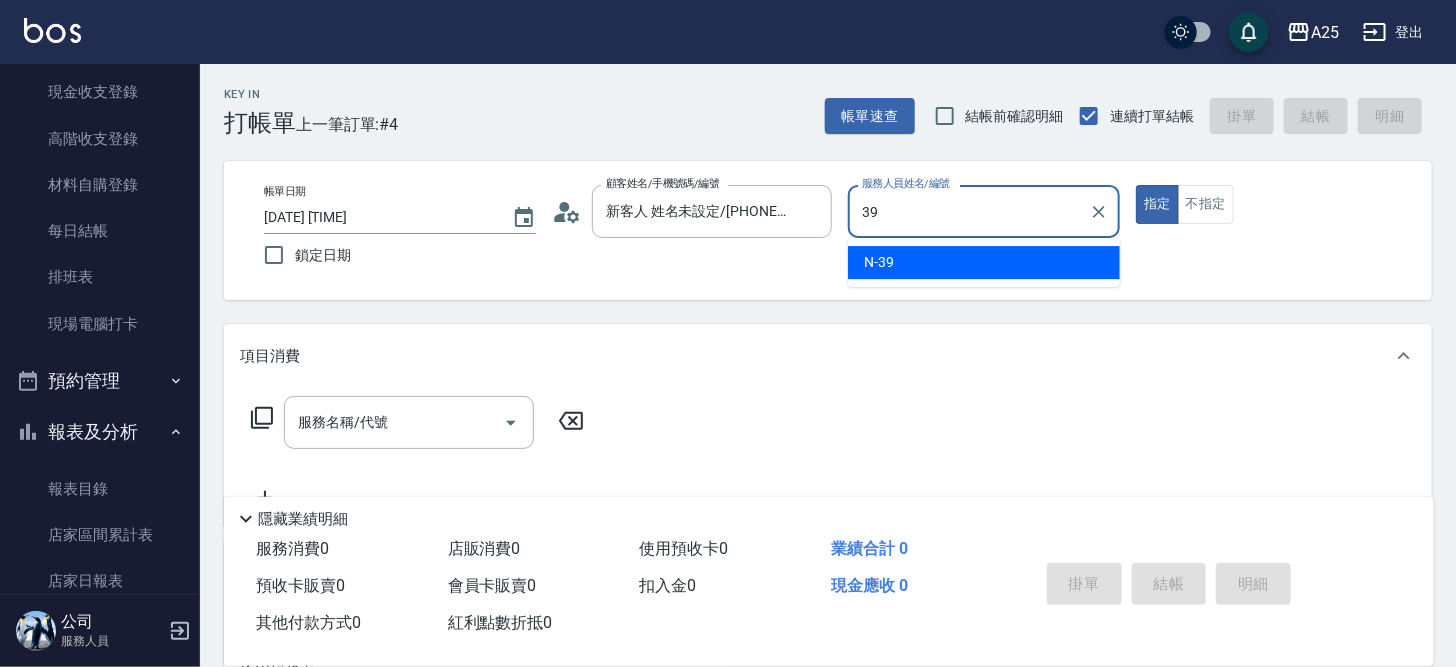 type on "N-39" 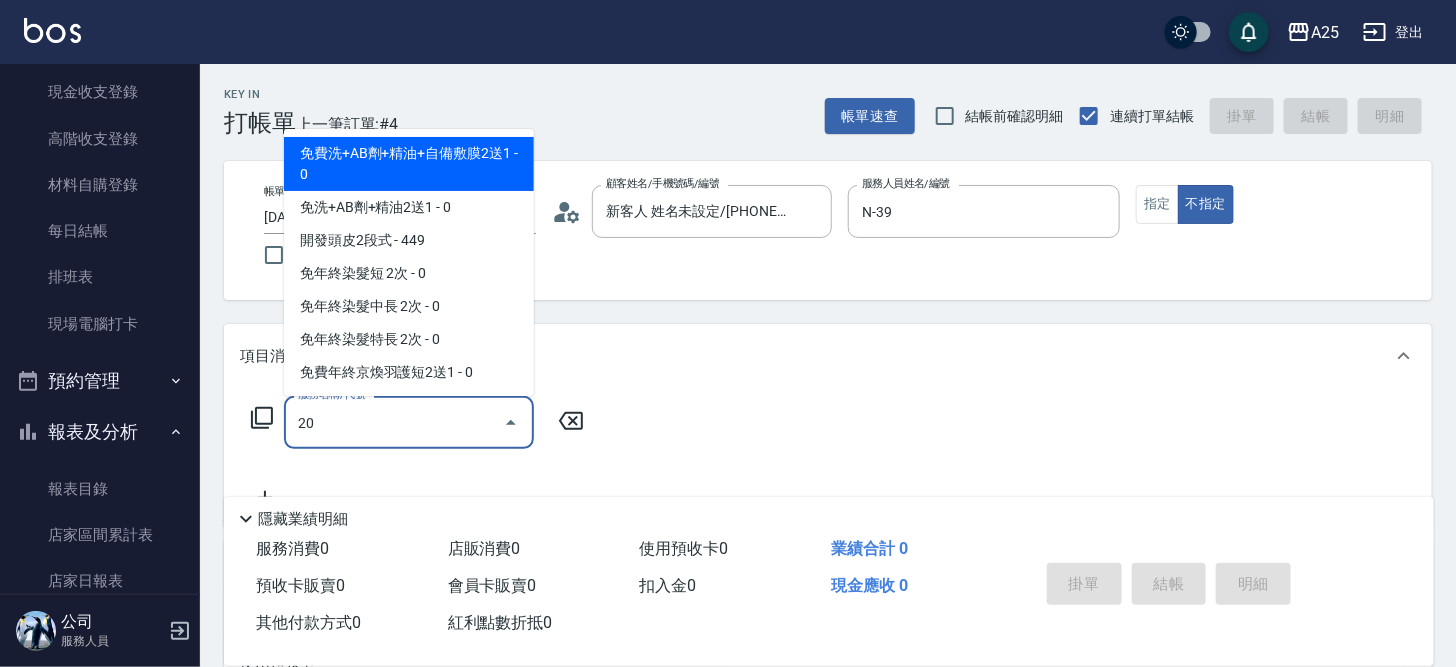 type on "201" 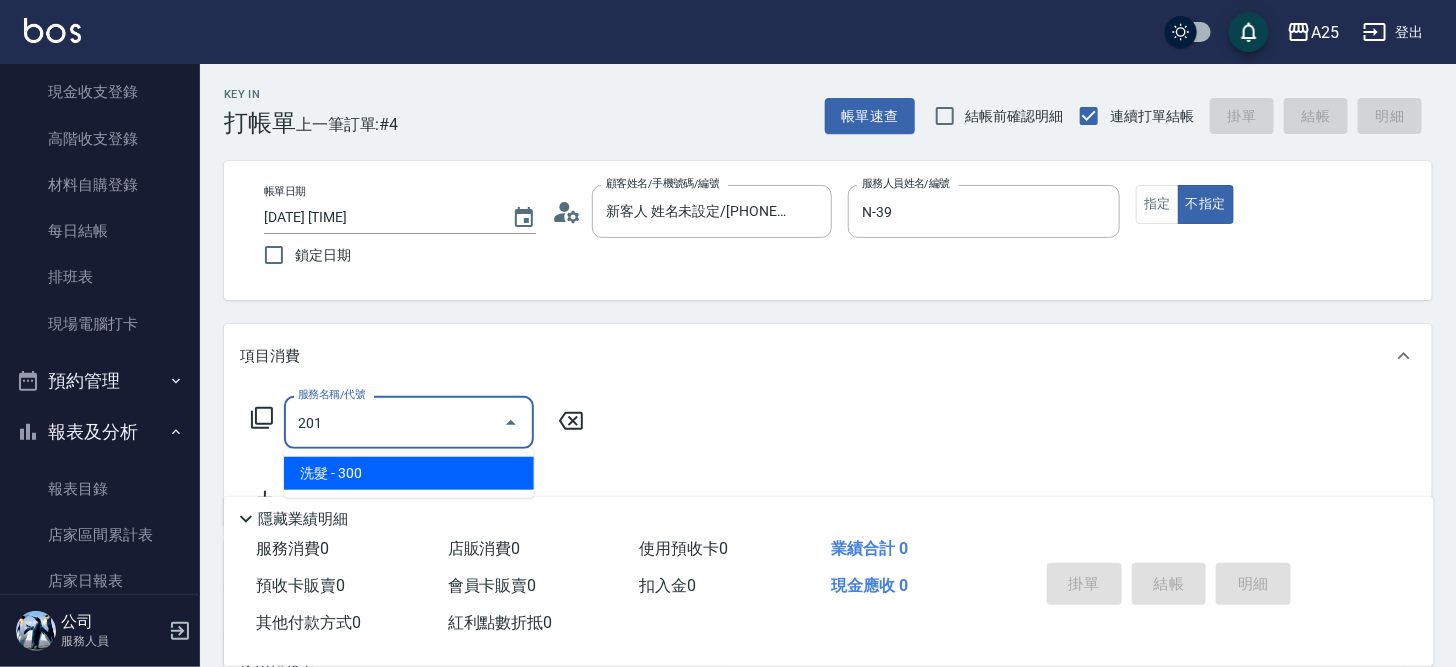 type on "30" 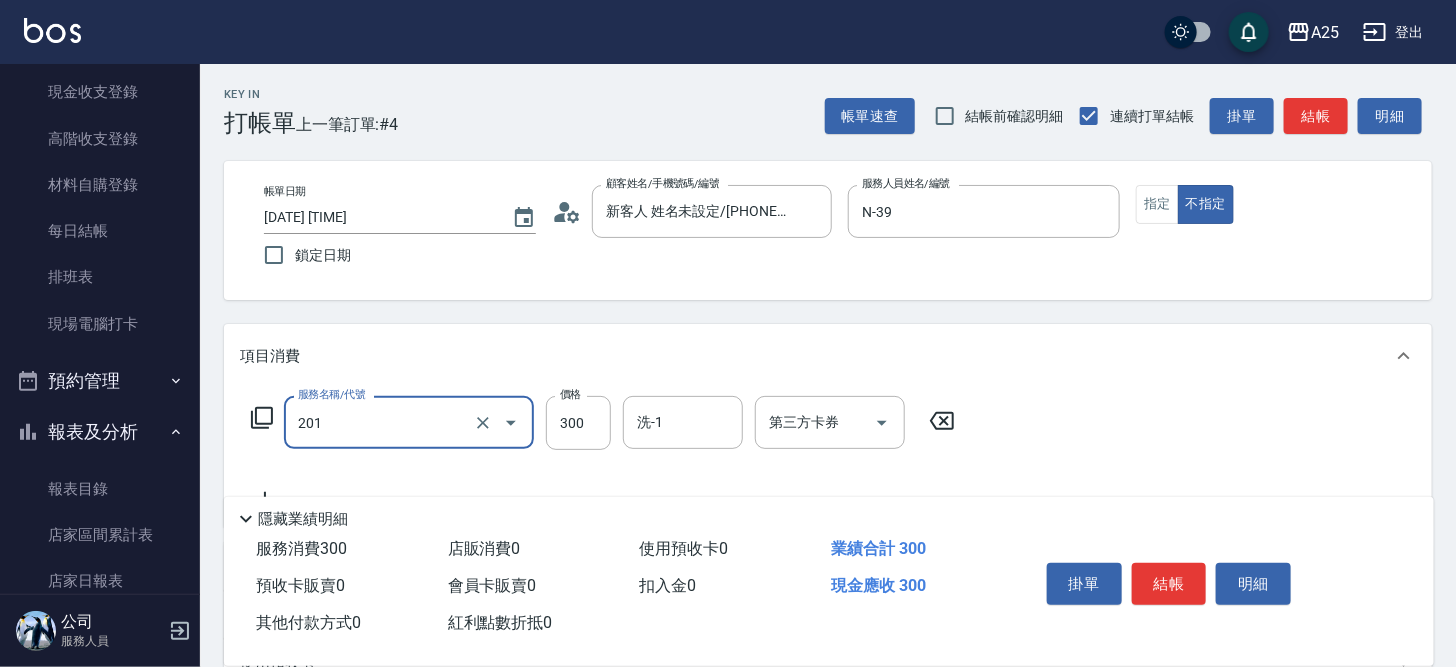 type on "洗髮(201)" 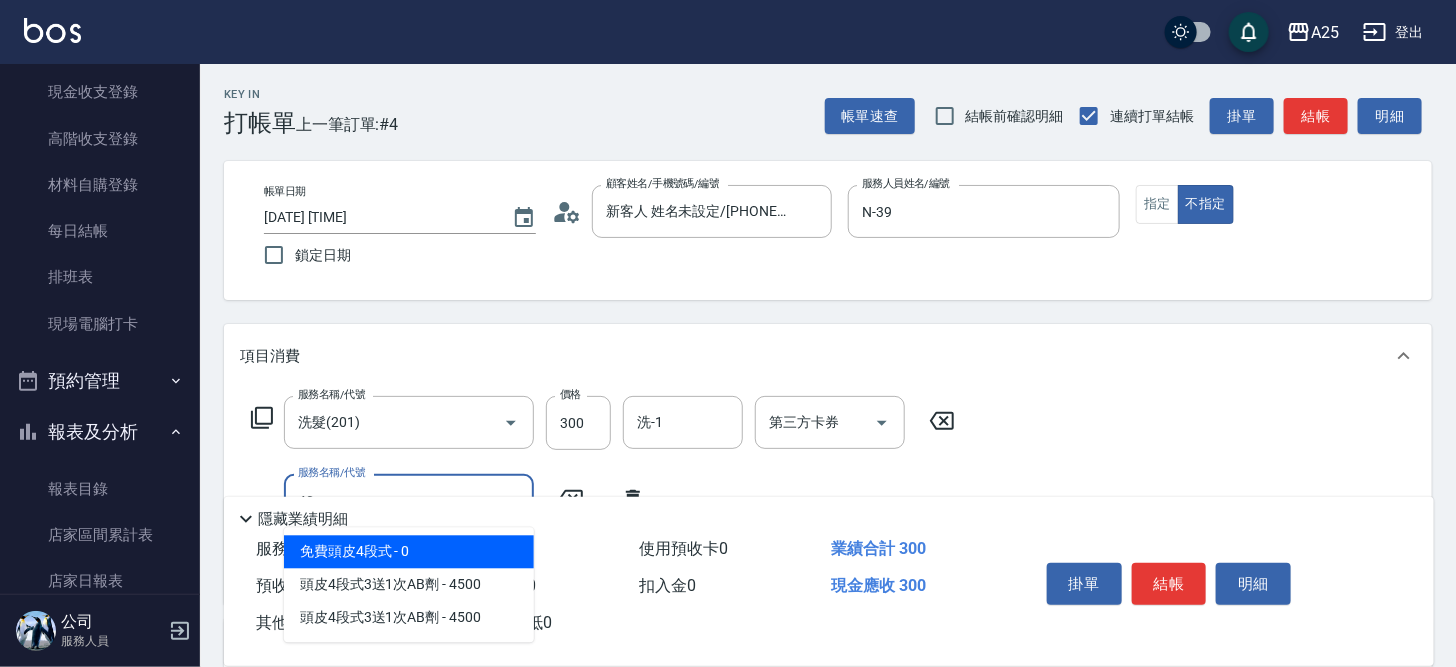 type on "401" 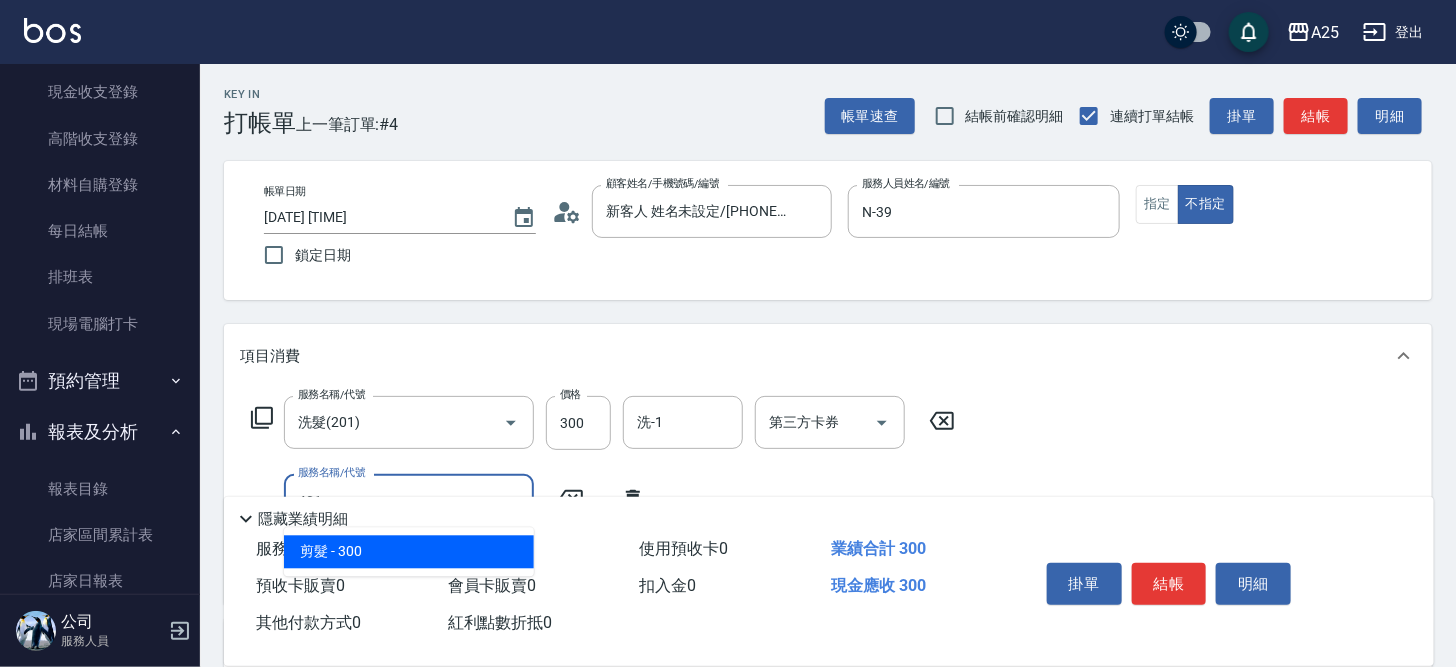 type on "60" 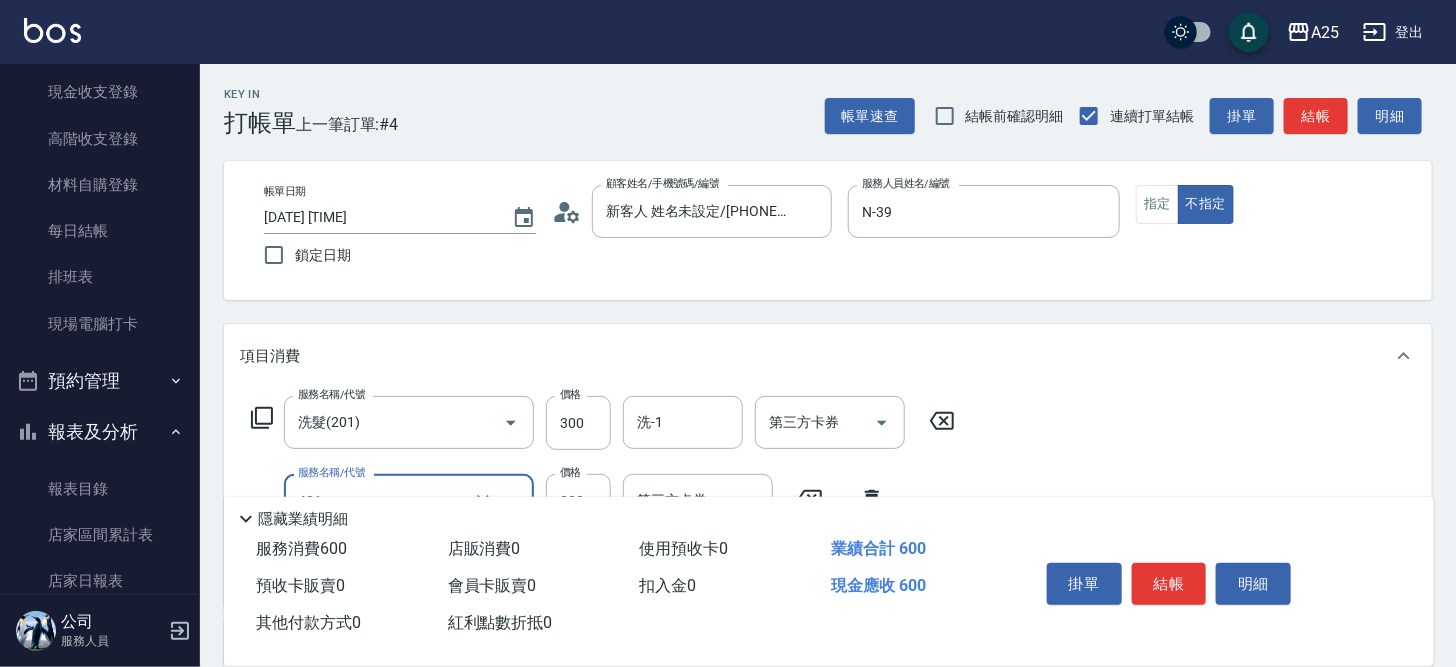 type on "剪髮(401)" 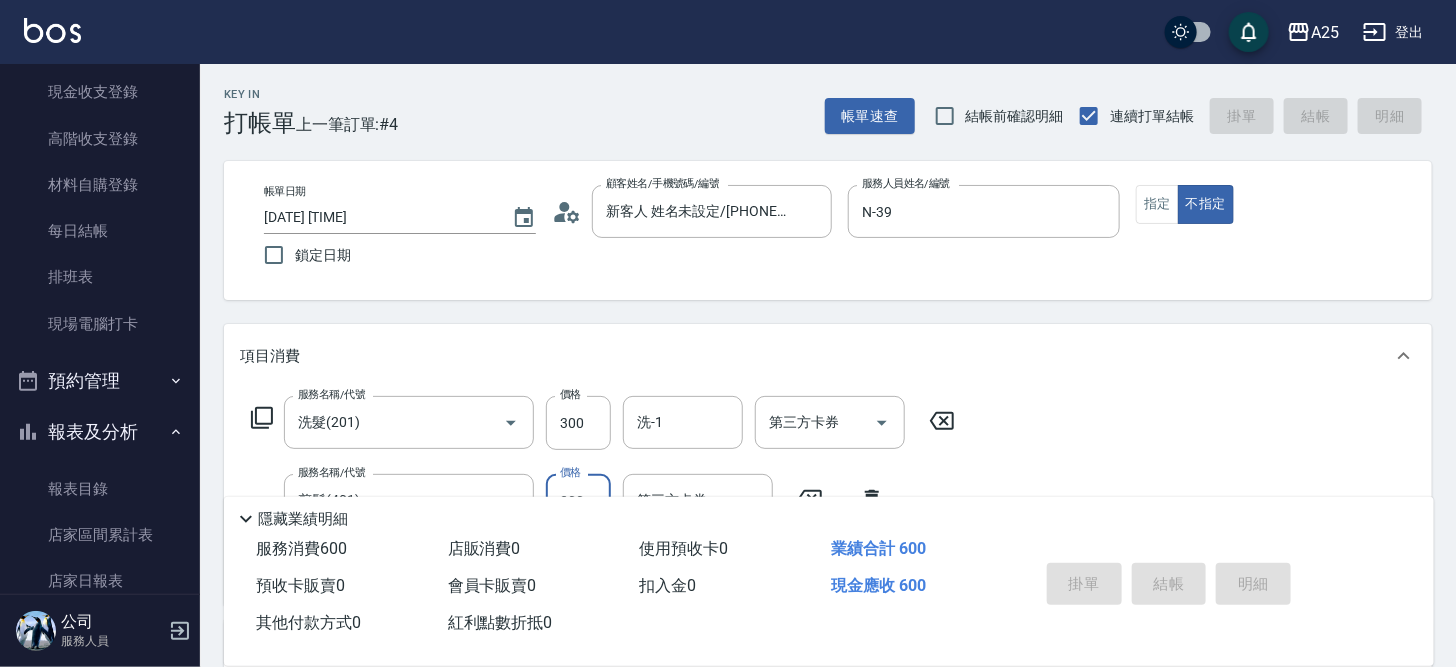 type 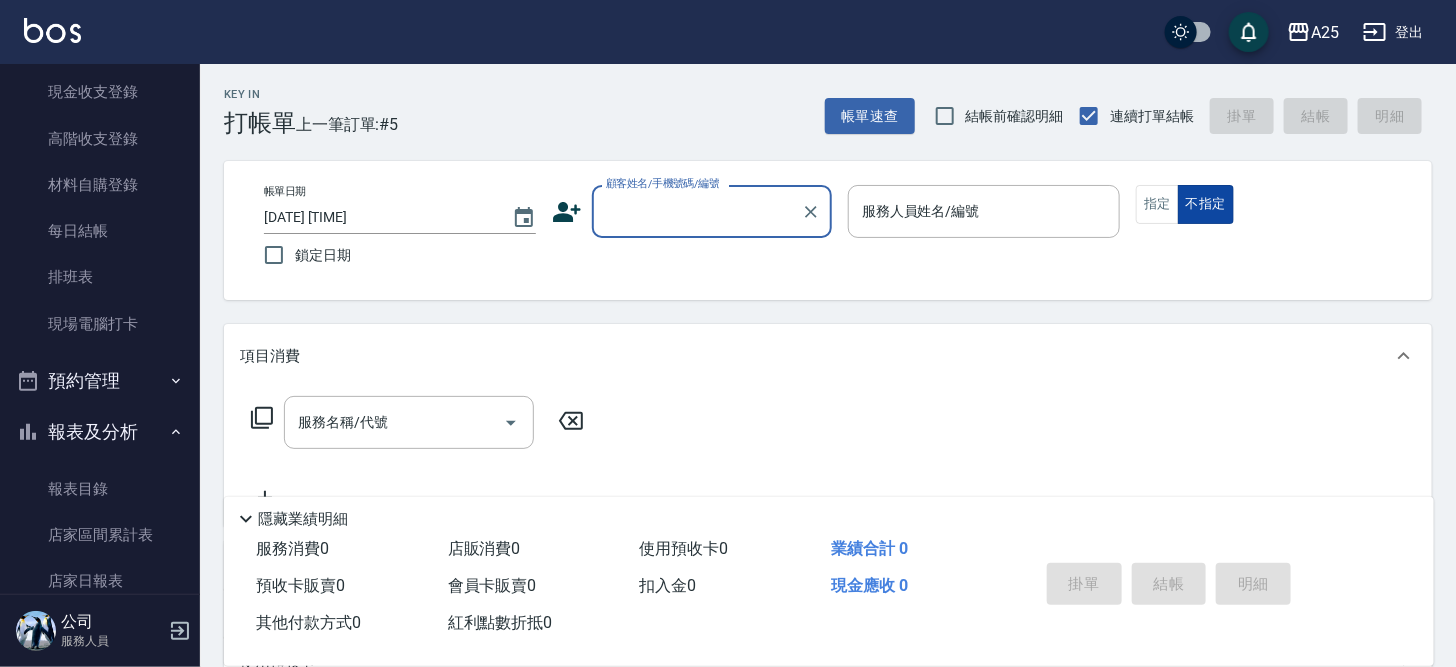 click on "不指定" at bounding box center (1206, 204) 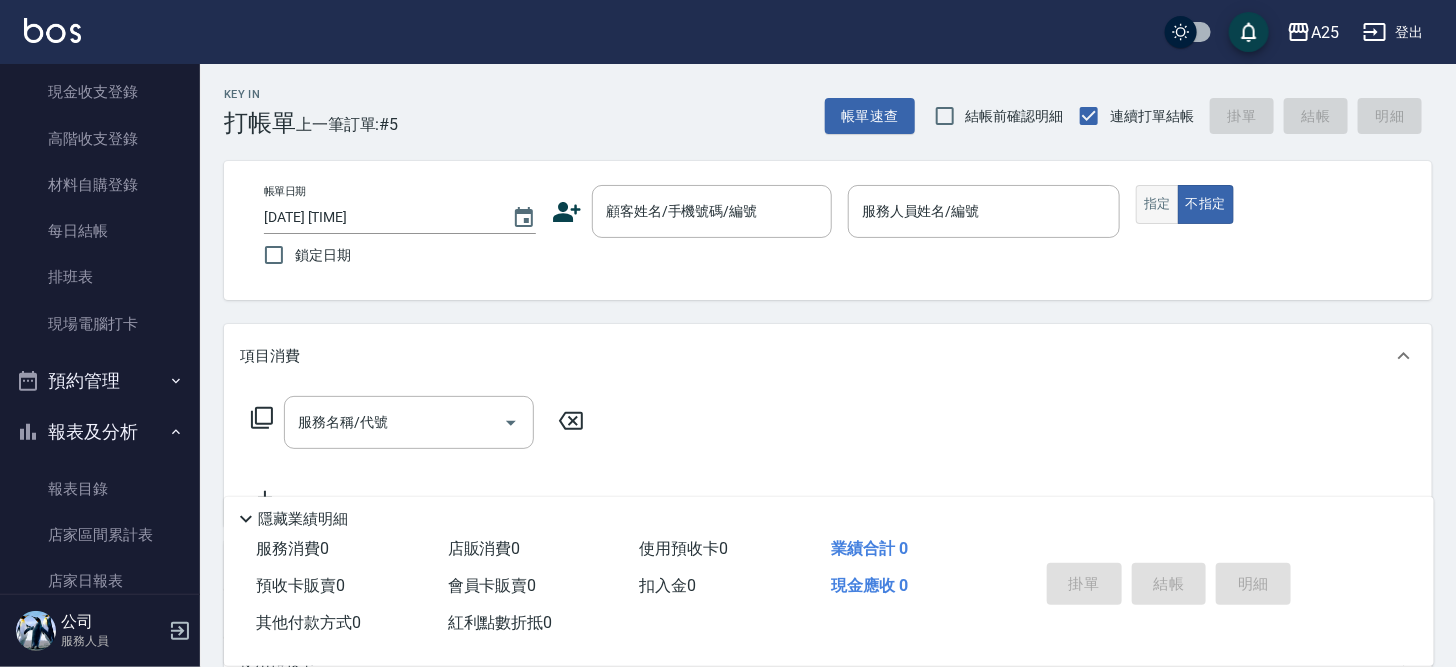 click on "指定" at bounding box center [1157, 204] 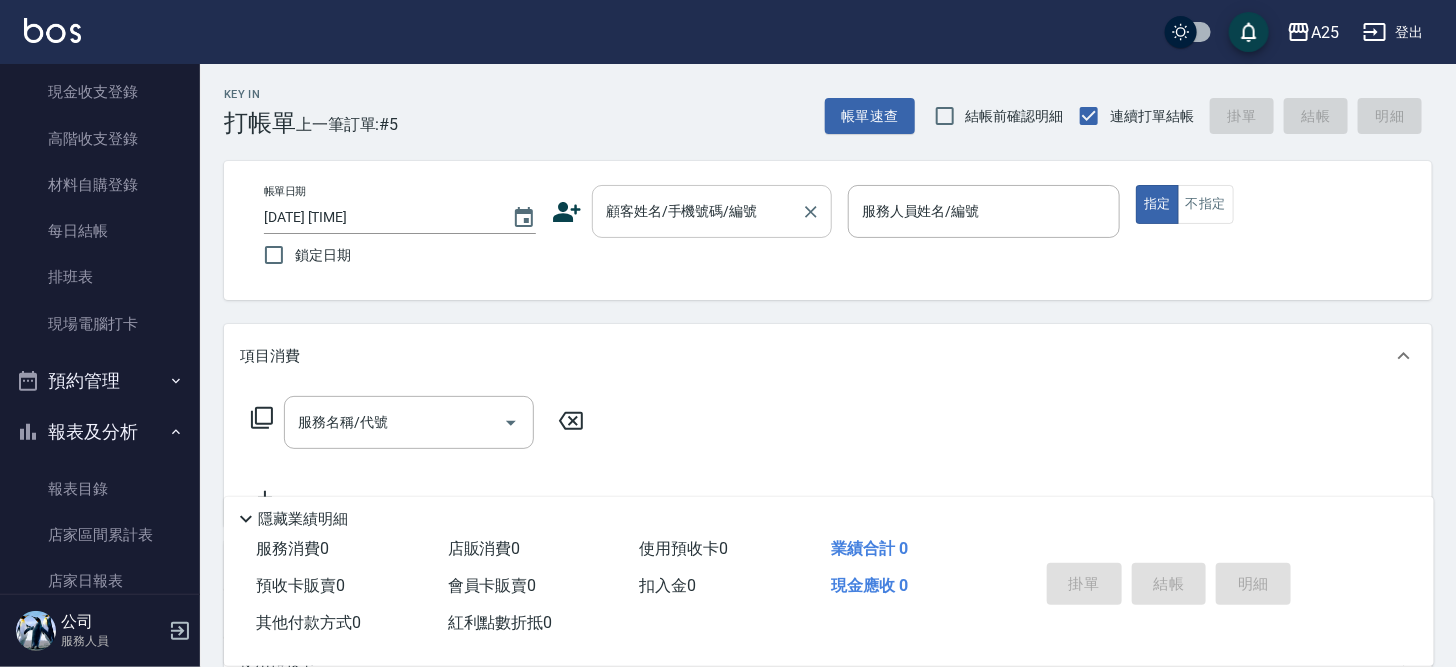 click on "顧客姓名/手機號碼/編號" at bounding box center [697, 211] 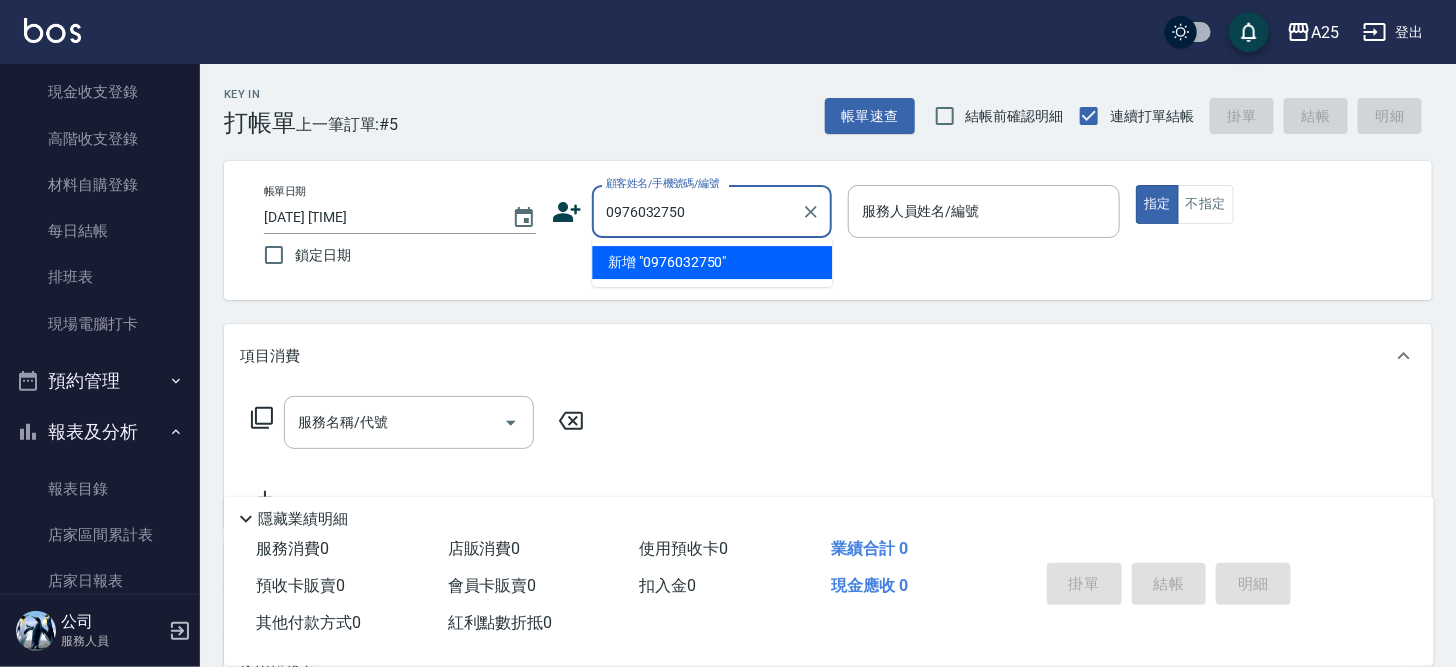 click on "新增 "0976032750"" at bounding box center [712, 262] 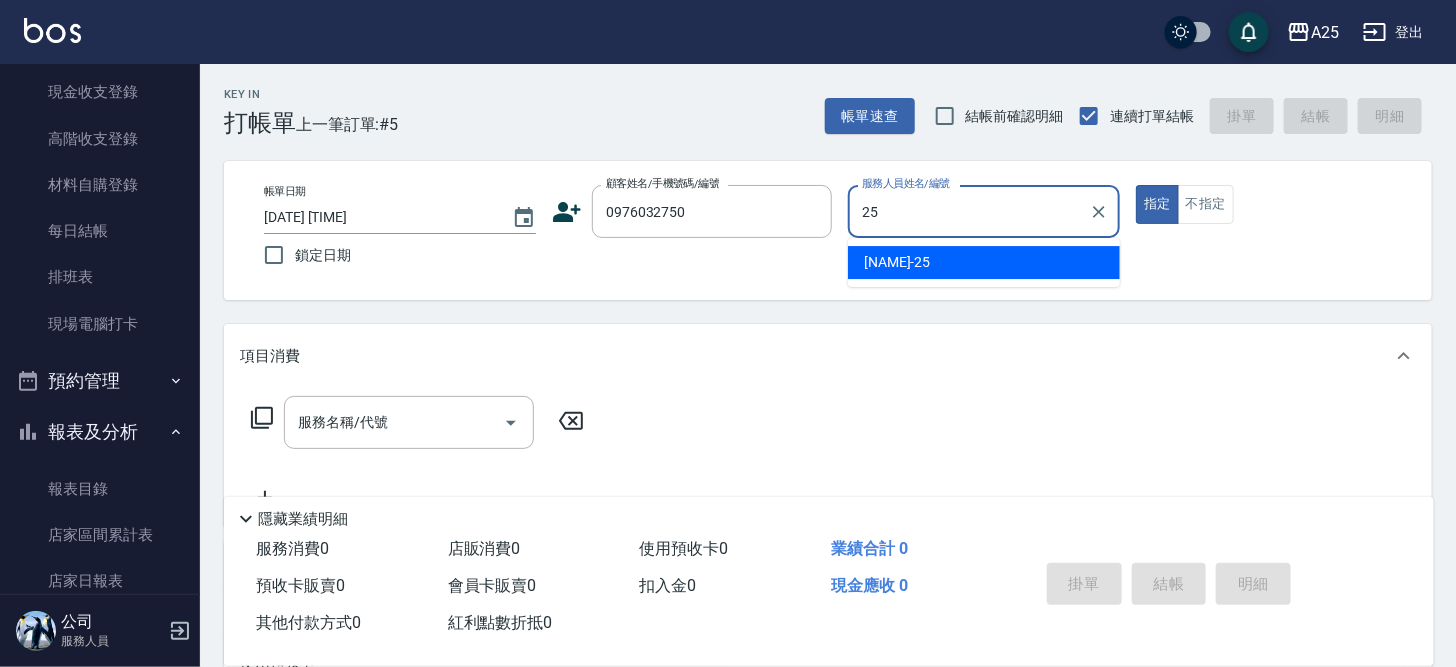 type on "Evan-25" 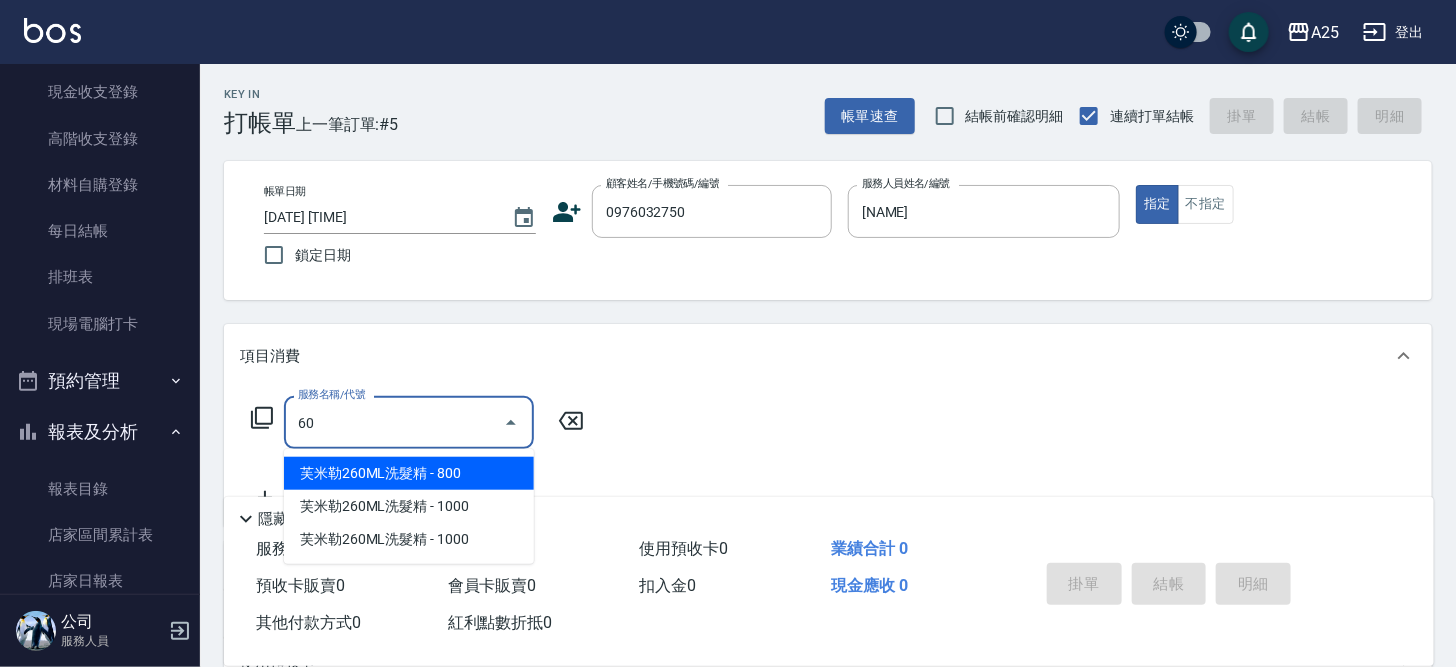 type on "601" 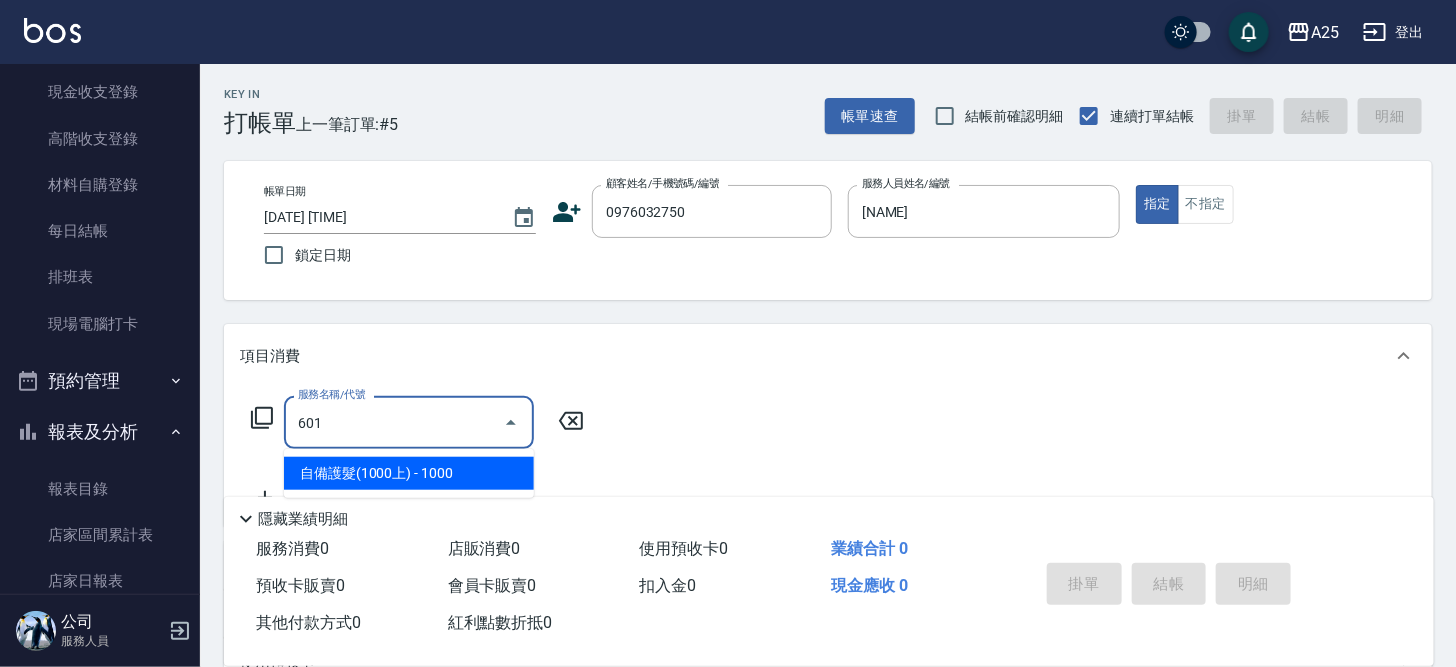 type on "100" 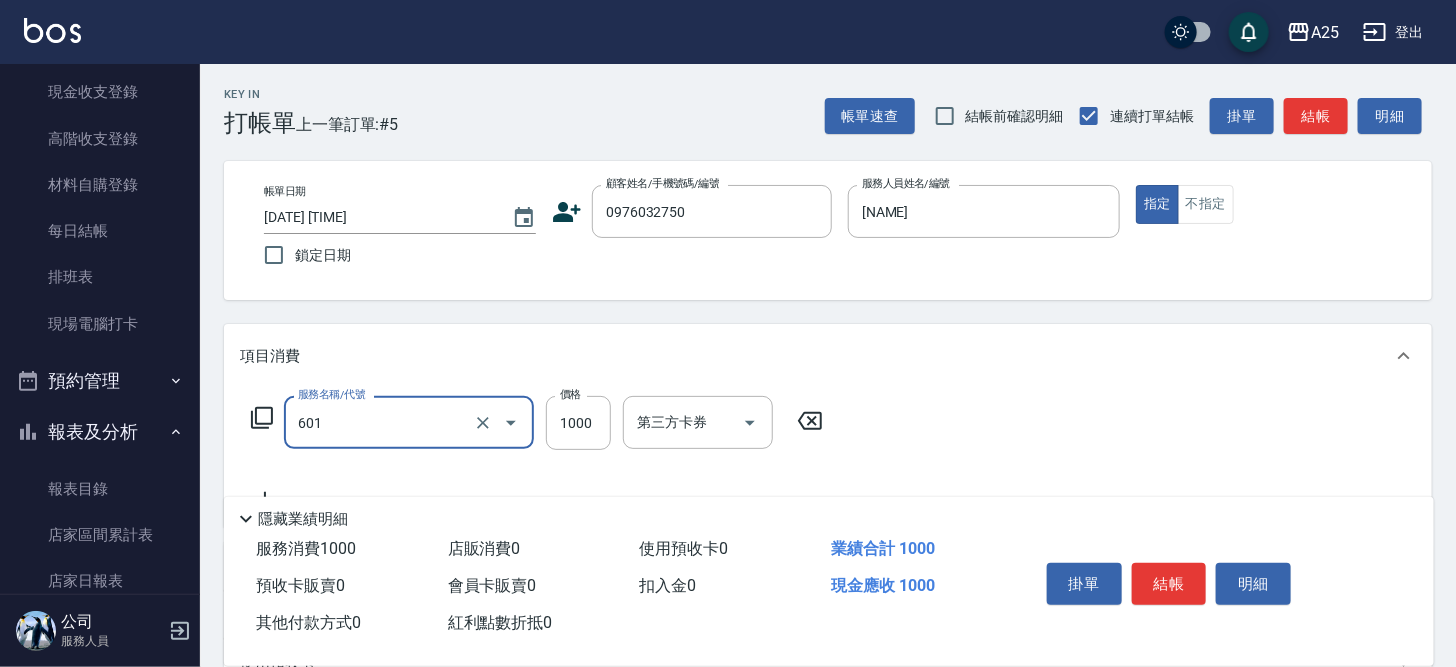 type on "自備護髮(1000上)(601)" 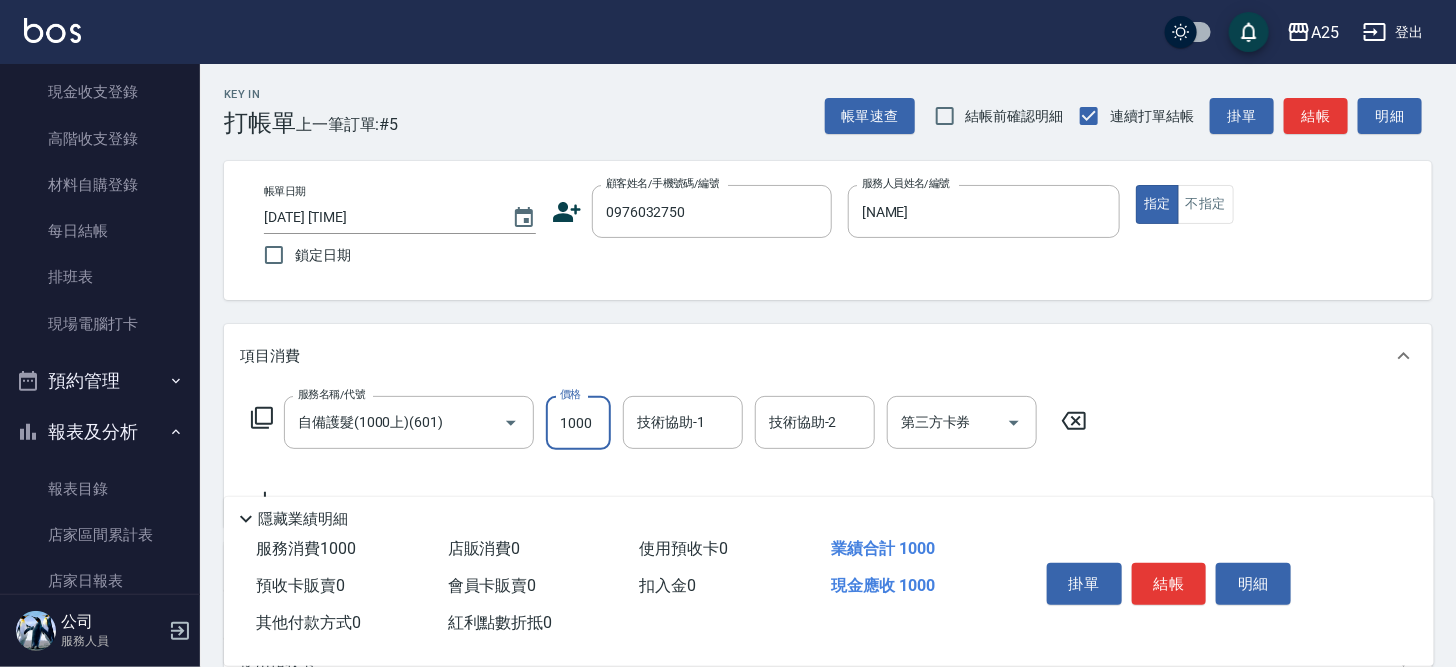 type on "0" 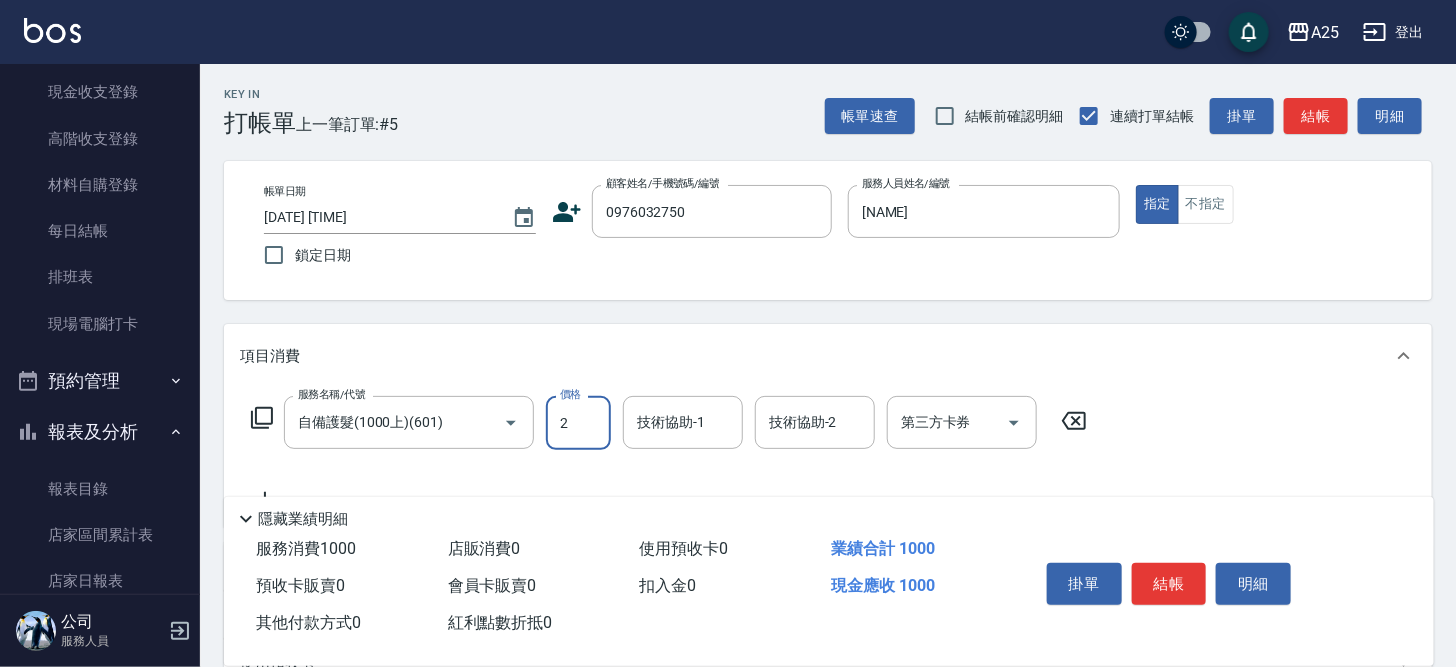 type on "20" 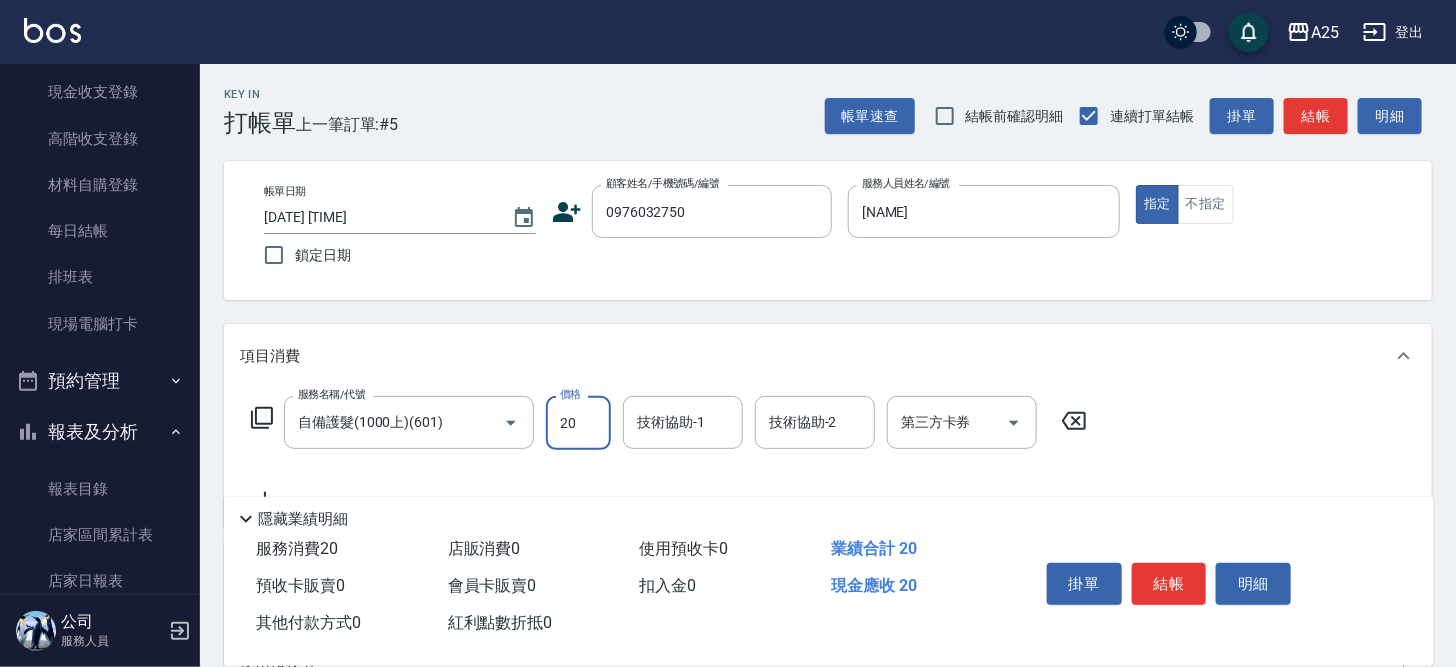 type on "20" 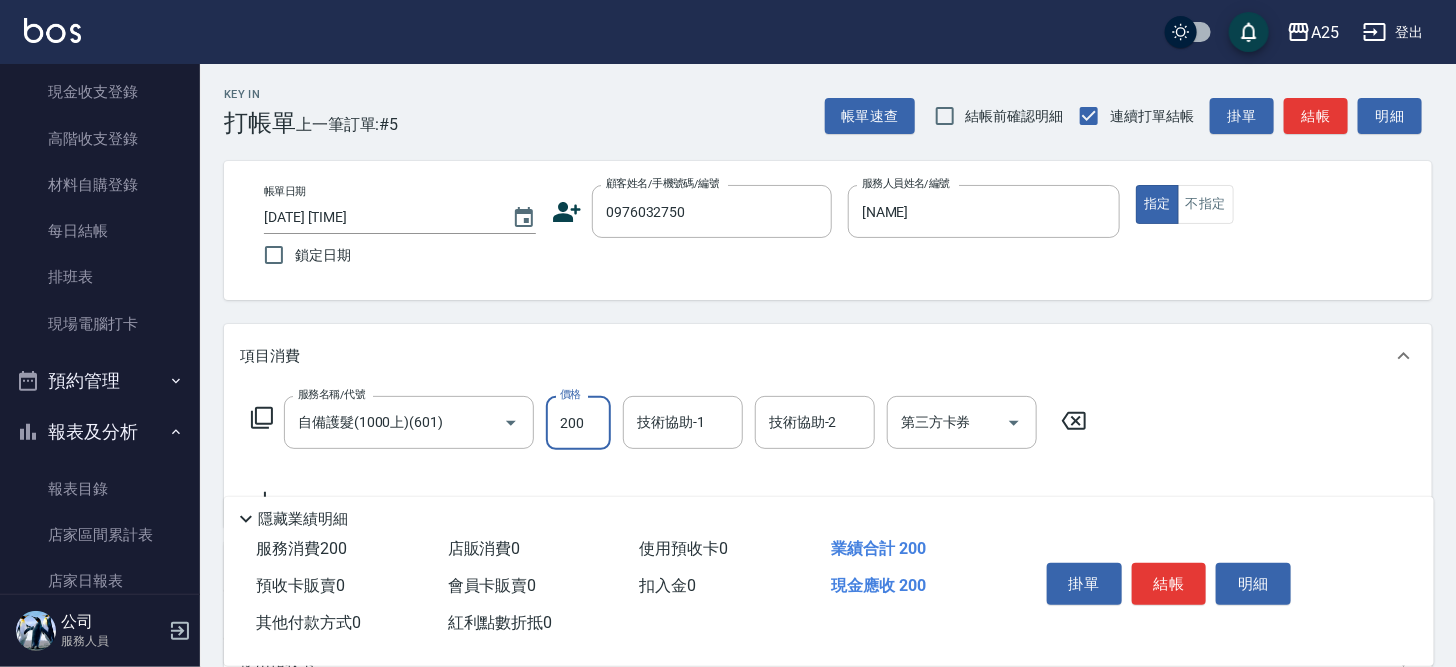 type on "200" 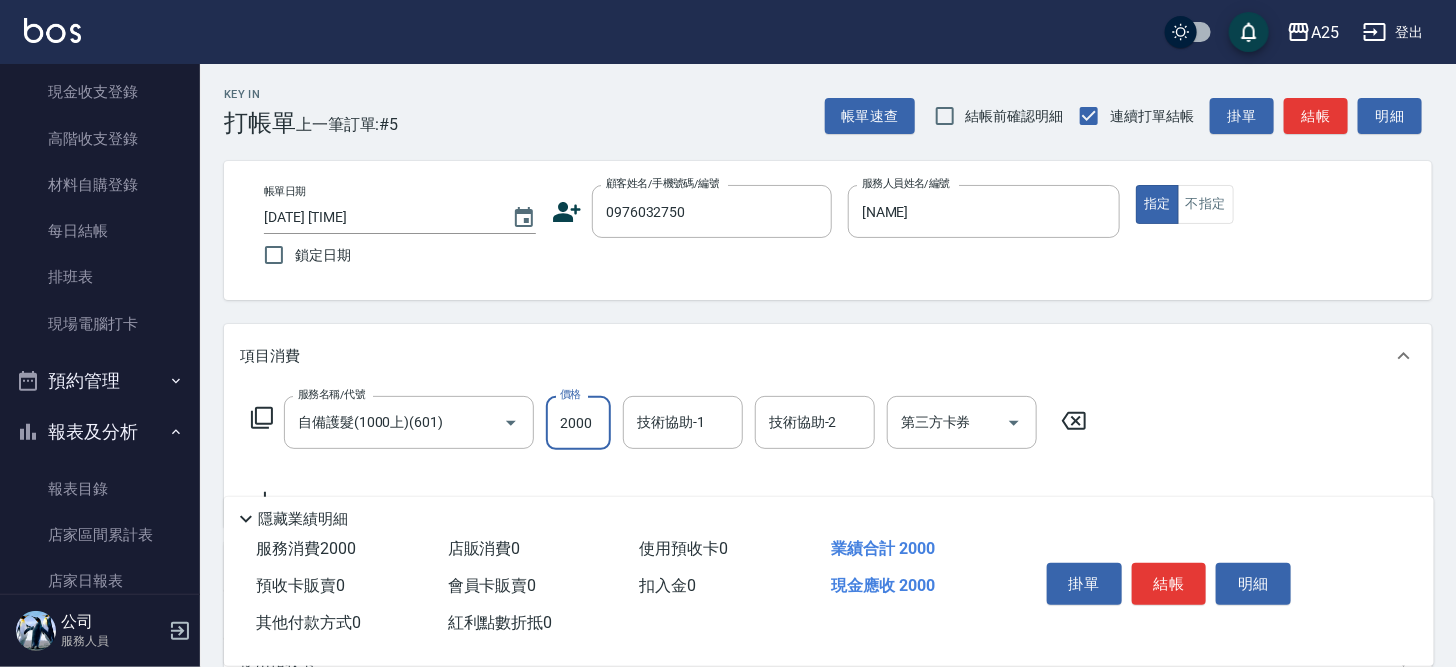 type on "2000" 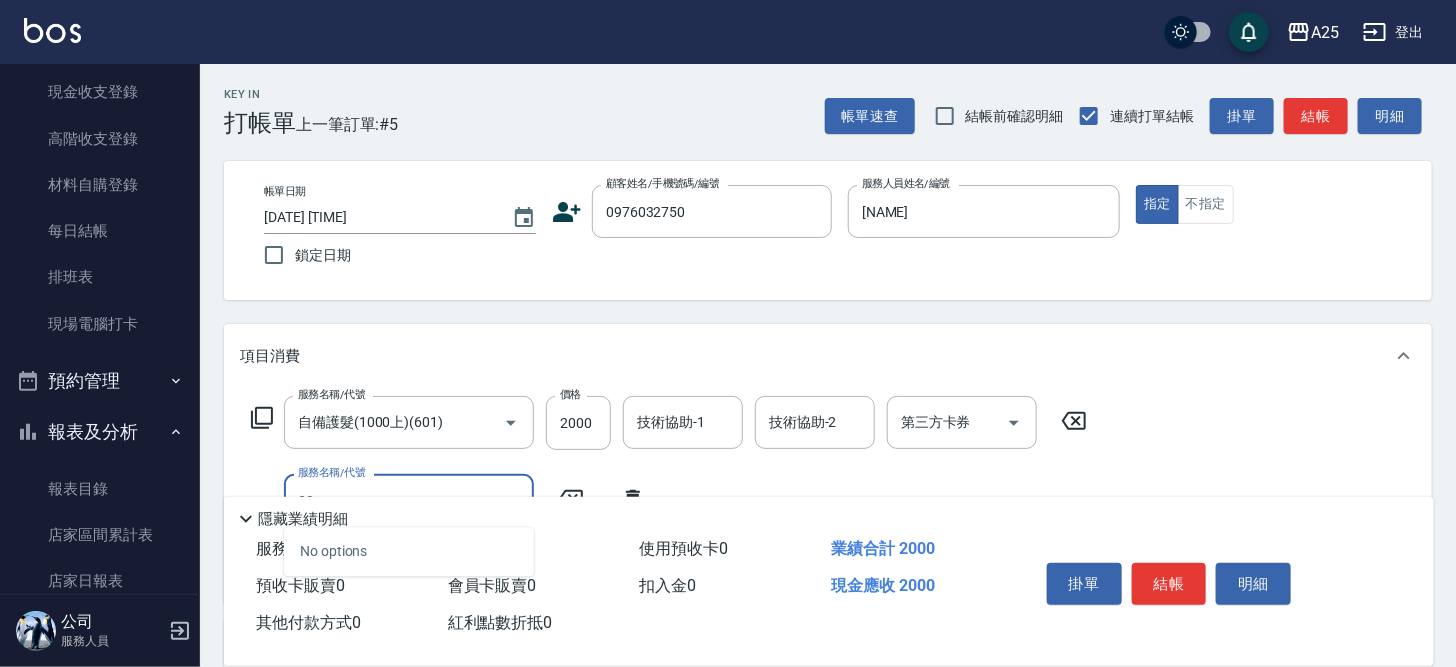type on "301" 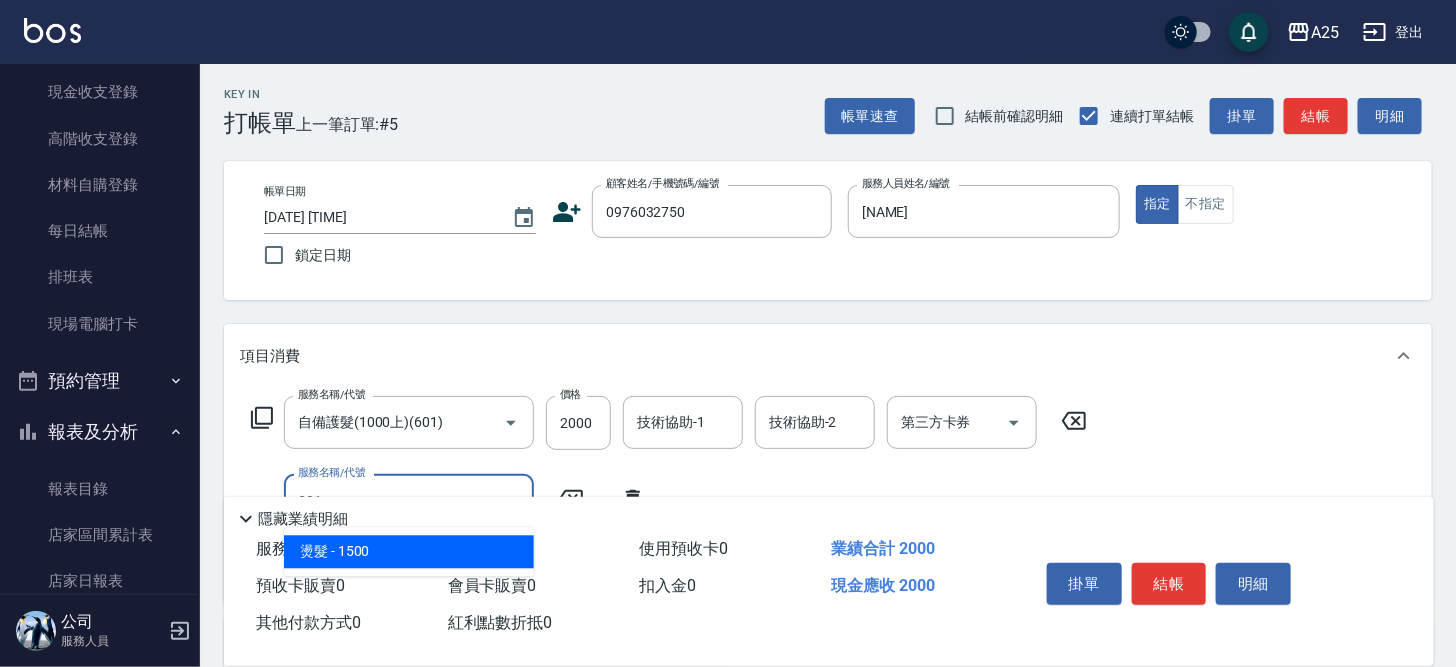 type on "350" 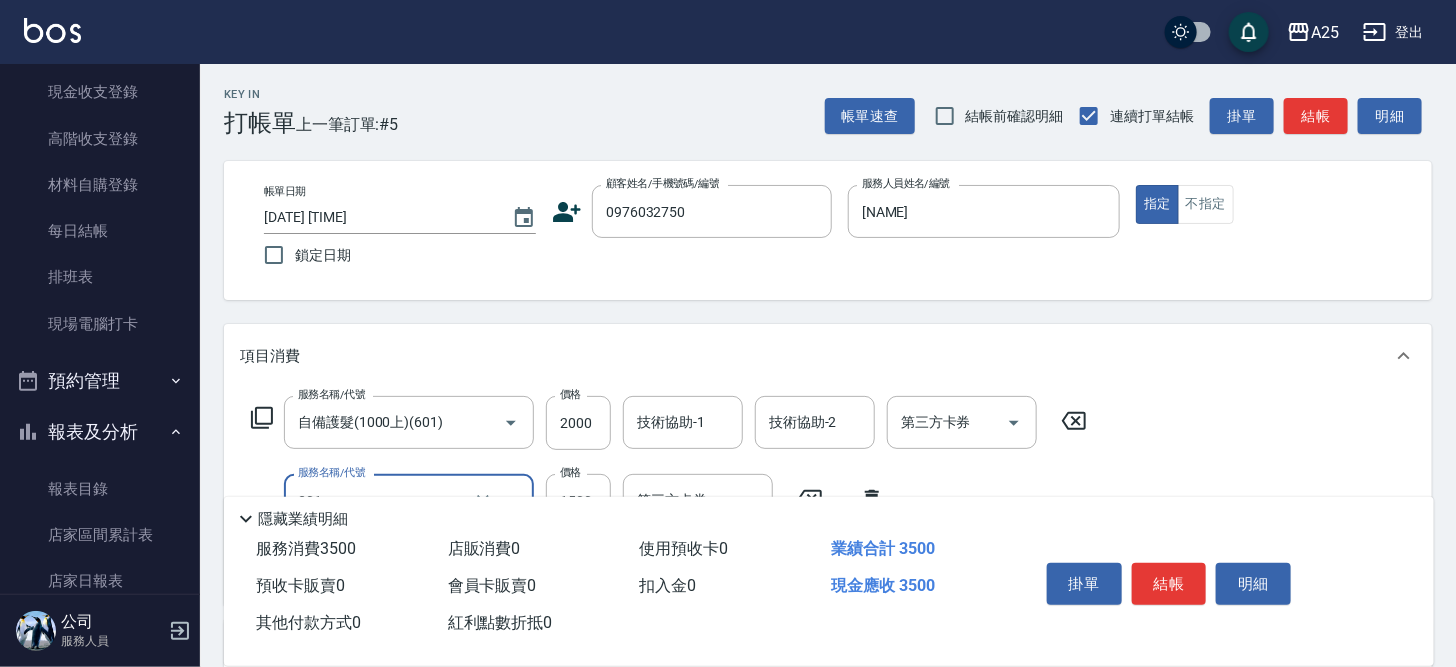 type on "燙髮(301)" 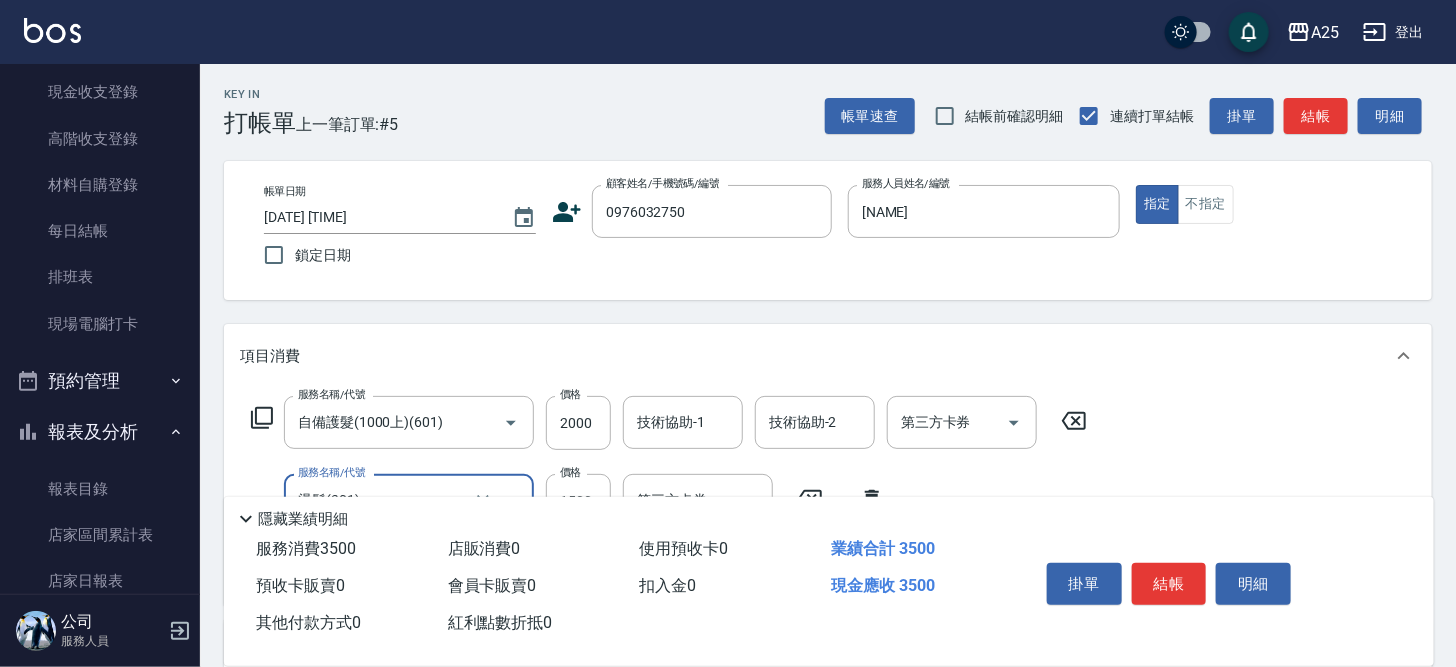 type on "200" 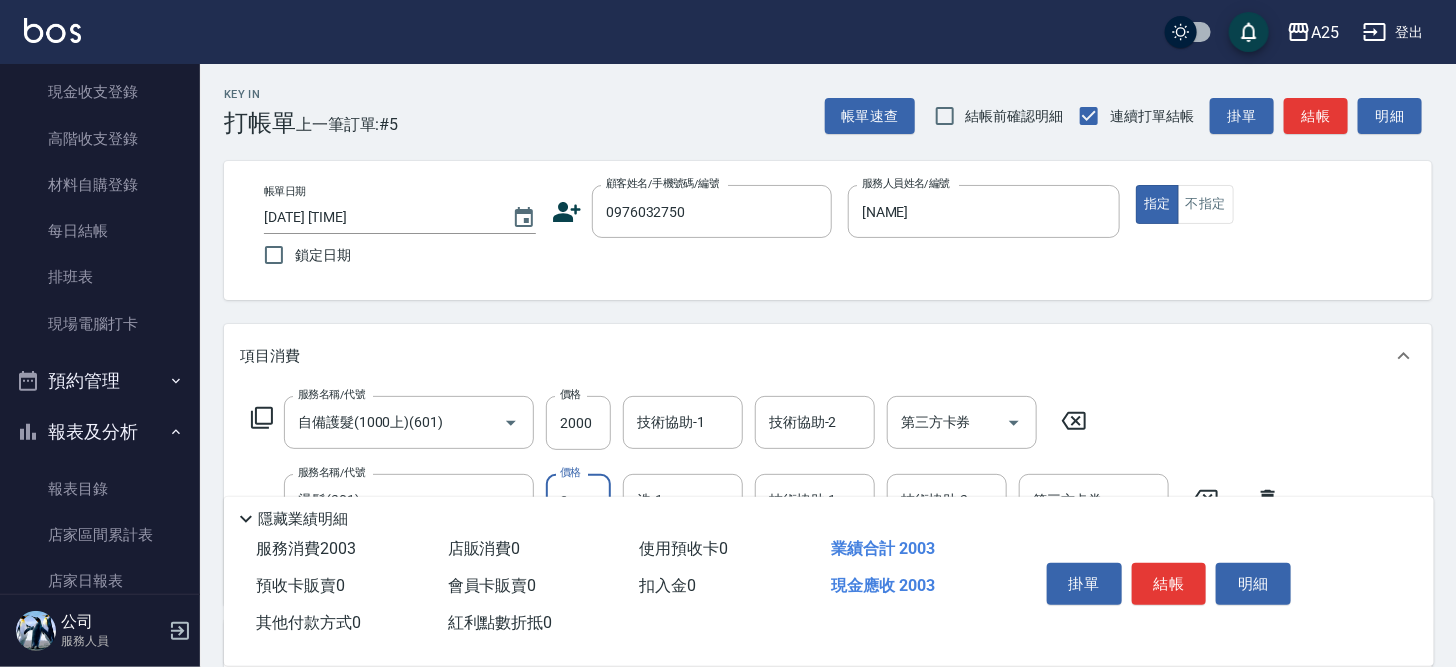 type on "35" 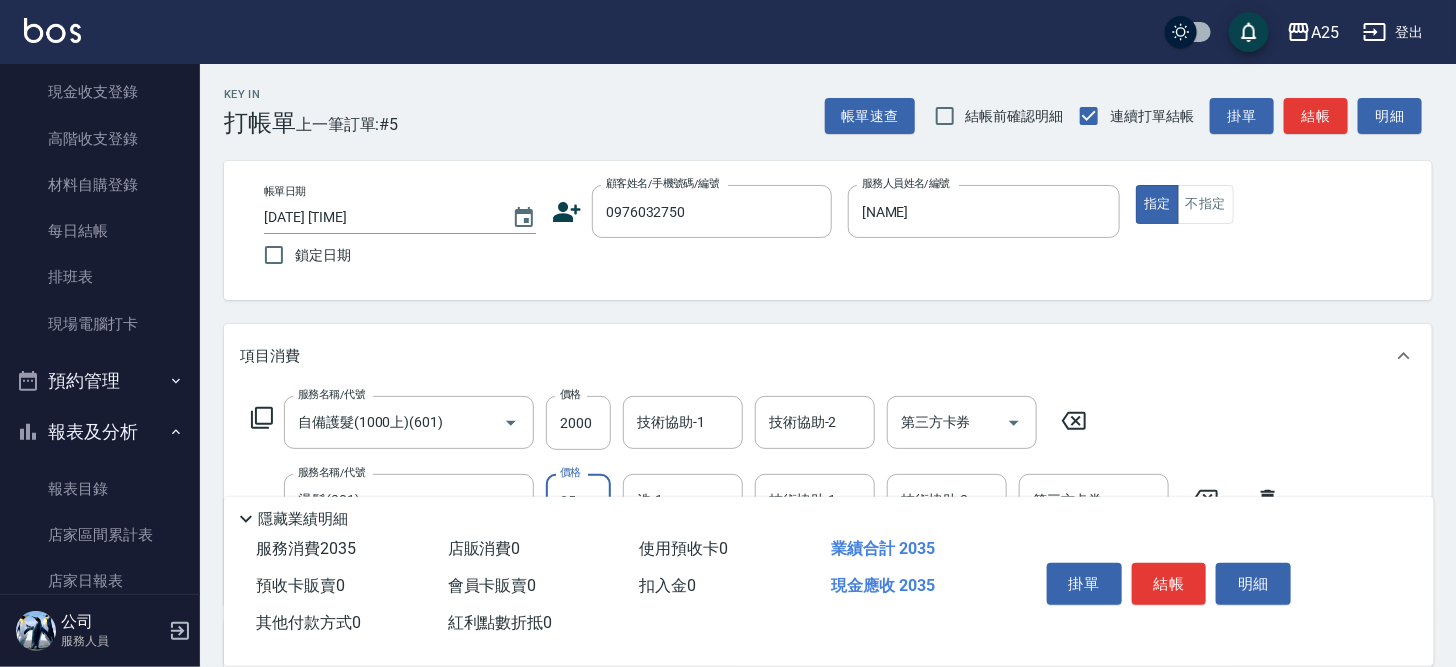 type on "230" 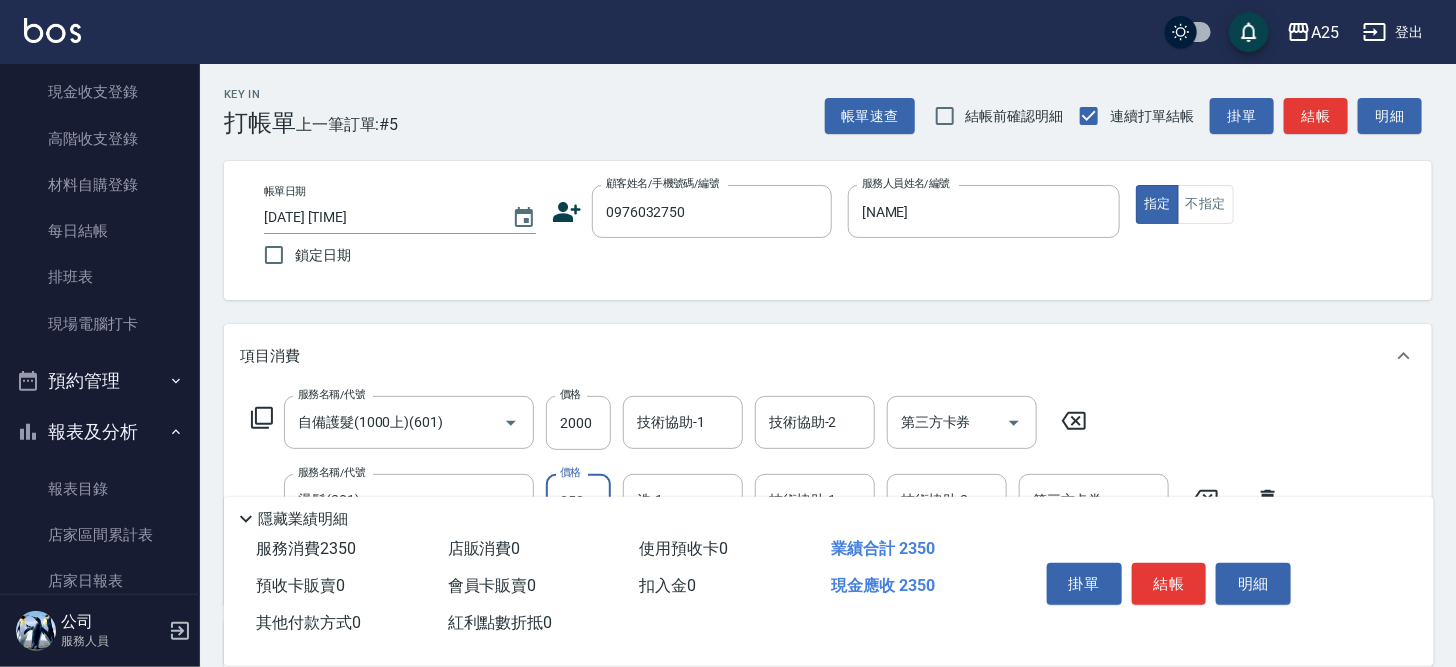type on "550" 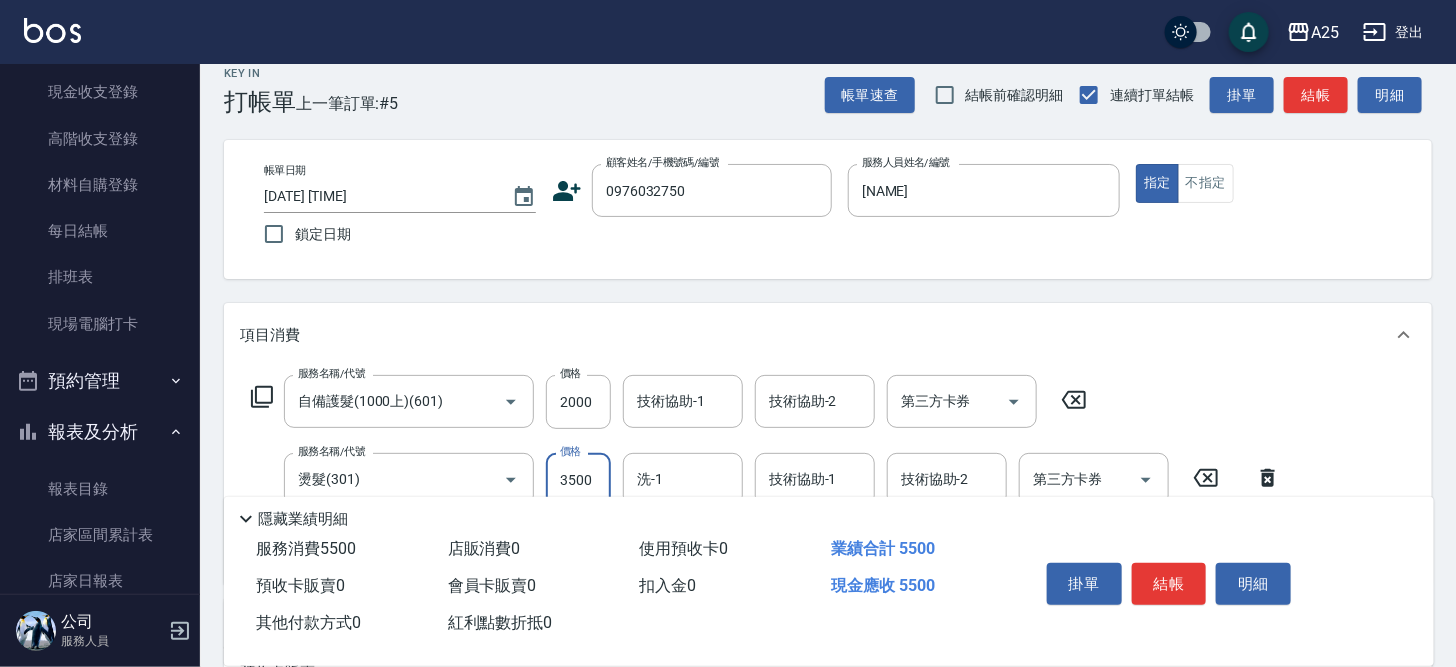 scroll, scrollTop: 208, scrollLeft: 0, axis: vertical 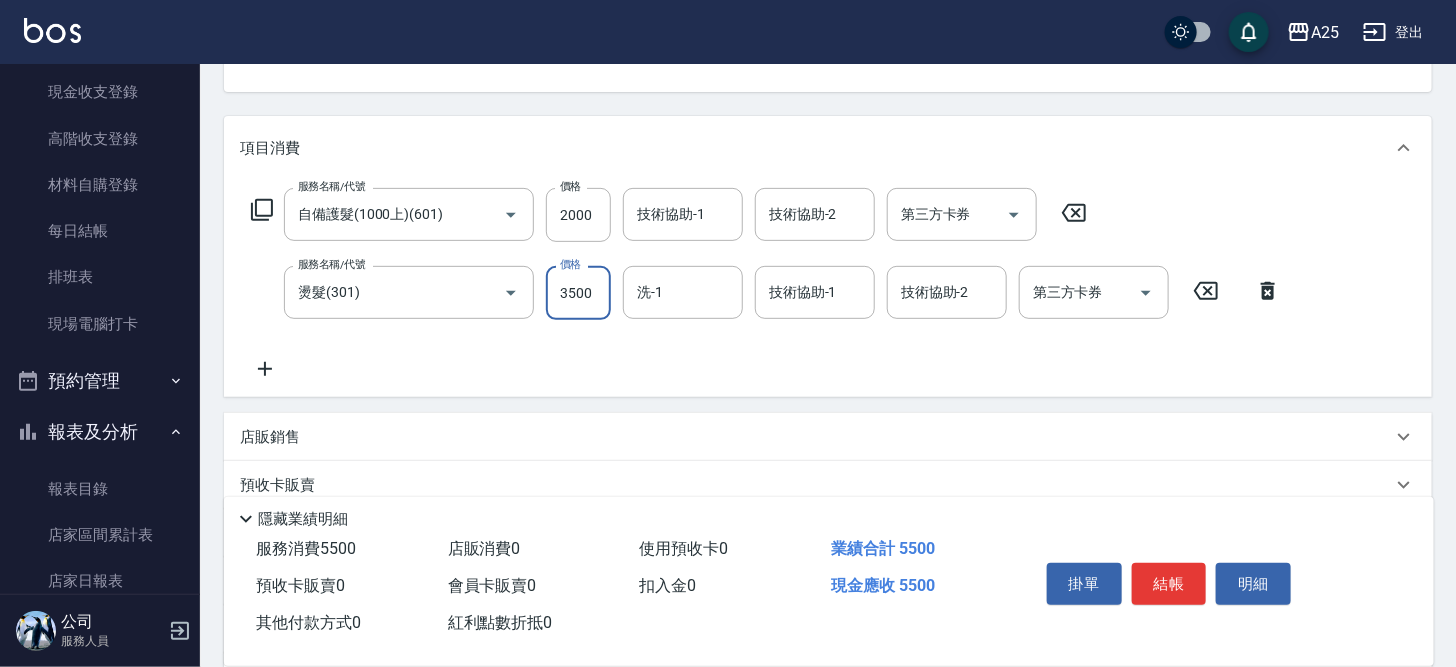 type on "3500" 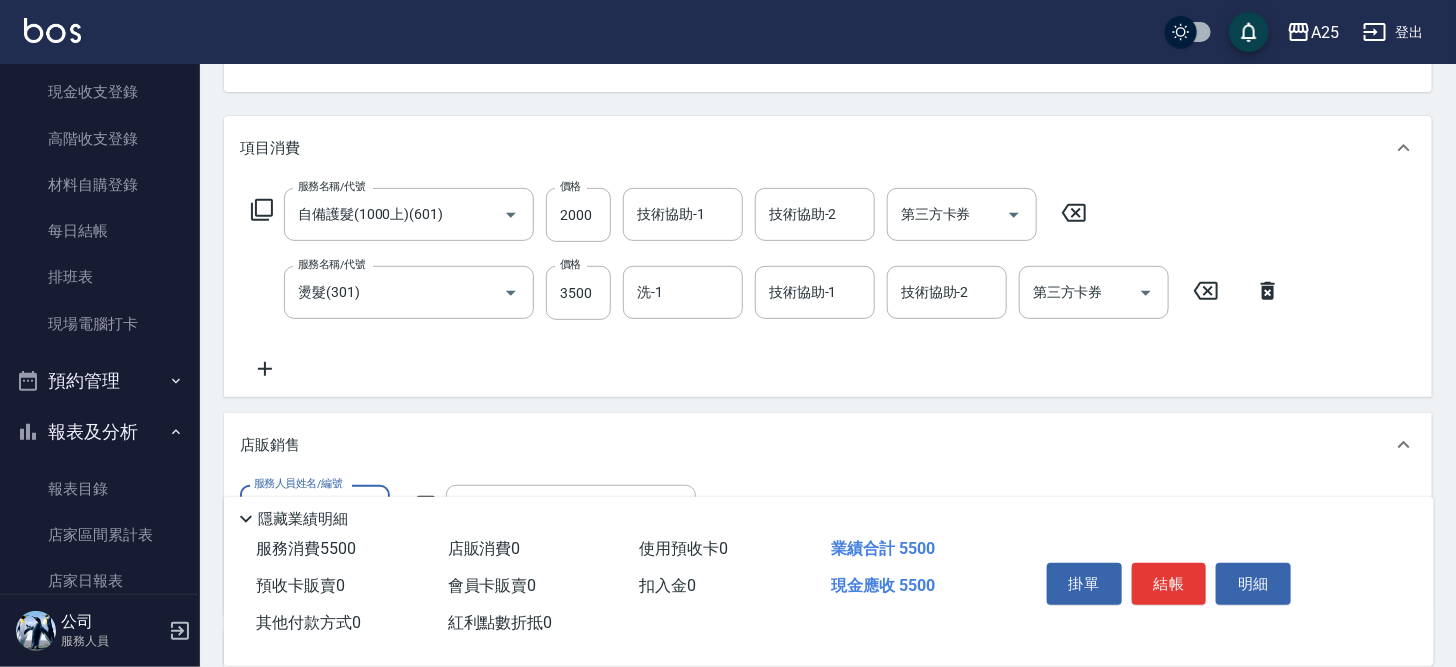 scroll, scrollTop: 0, scrollLeft: 0, axis: both 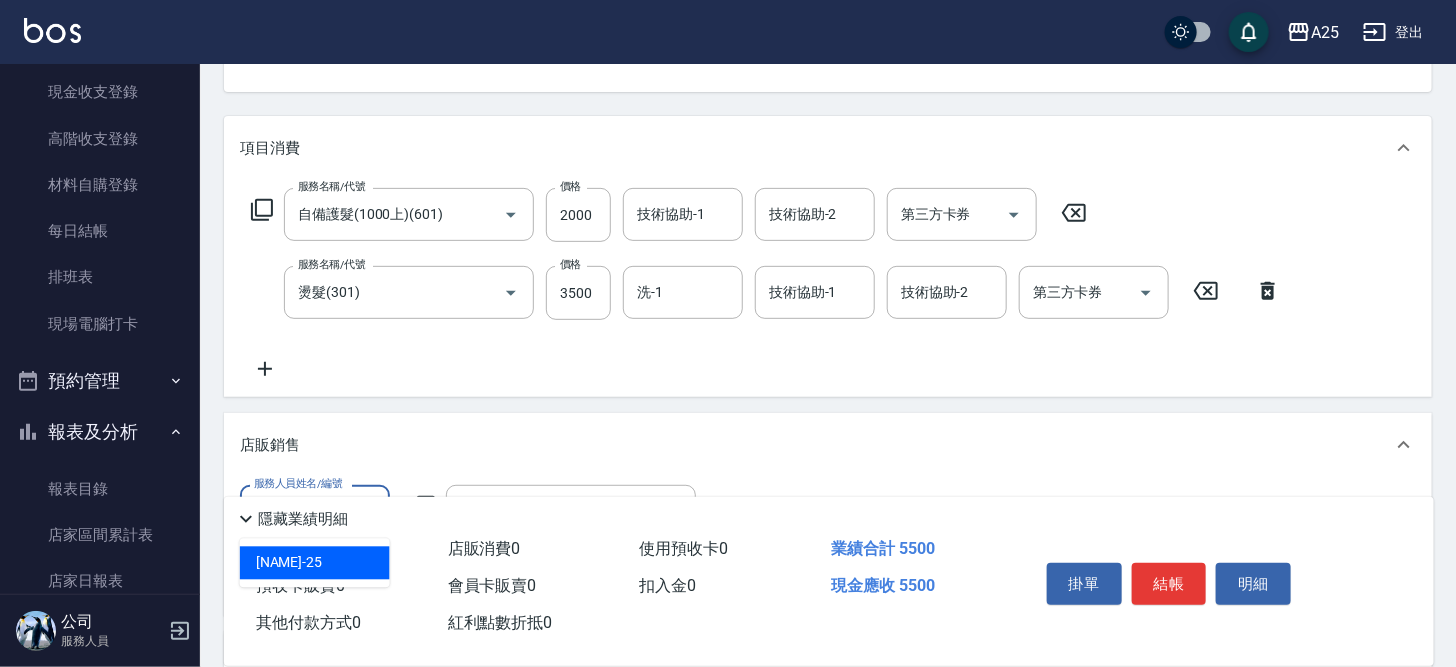 type on "Evan-25" 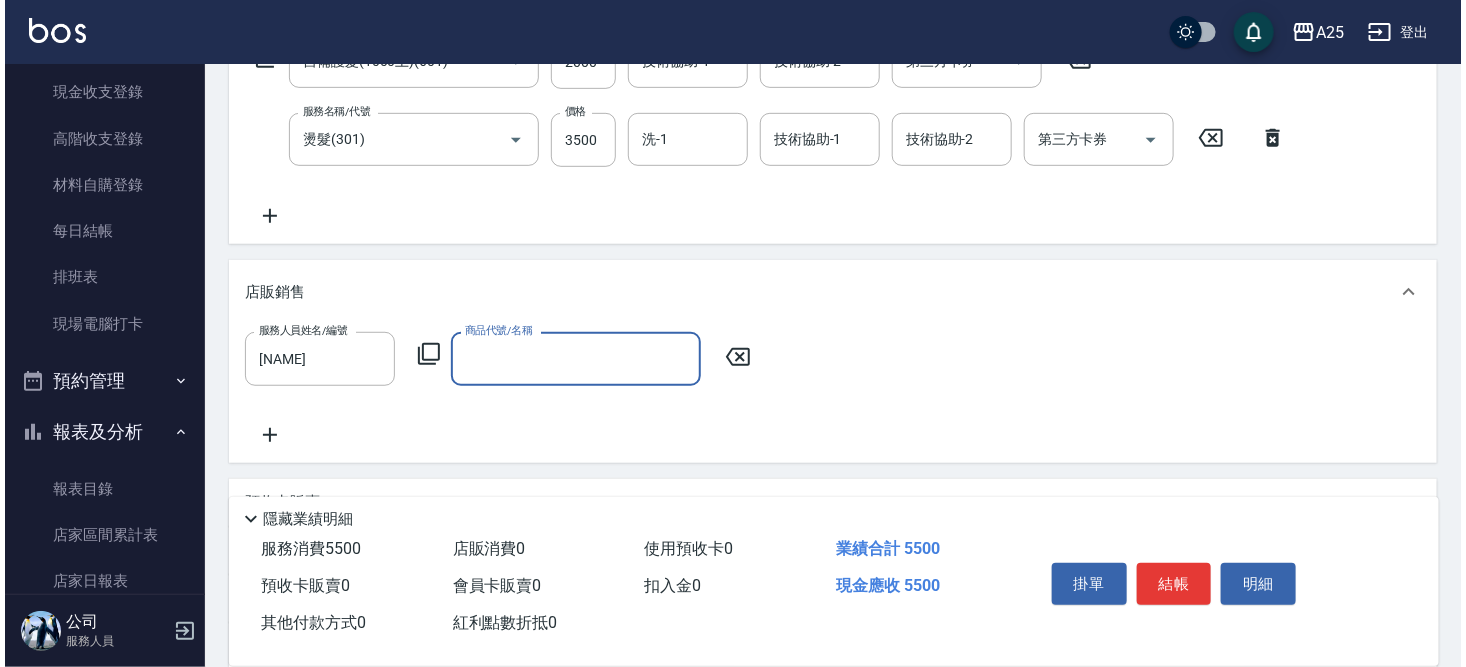 scroll, scrollTop: 372, scrollLeft: 0, axis: vertical 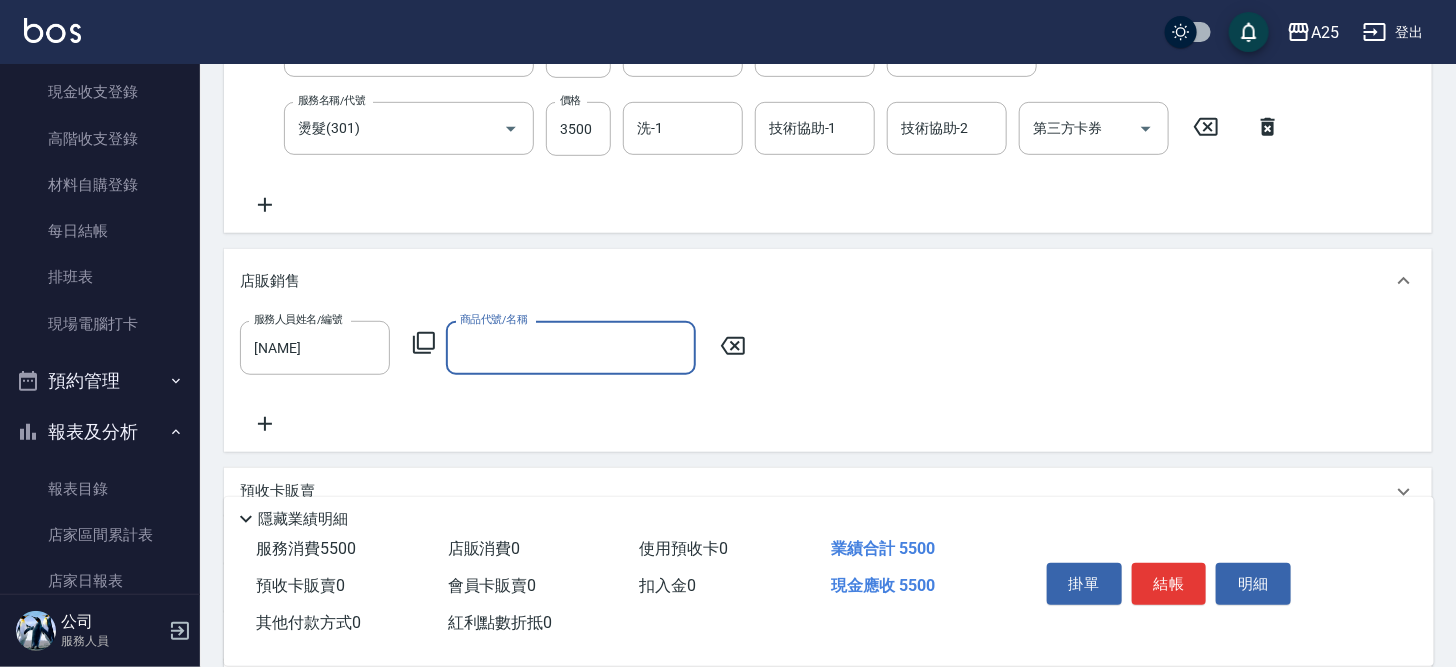 click 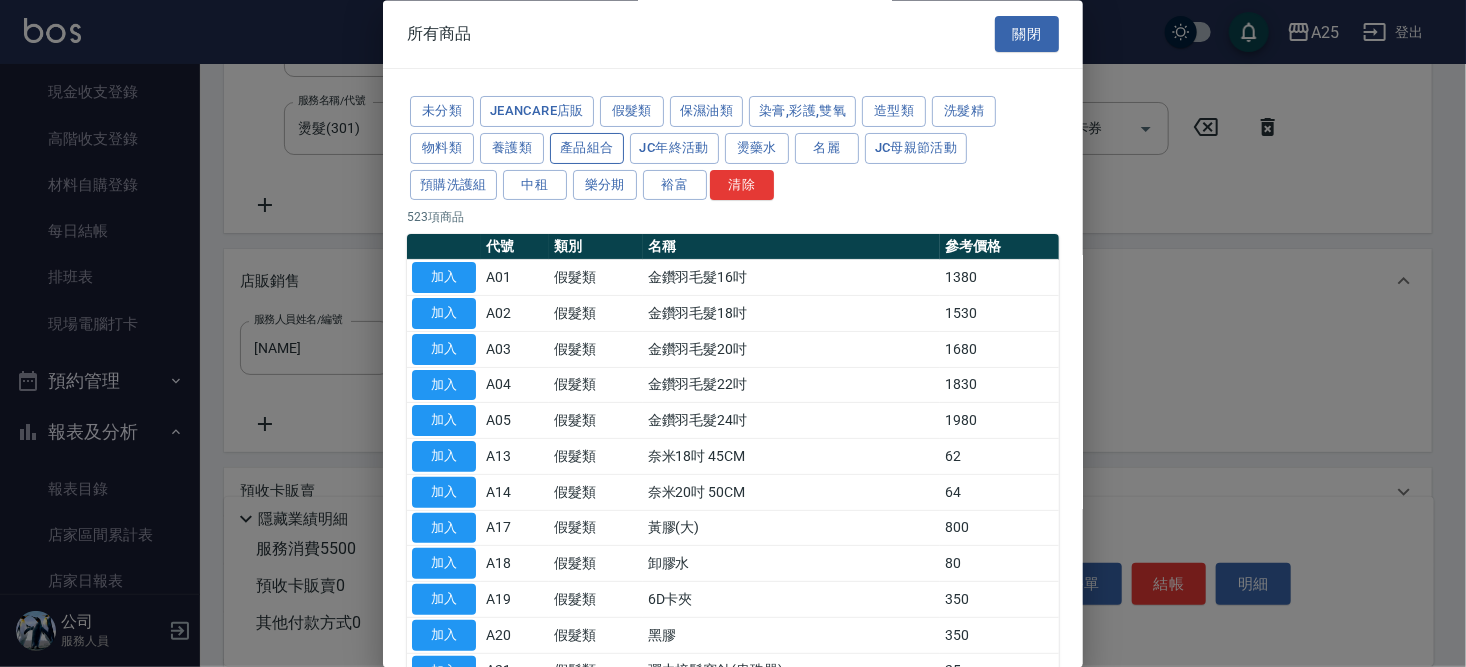 click on "產品組合" at bounding box center [587, 148] 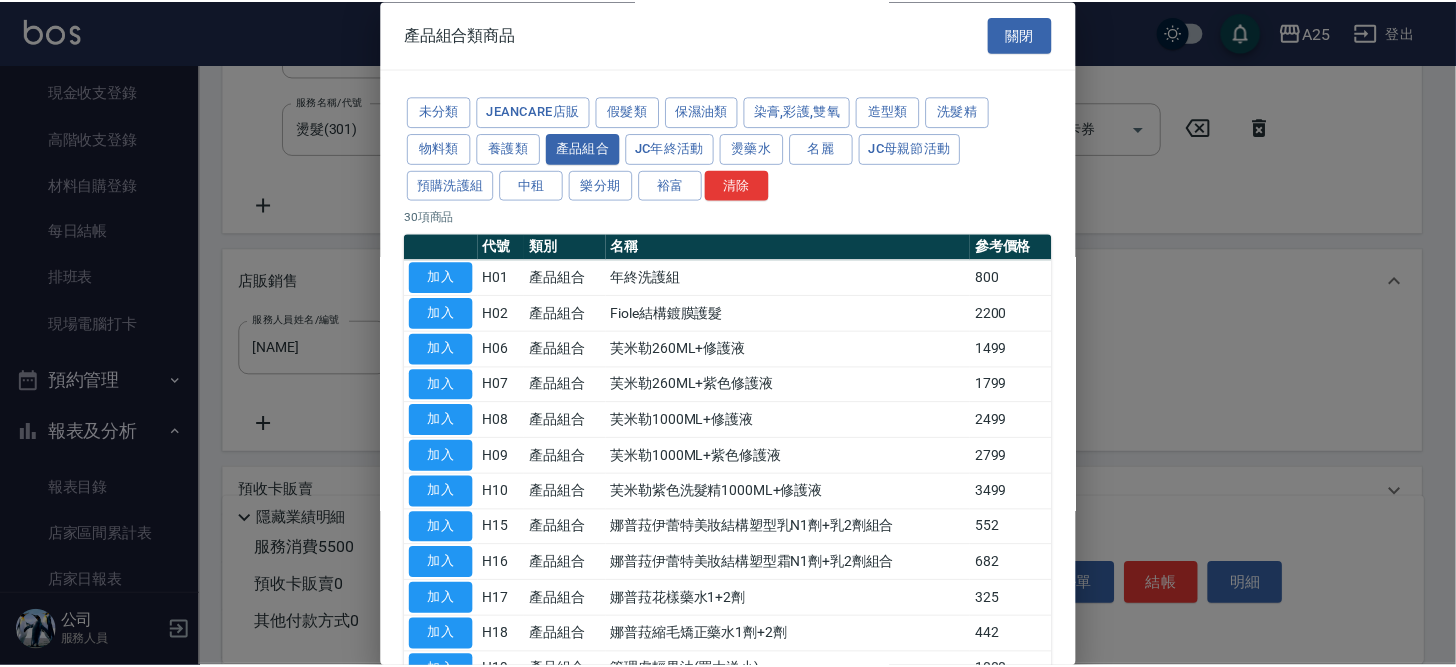 scroll, scrollTop: 766, scrollLeft: 0, axis: vertical 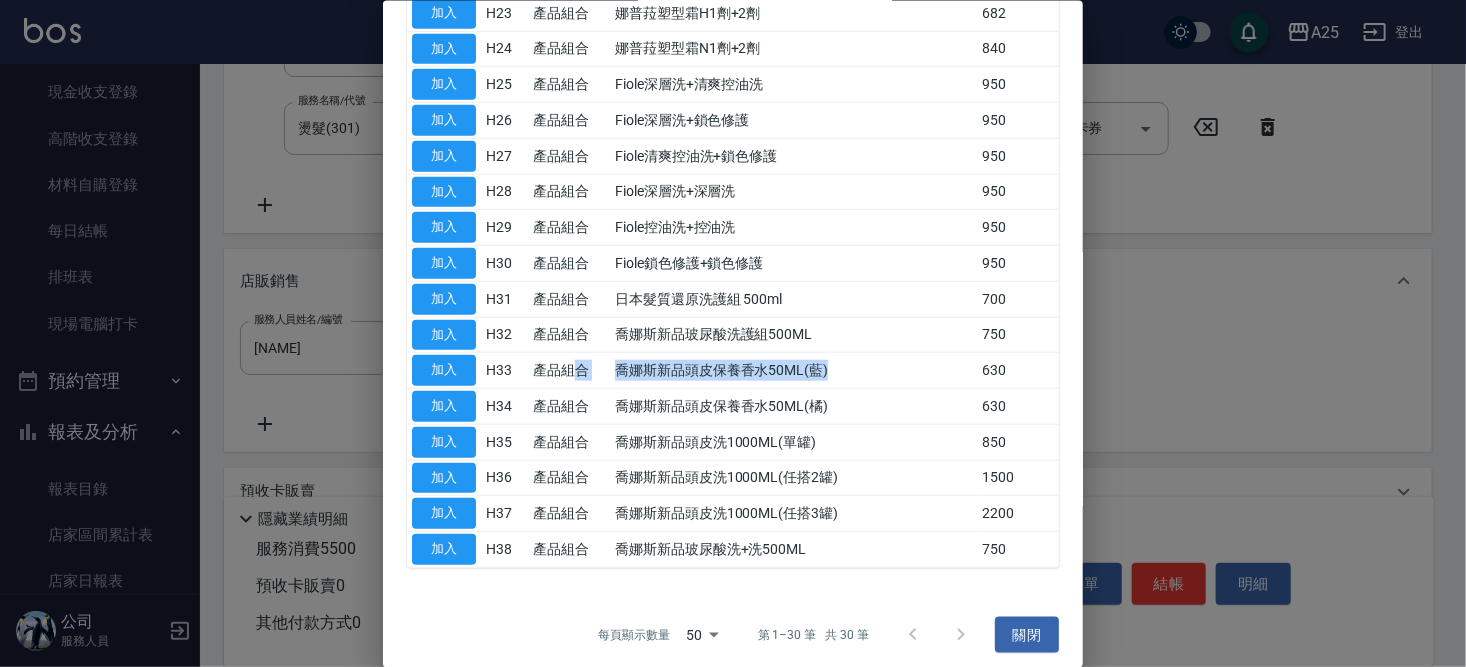 drag, startPoint x: 841, startPoint y: 348, endPoint x: 570, endPoint y: 365, distance: 271.53268 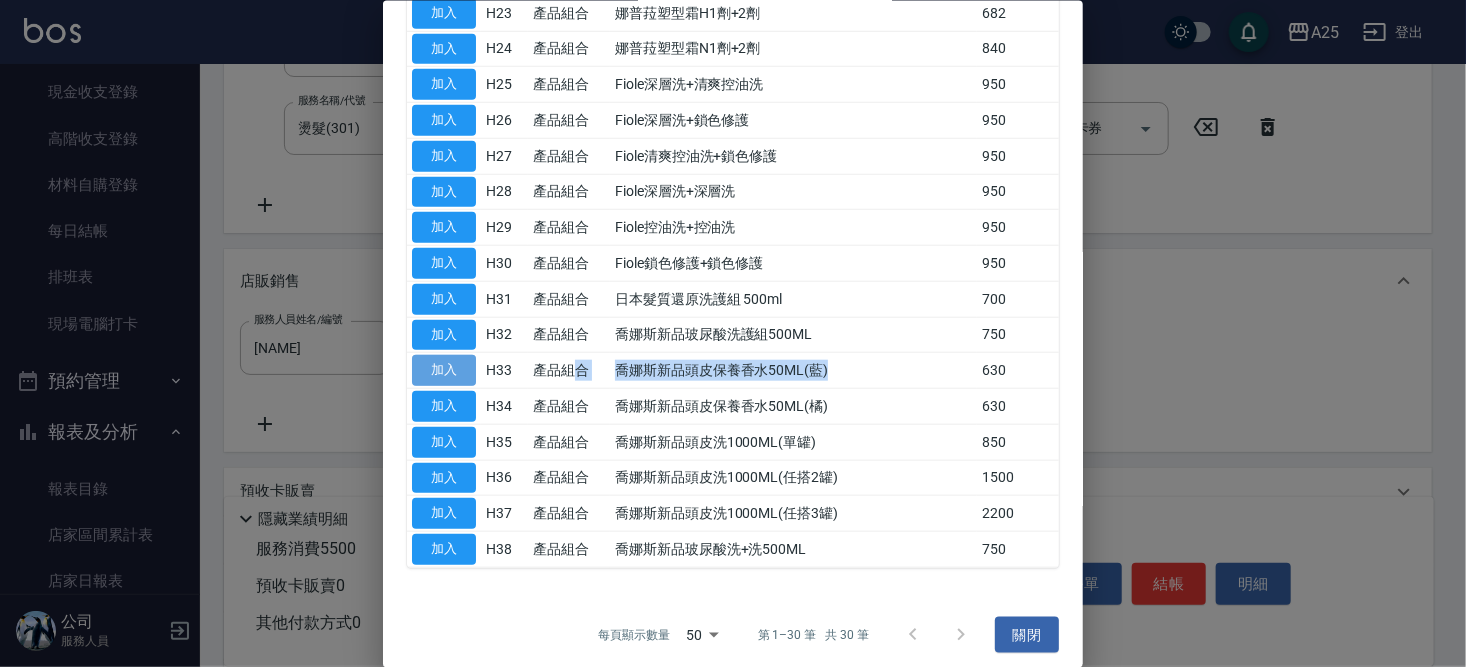 click on "加入" at bounding box center [444, 370] 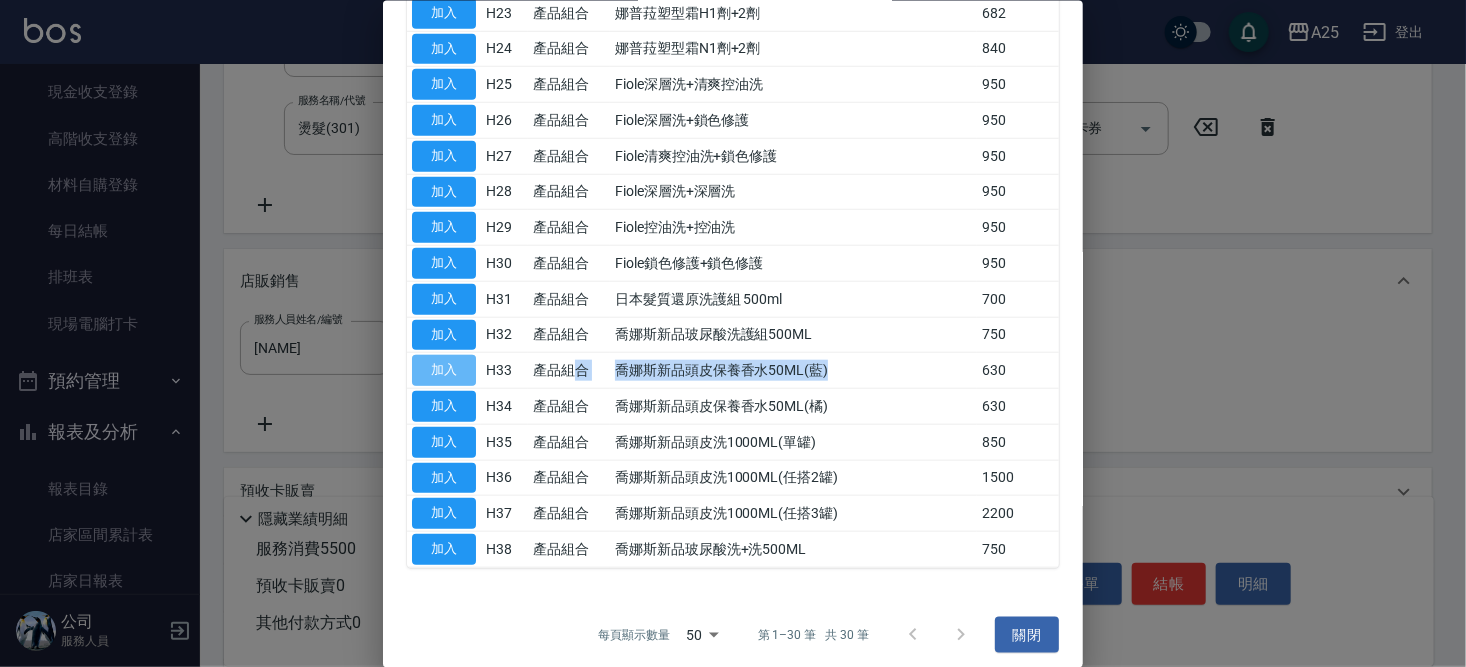 type on "喬娜斯新品頭皮保養香水50ML(藍)" 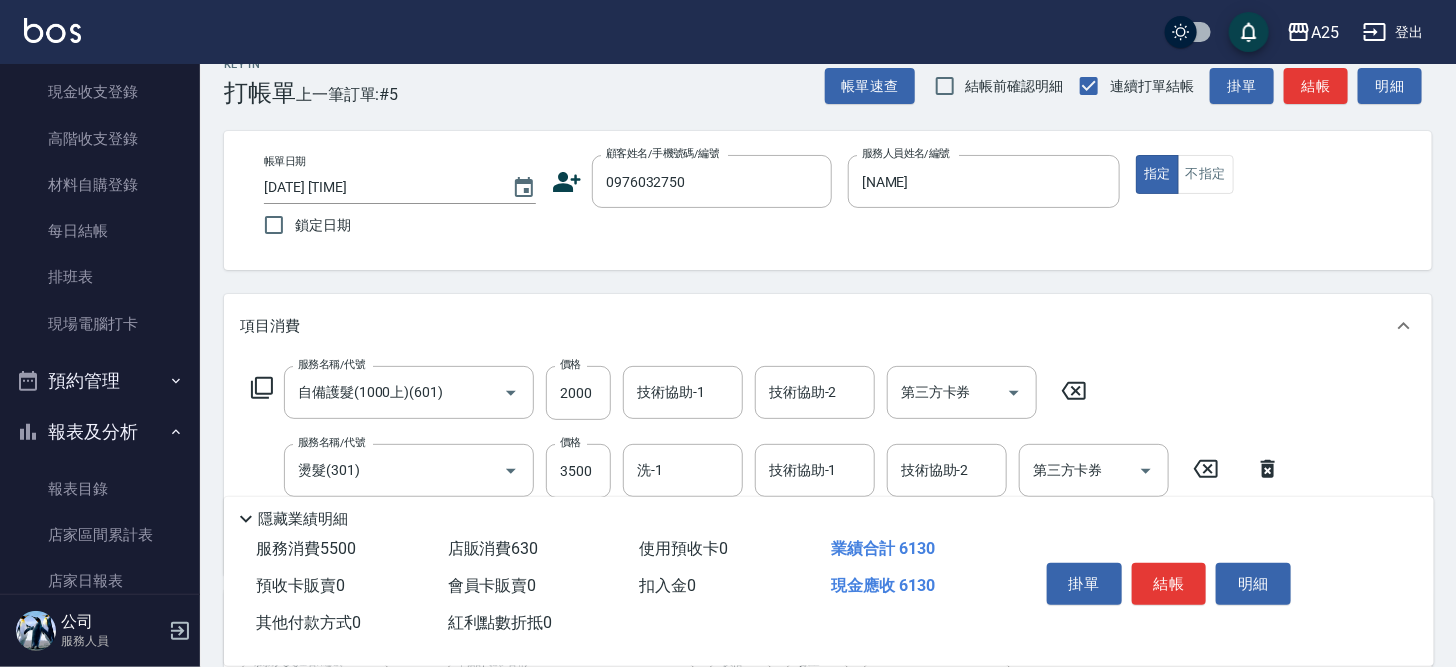 scroll, scrollTop: 29, scrollLeft: 0, axis: vertical 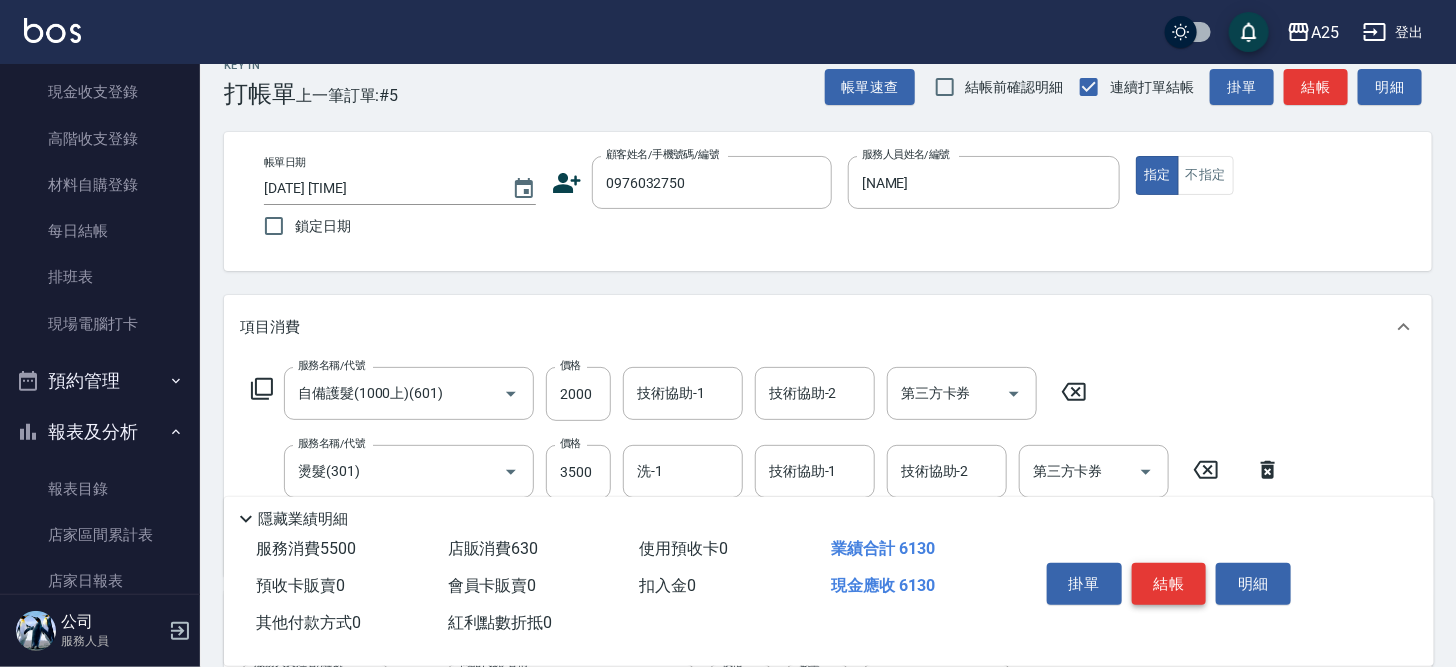 click on "結帳" at bounding box center (1169, 584) 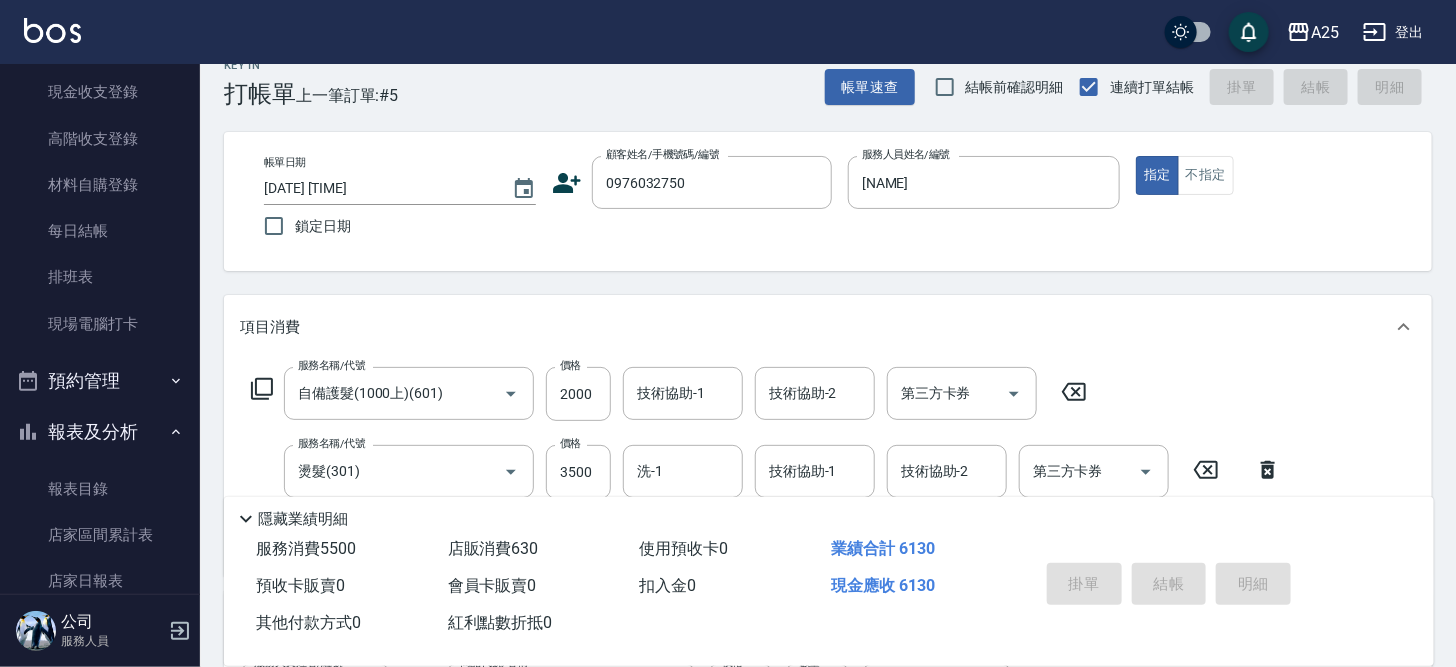 type 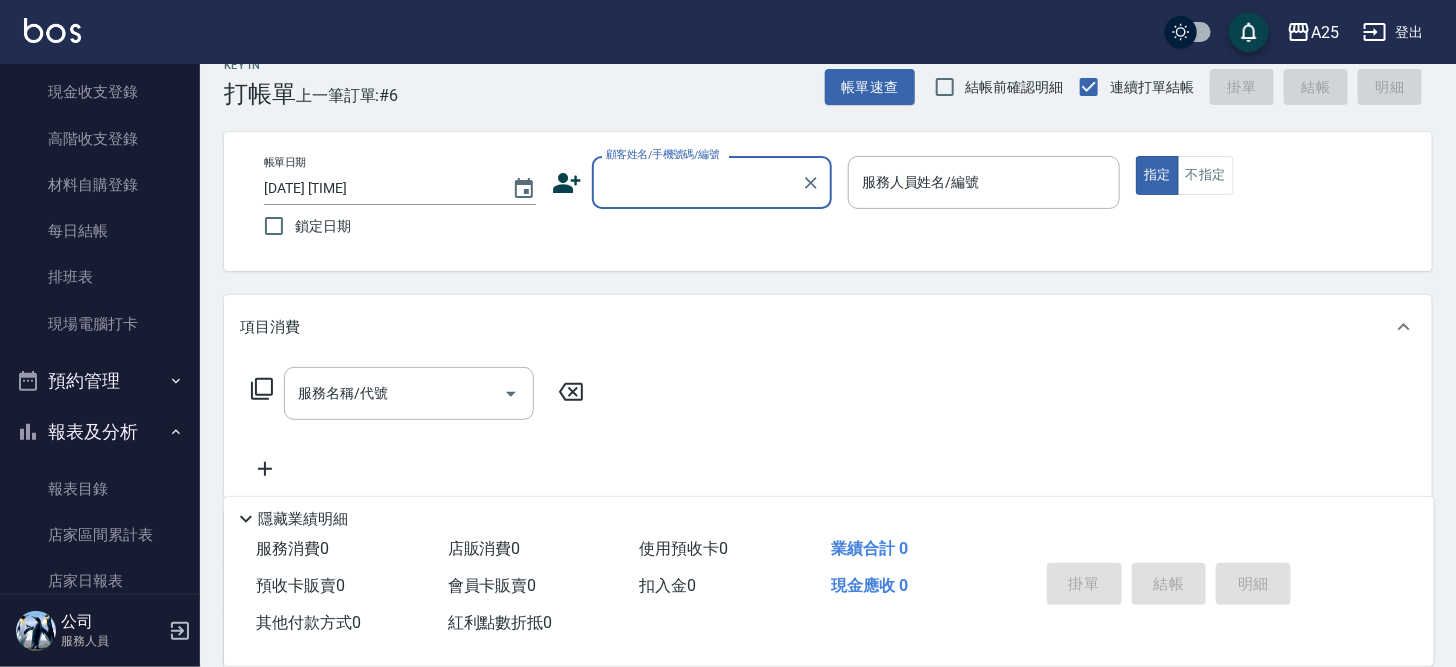 click on "報表及分析" at bounding box center (100, 432) 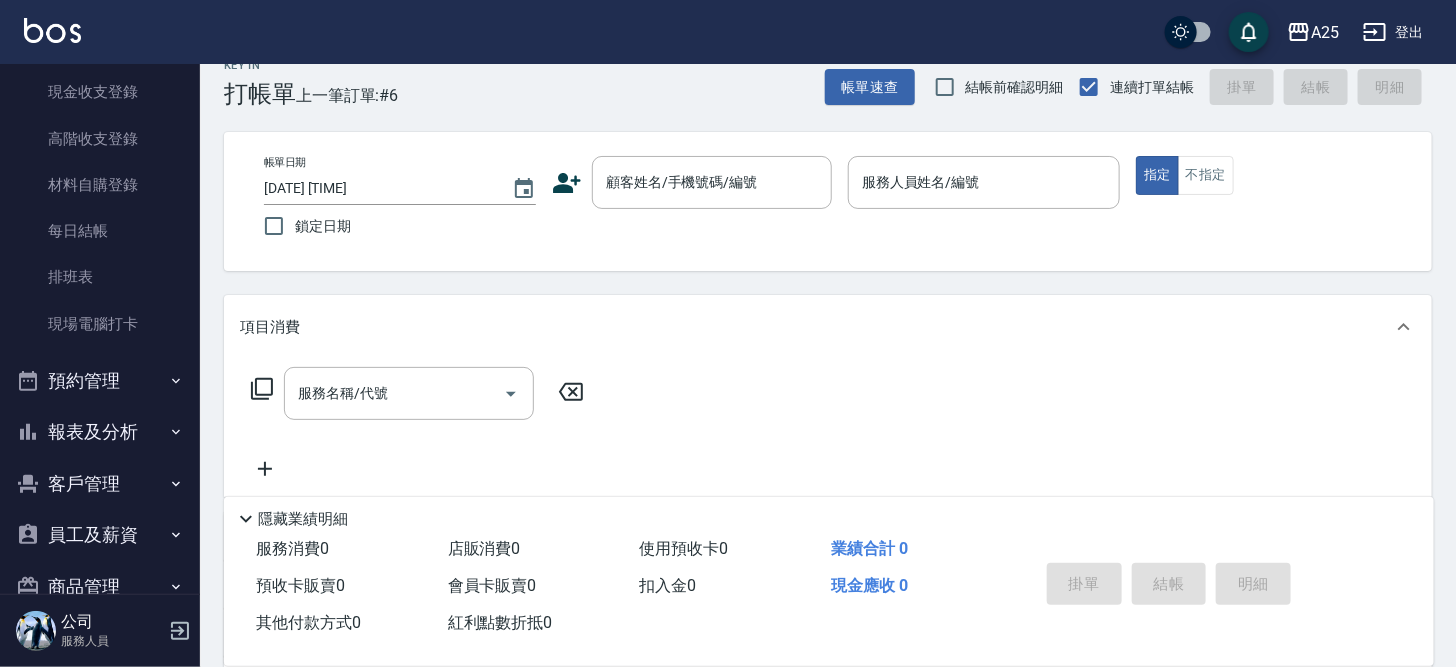 scroll, scrollTop: 0, scrollLeft: 0, axis: both 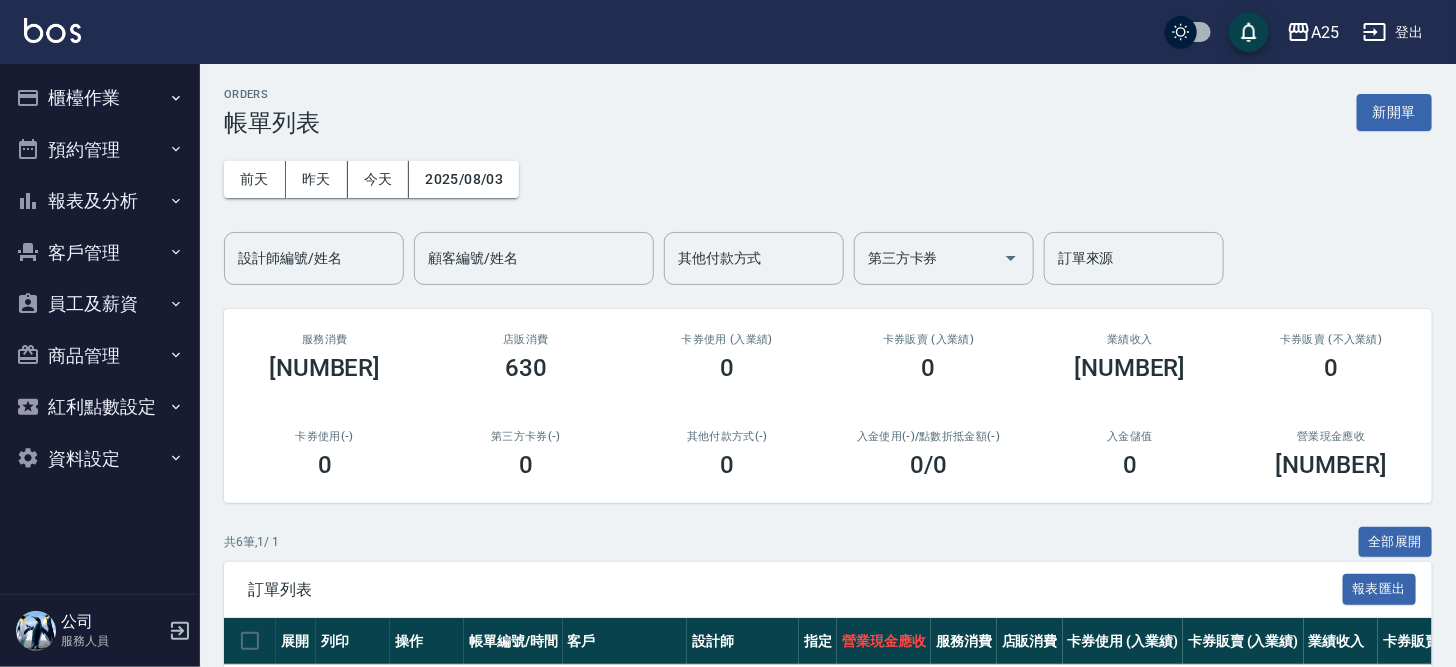 click on "櫃檯作業" at bounding box center (100, 98) 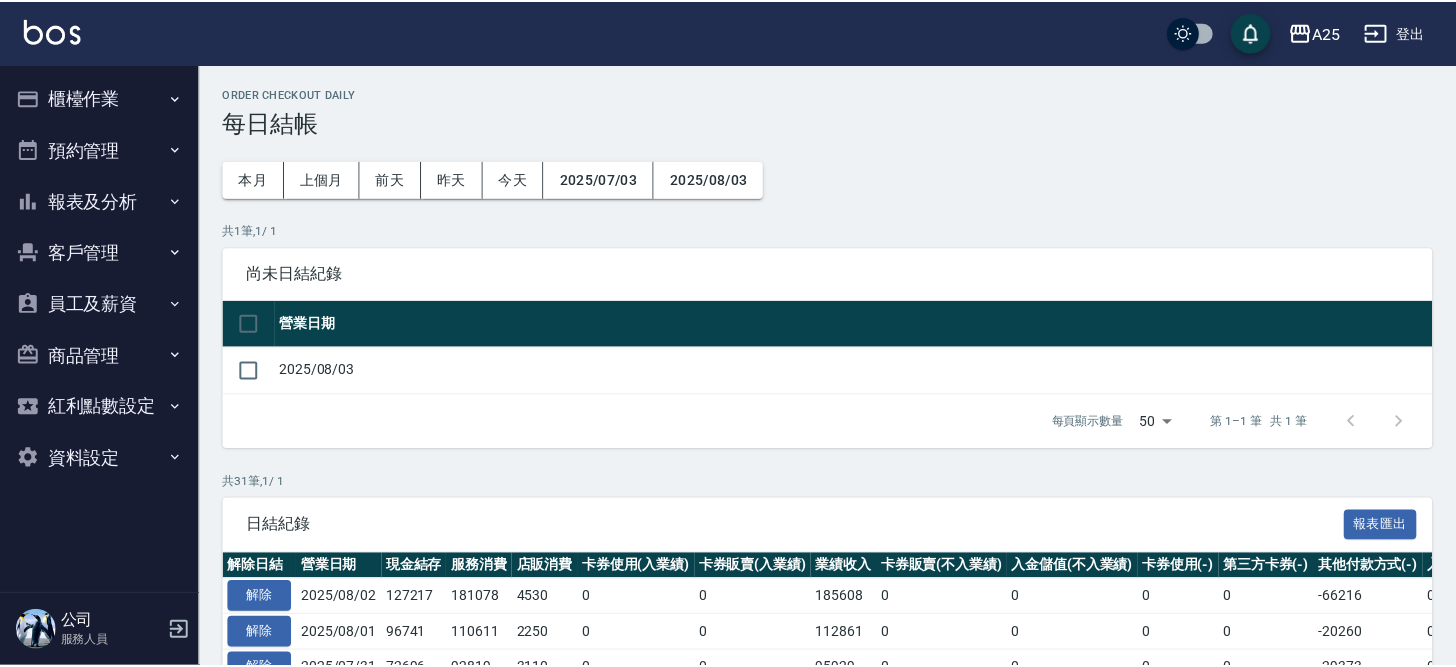 scroll, scrollTop: 0, scrollLeft: 0, axis: both 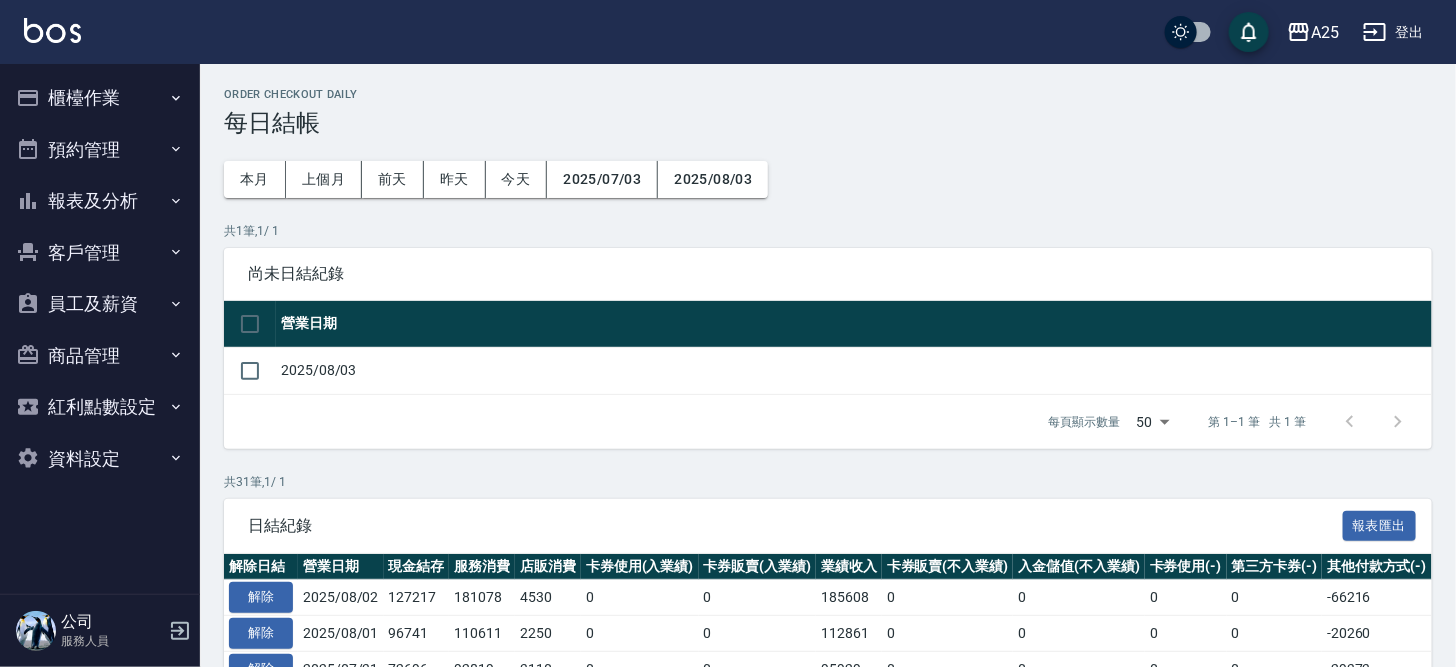 click on "報表及分析" at bounding box center (100, 201) 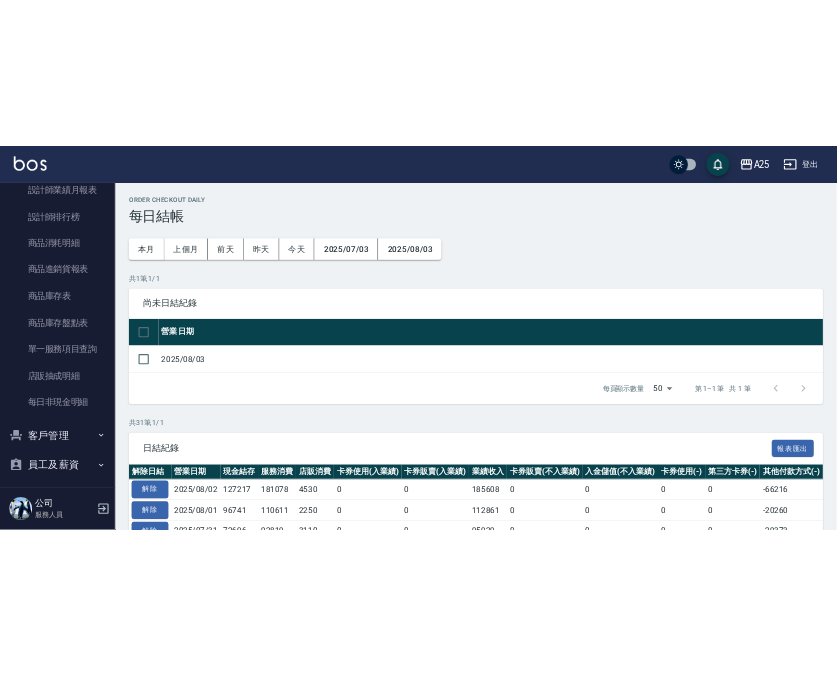 scroll, scrollTop: 693, scrollLeft: 0, axis: vertical 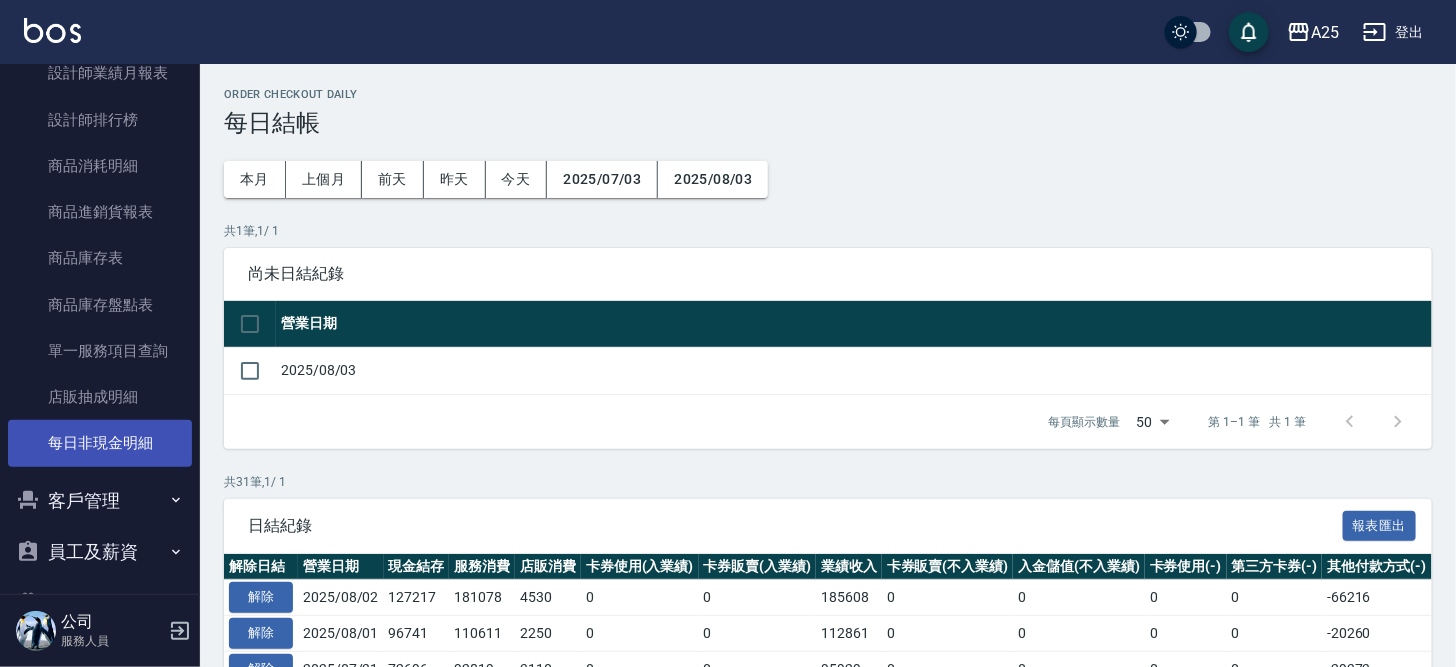 click on "每日非現金明細" at bounding box center (100, 443) 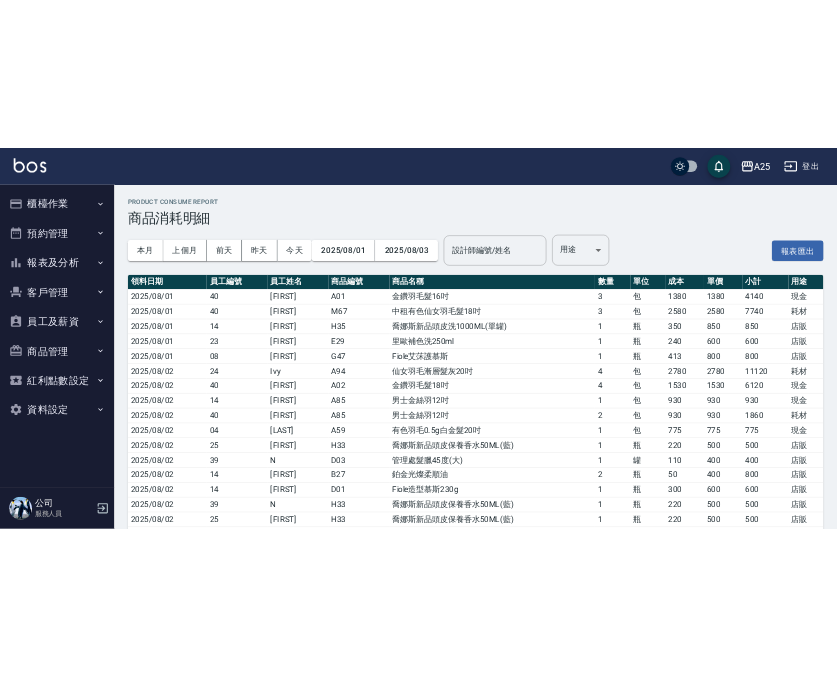 scroll, scrollTop: 0, scrollLeft: 0, axis: both 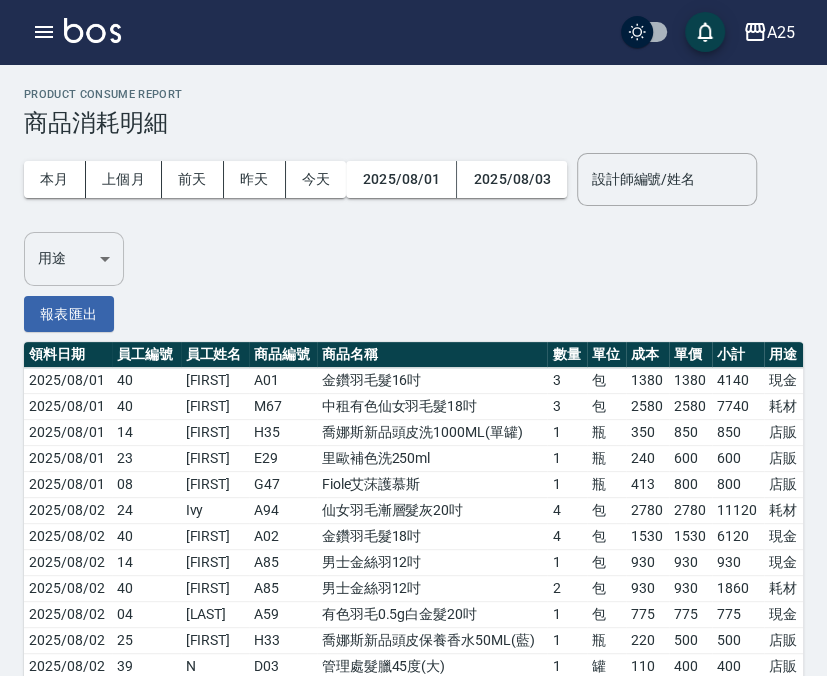 click on "[DATE]" at bounding box center [413, 534] 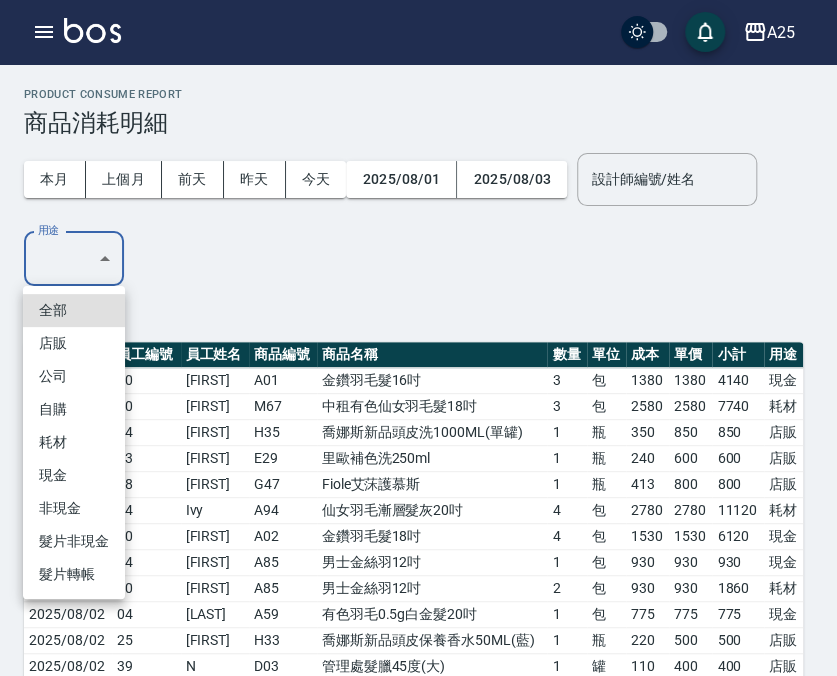 click on "耗材" at bounding box center [74, 442] 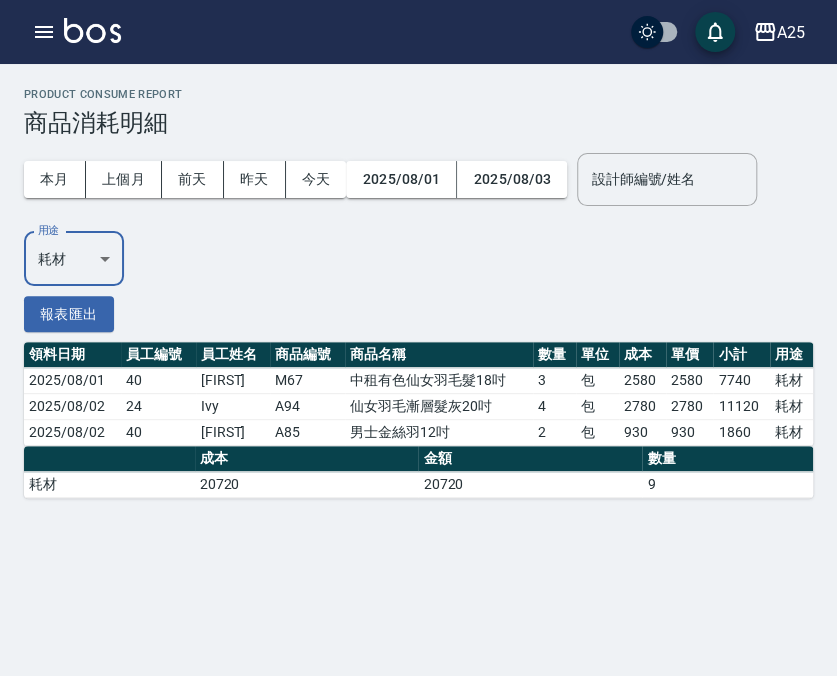 type on "耗材" 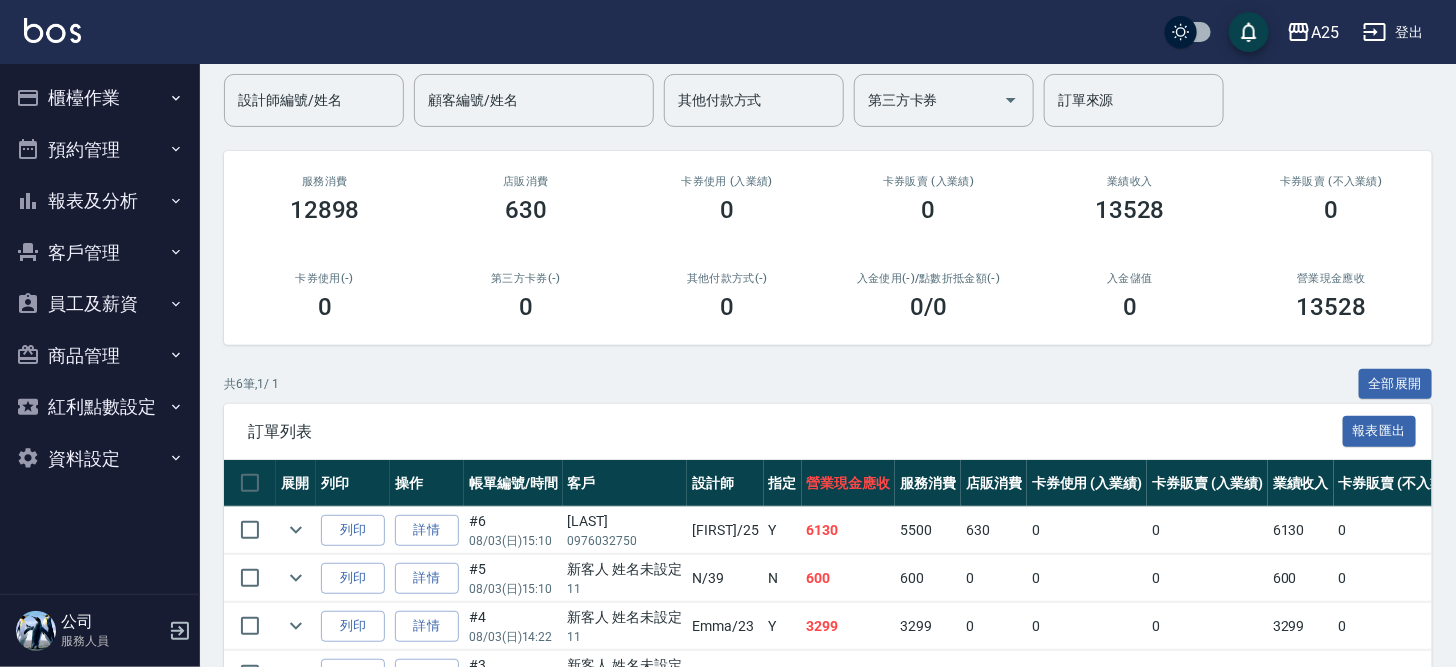scroll, scrollTop: 100, scrollLeft: 0, axis: vertical 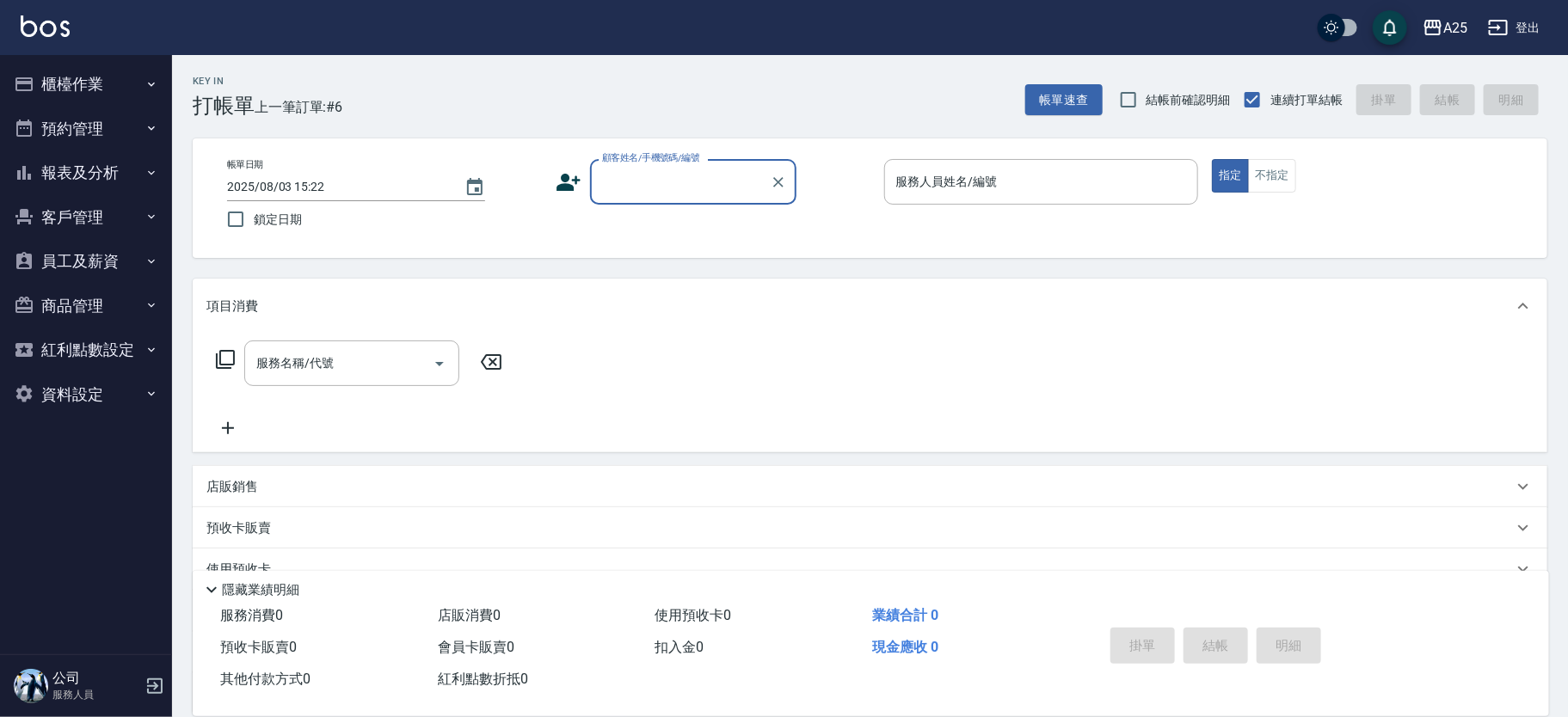 click on "顧客姓名/手機號碼/編號" at bounding box center (680, 181) 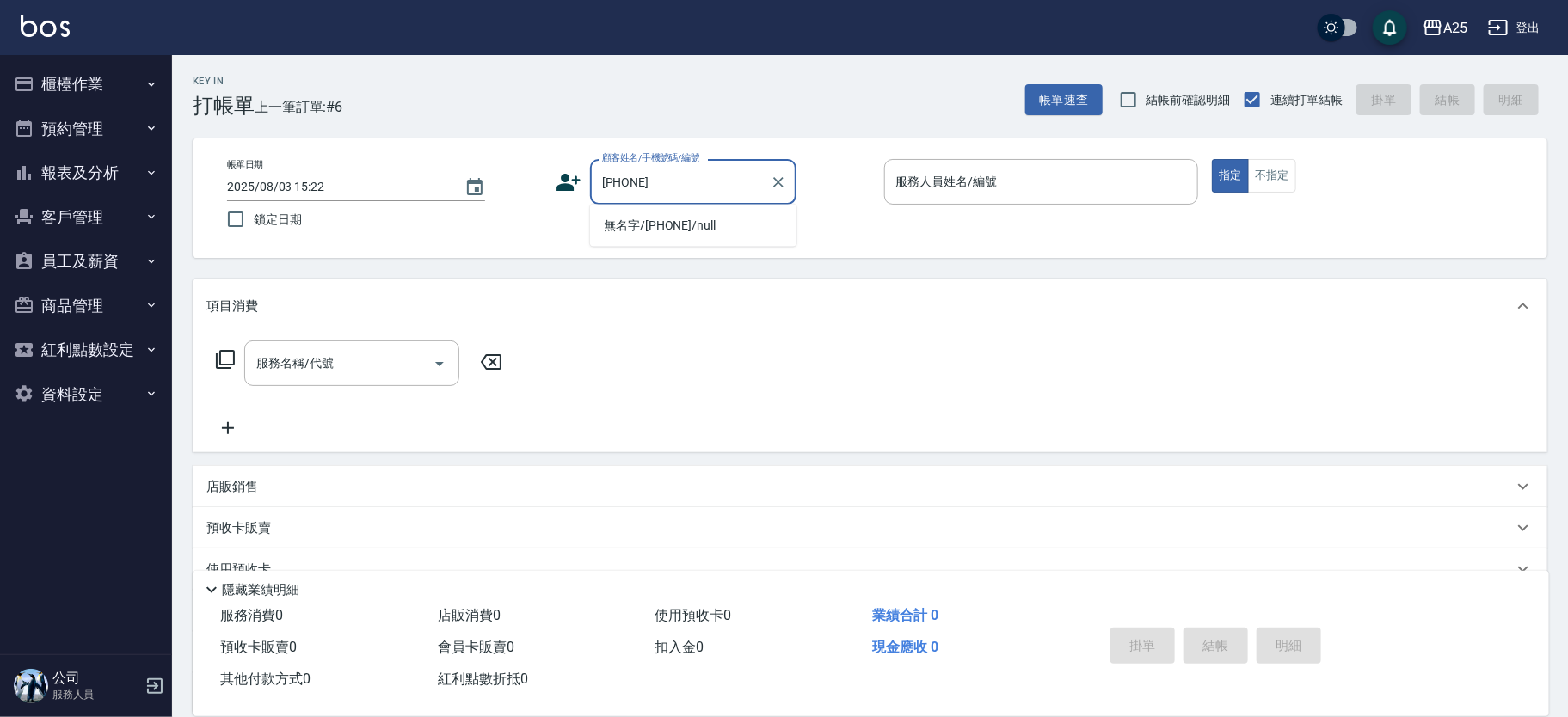 click on "無名字/[PHONE]/null" at bounding box center [693, 225] 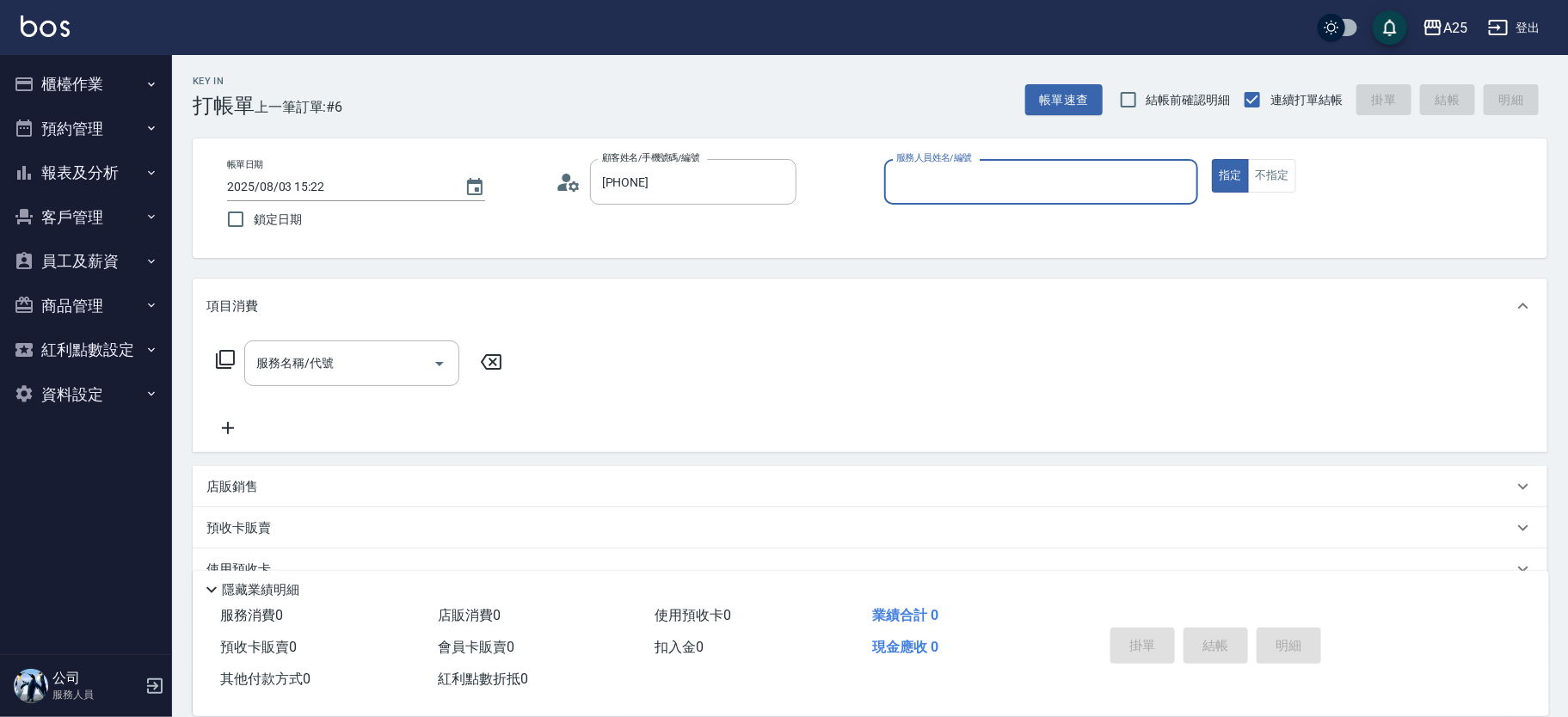 type on "無名字/[PHONE]/null" 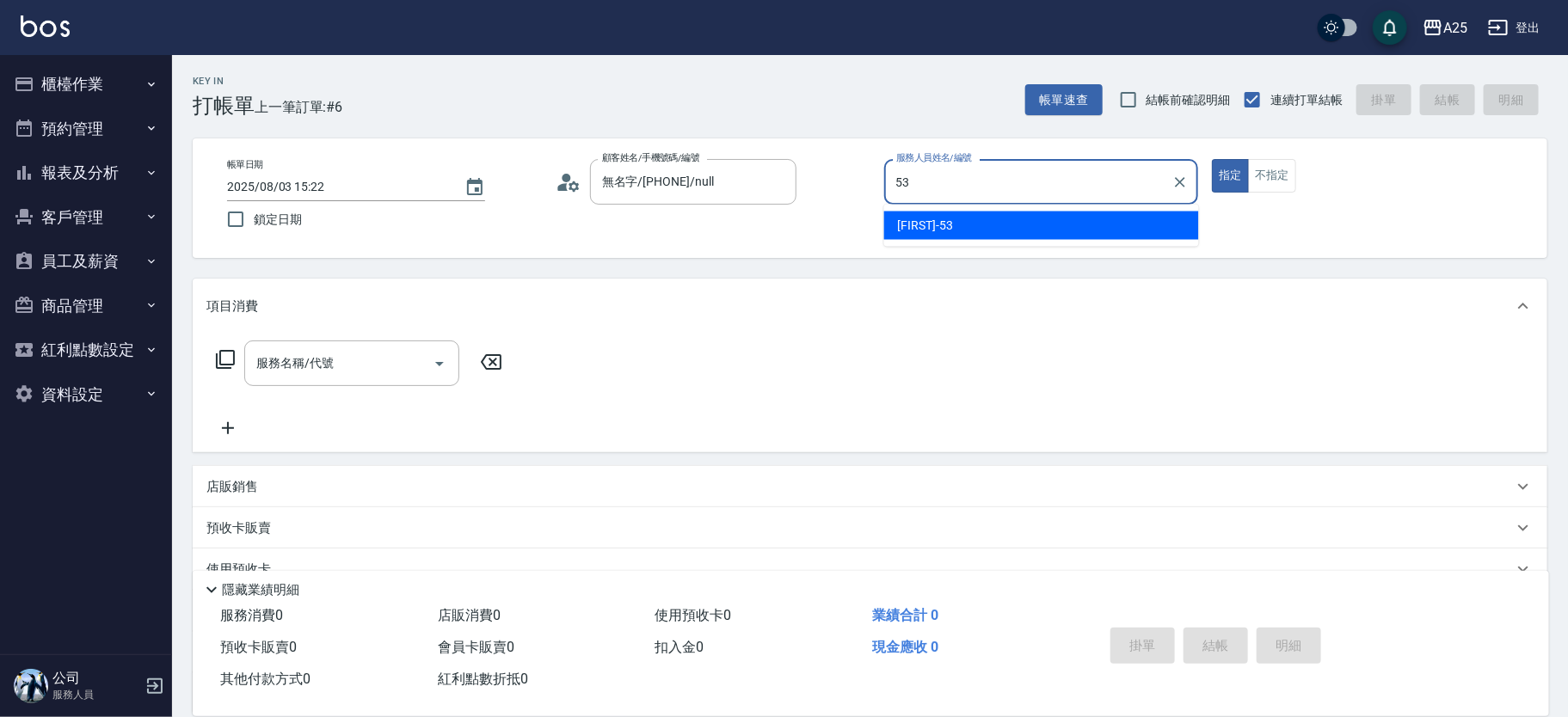 type on "Jerry-53" 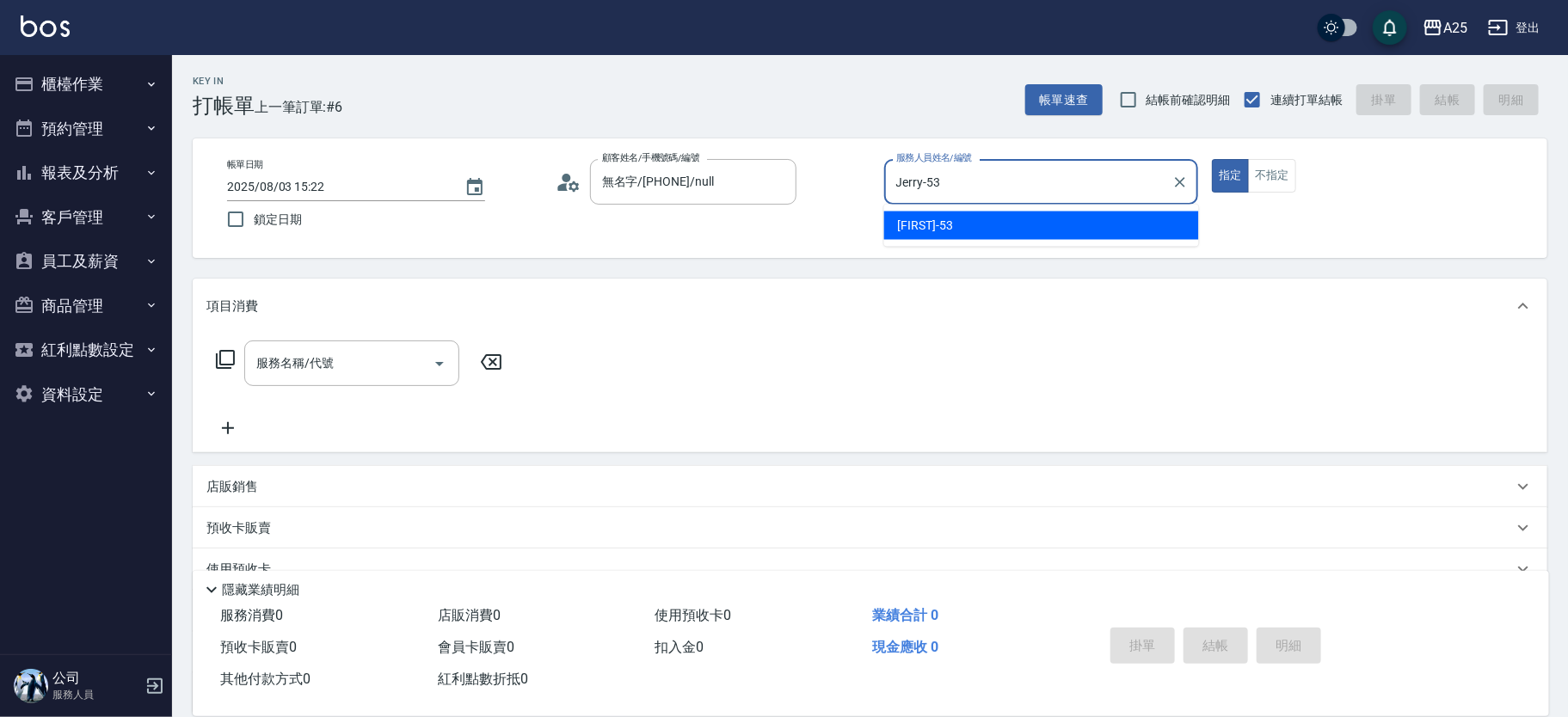 type on "true" 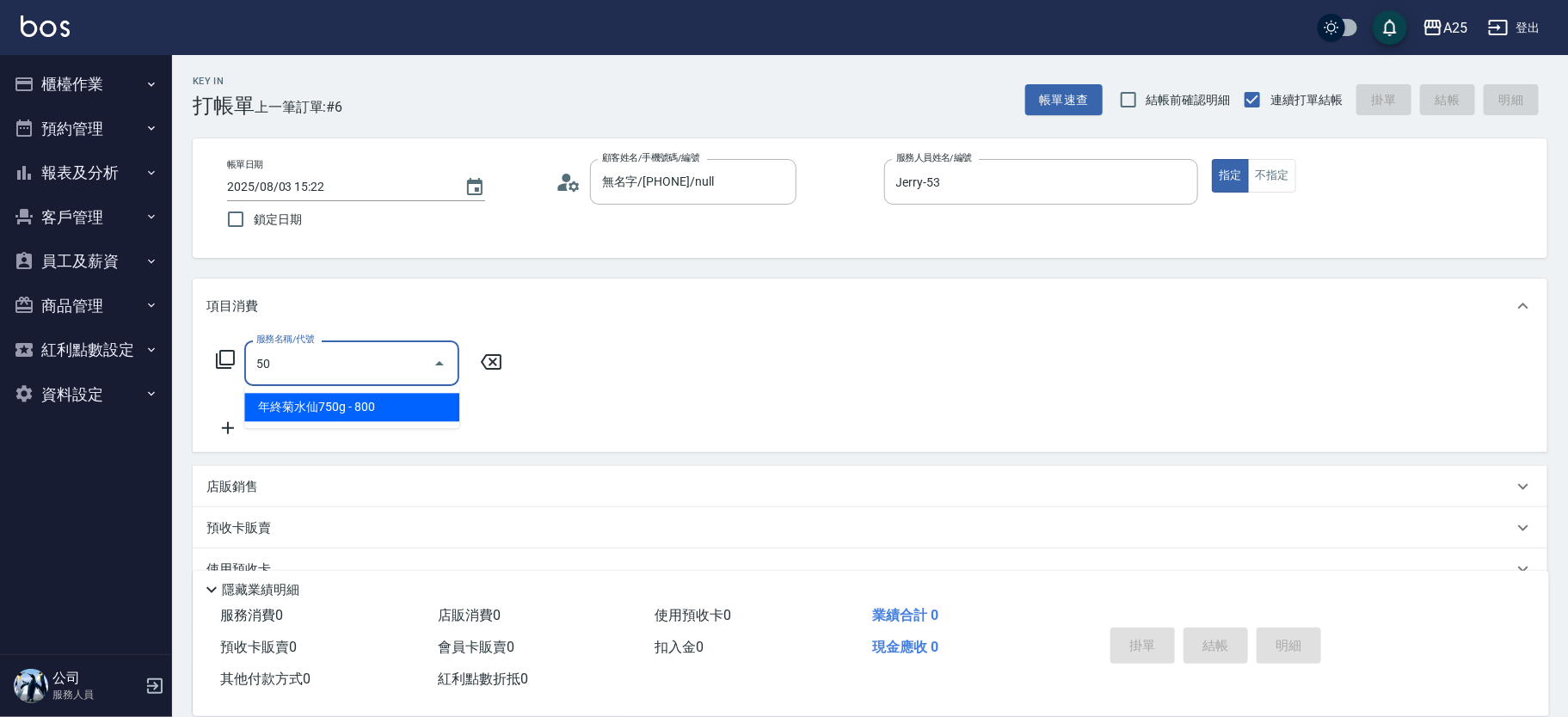 type on "501" 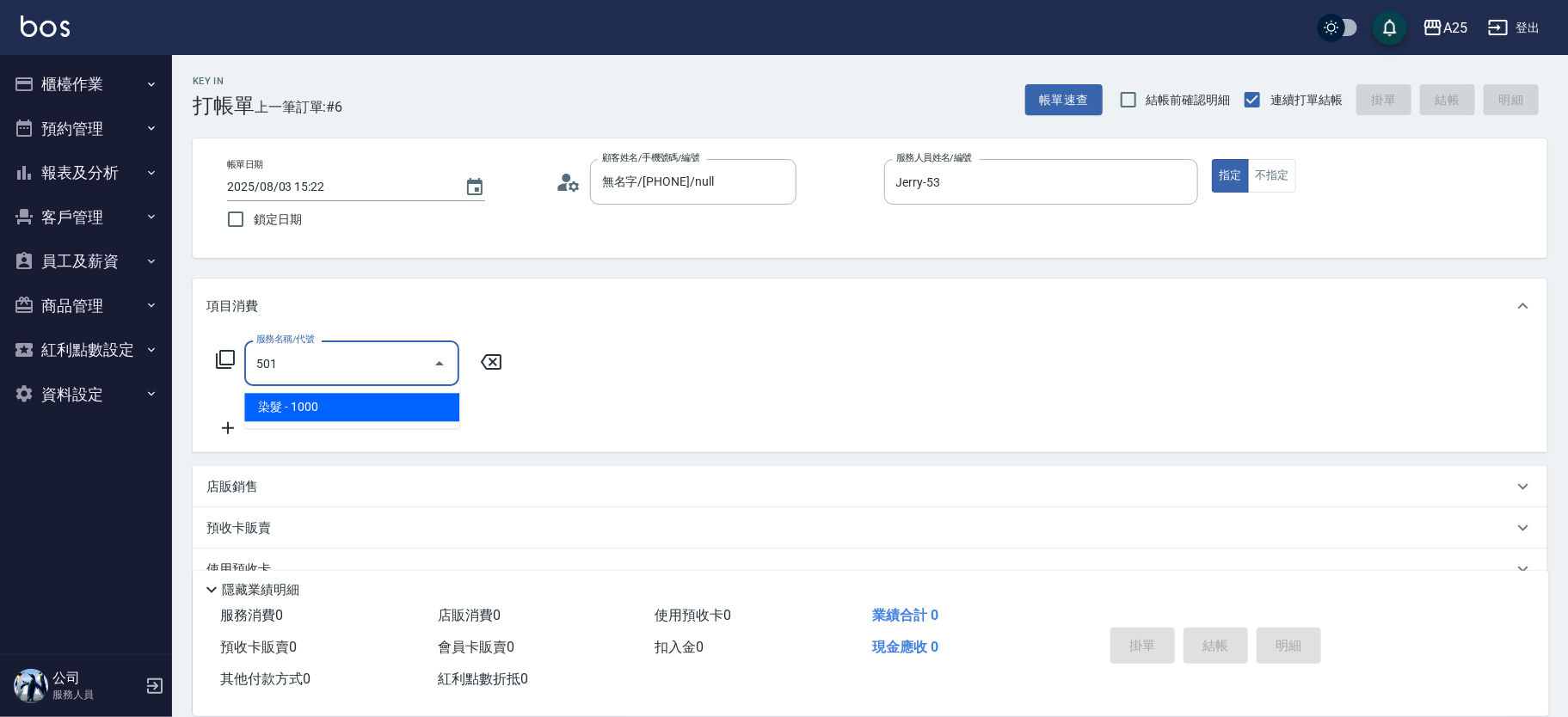 type on "100" 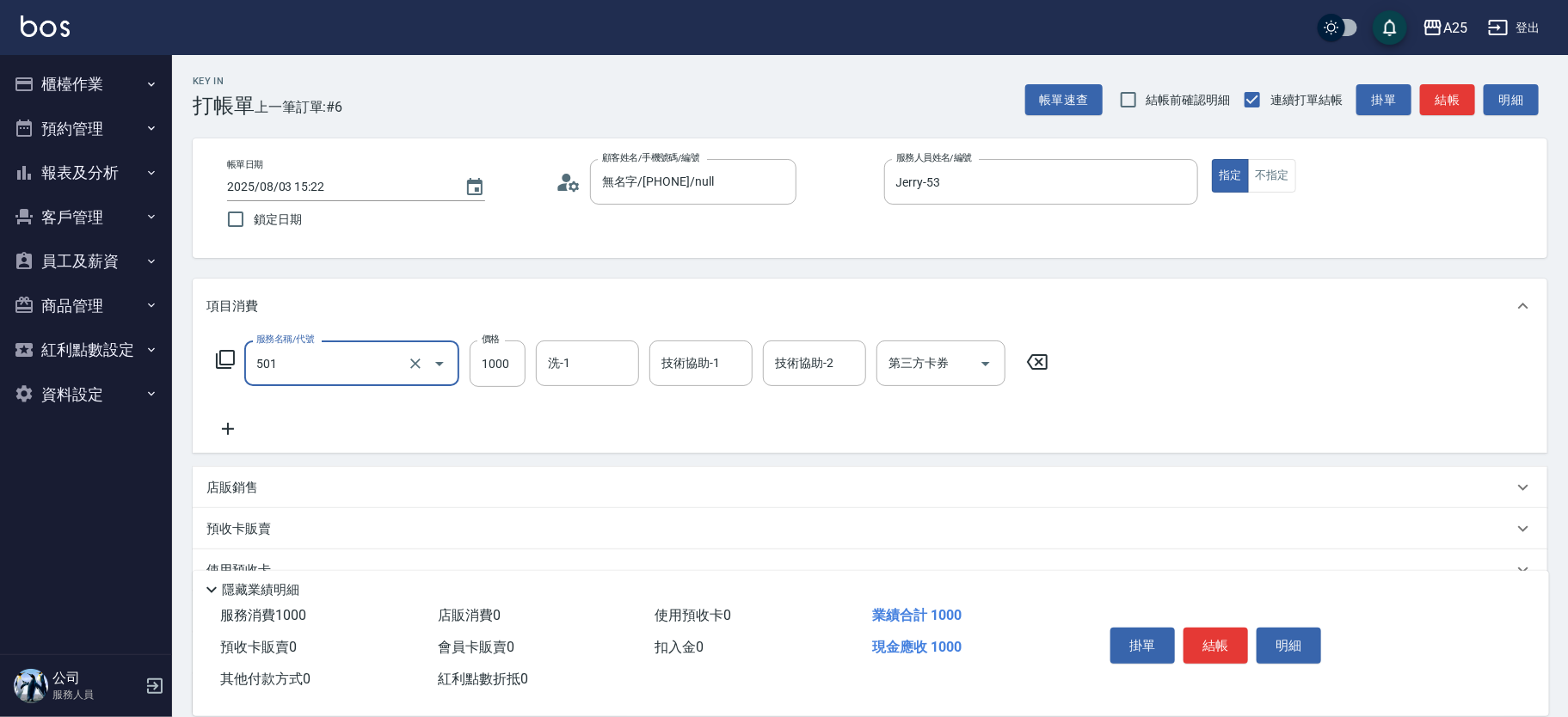 type on "染髮(501)" 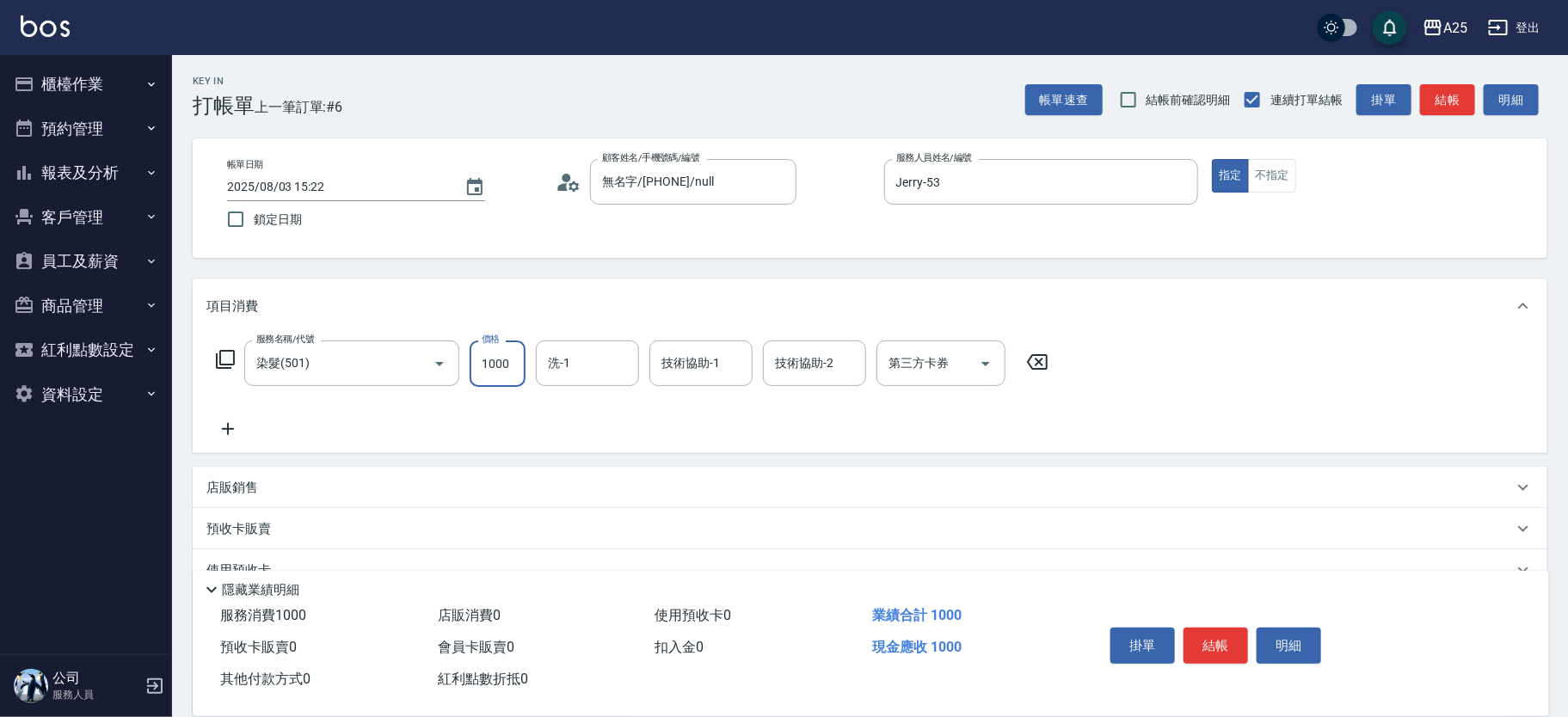 type on "0" 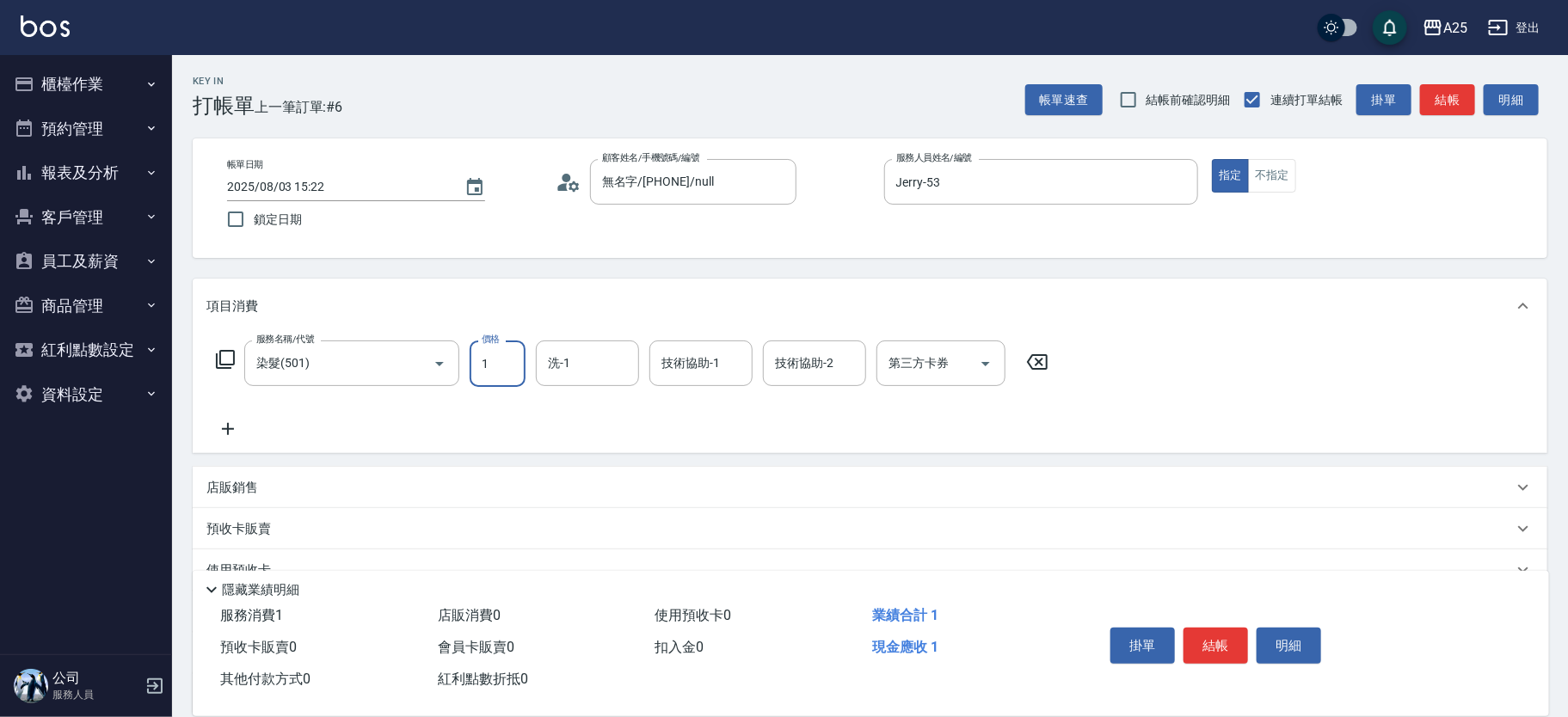 type on "16" 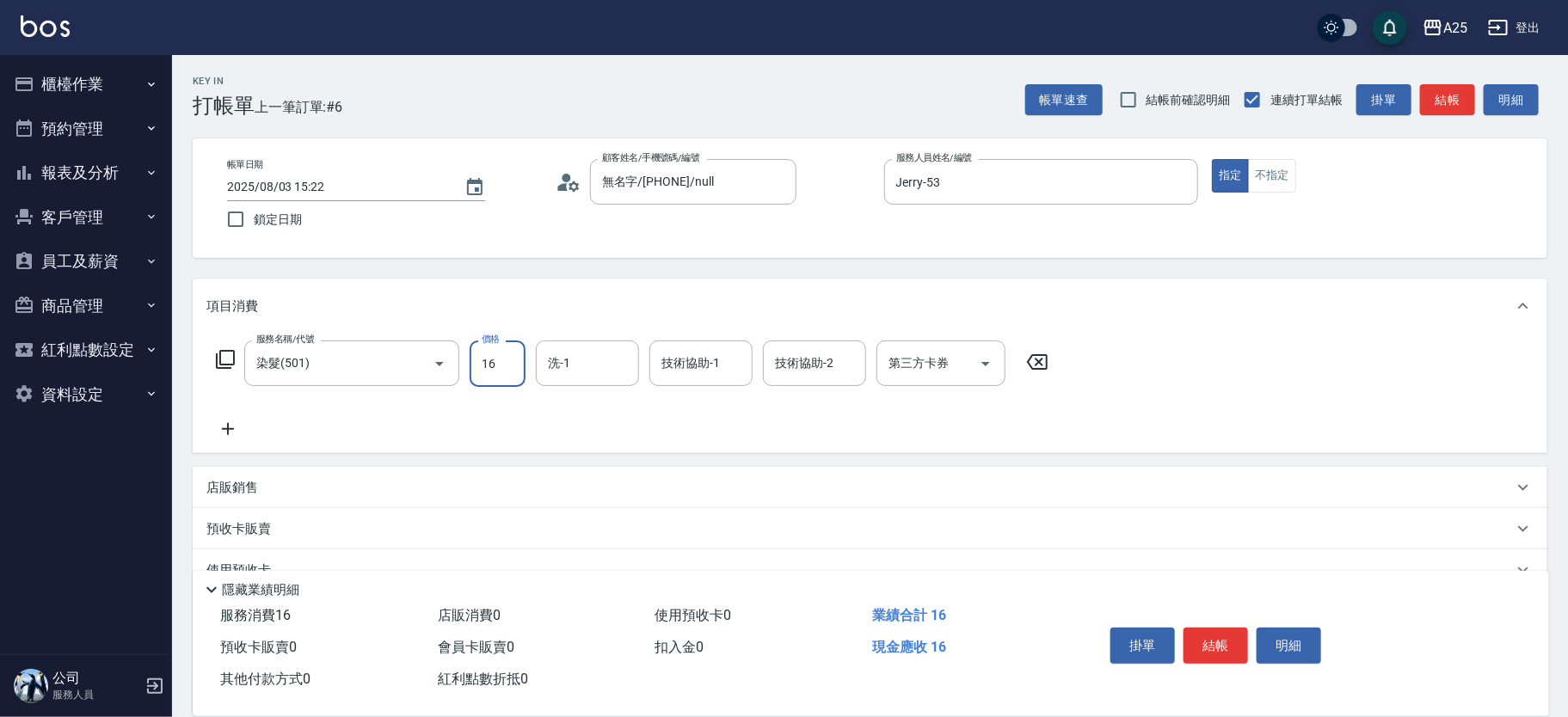 type on "10" 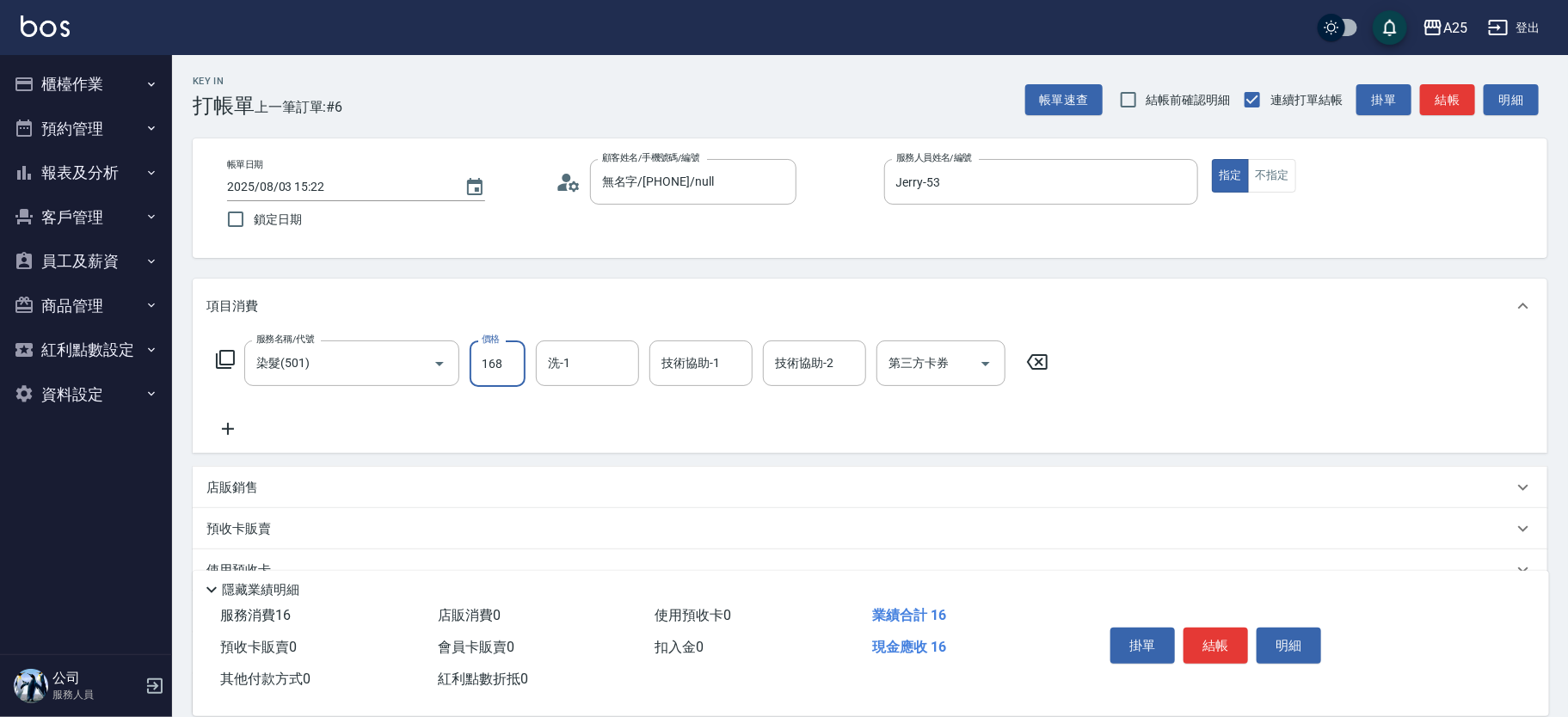type on "1680" 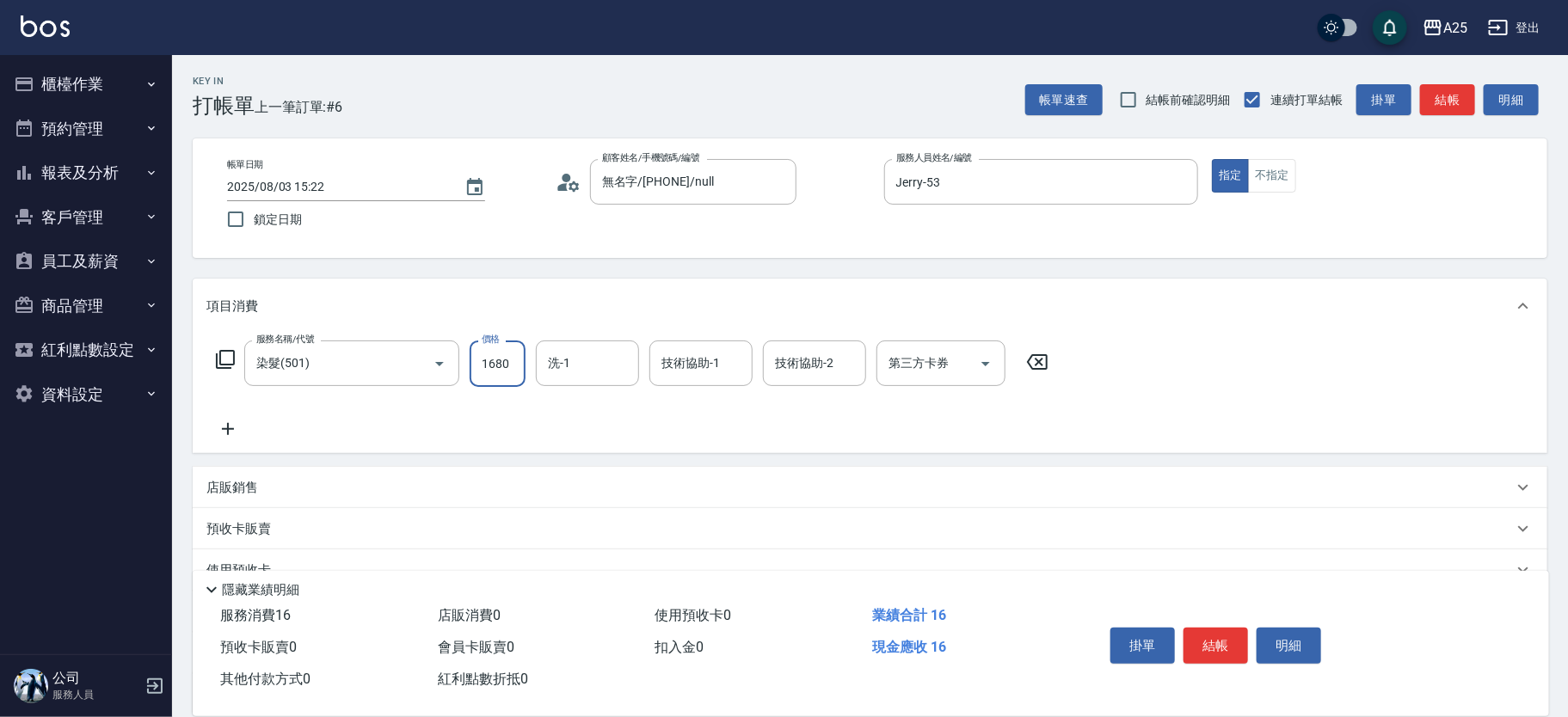 type on "160" 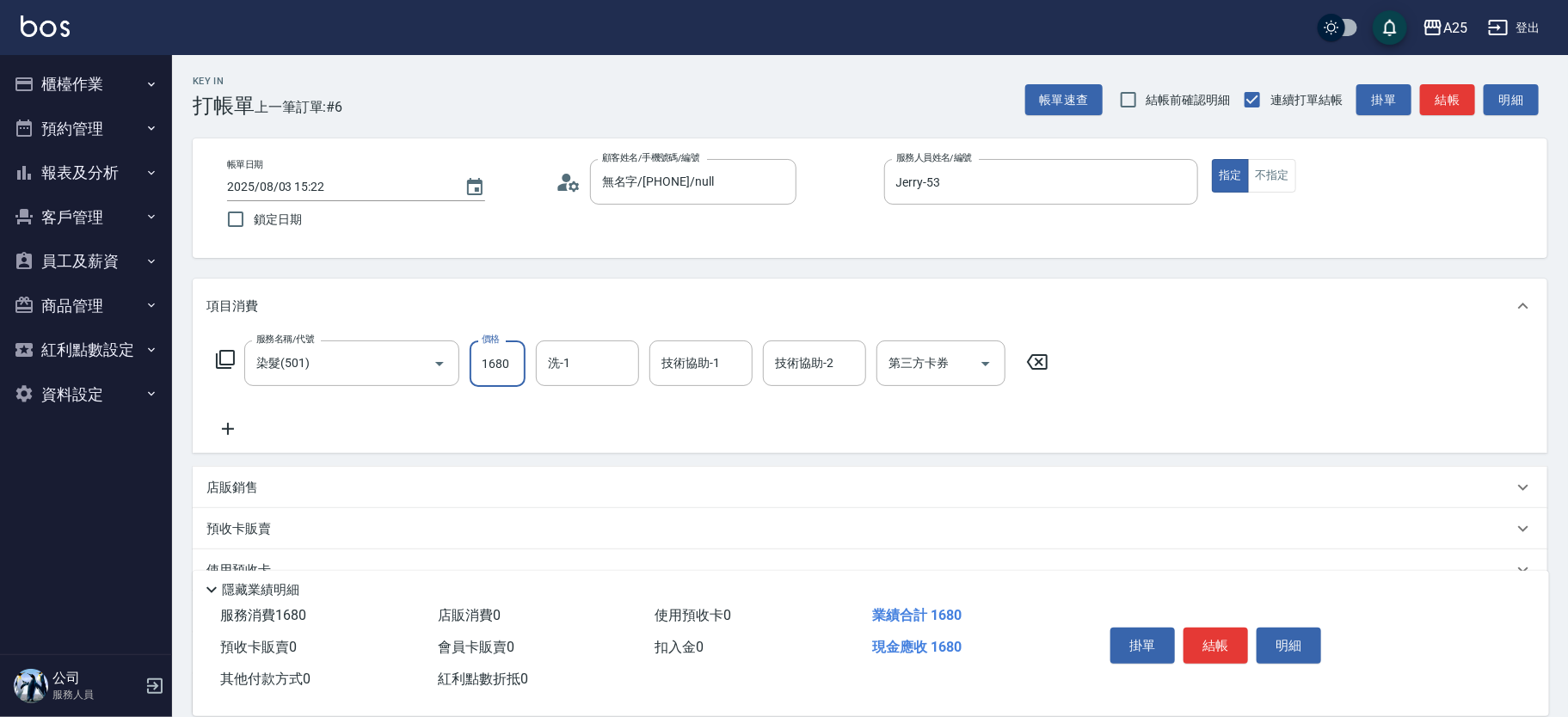 type on "1680" 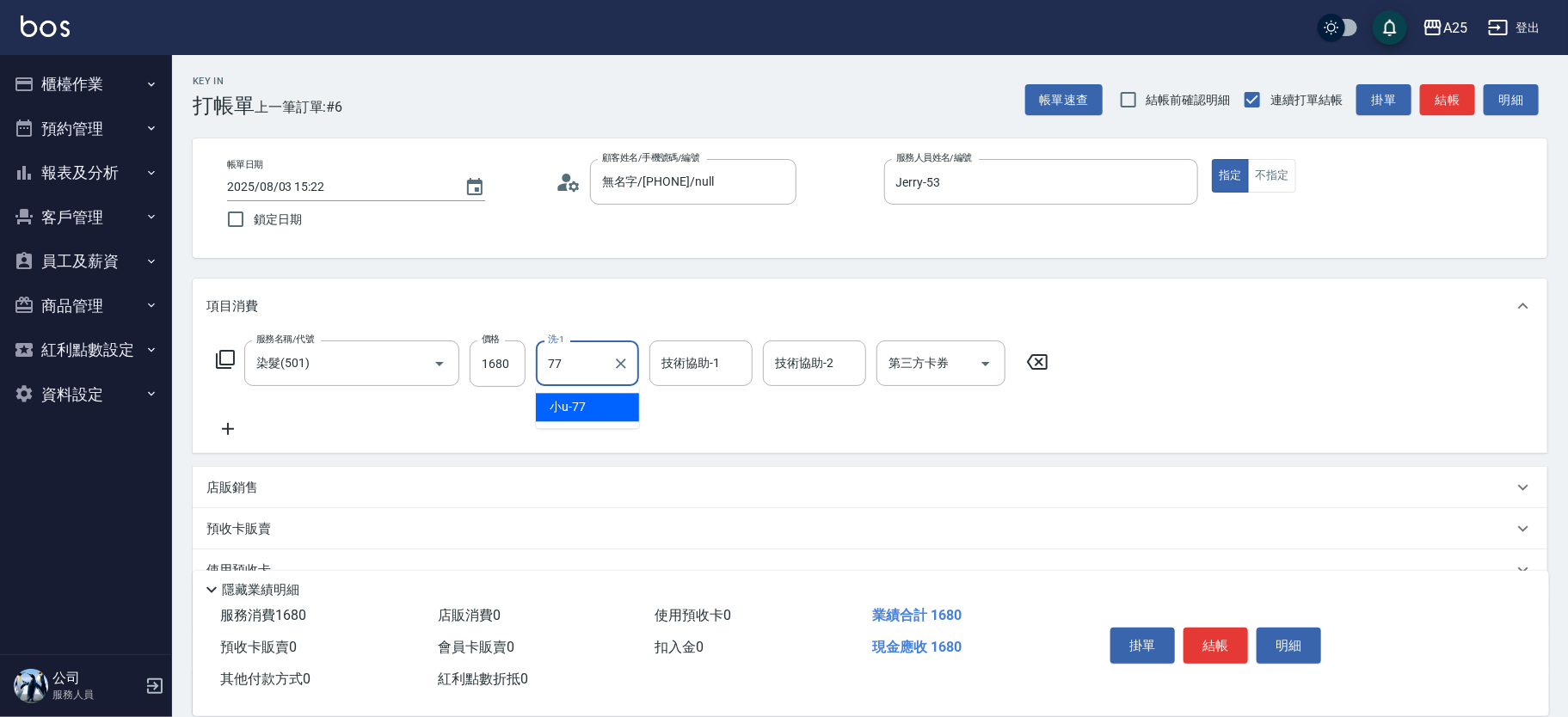 type on "小u-77" 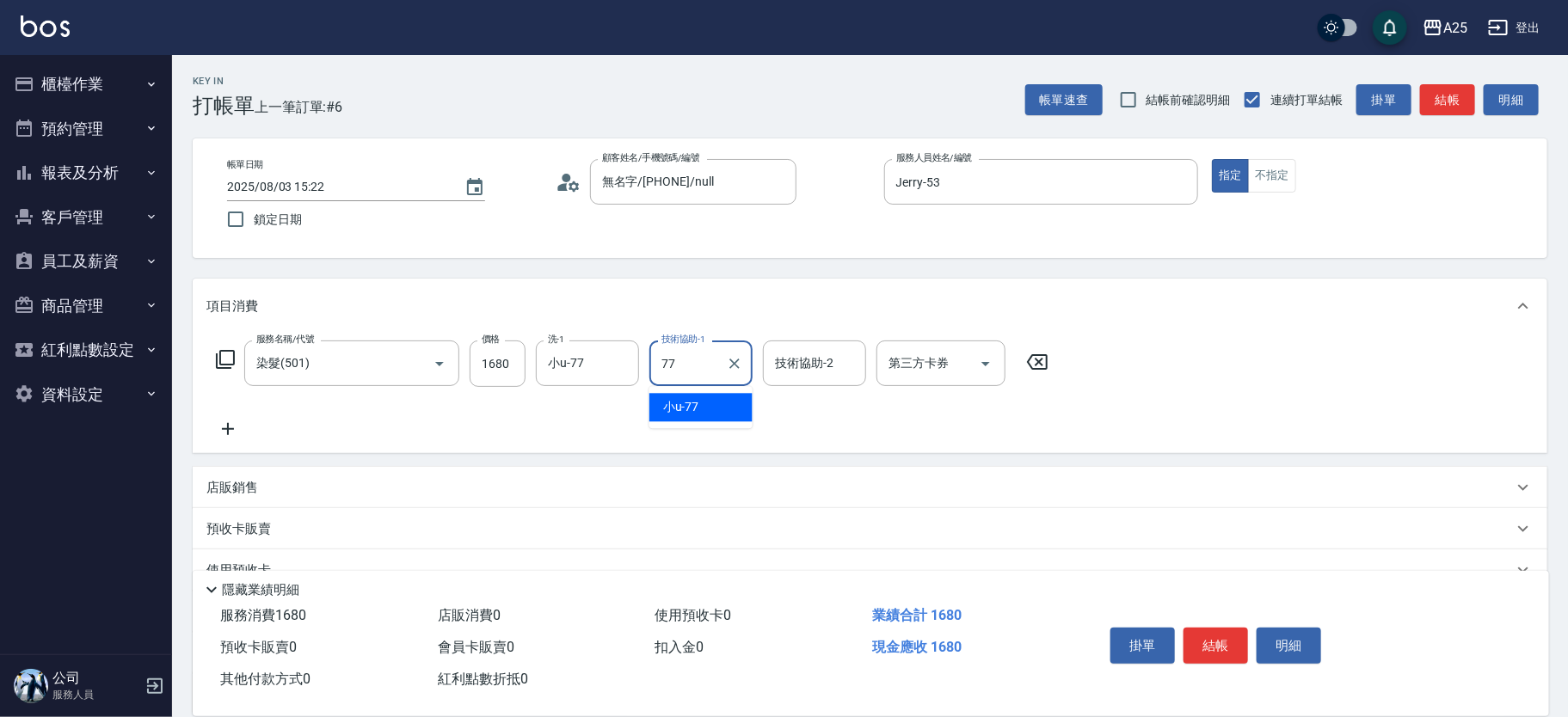 type on "小u-77" 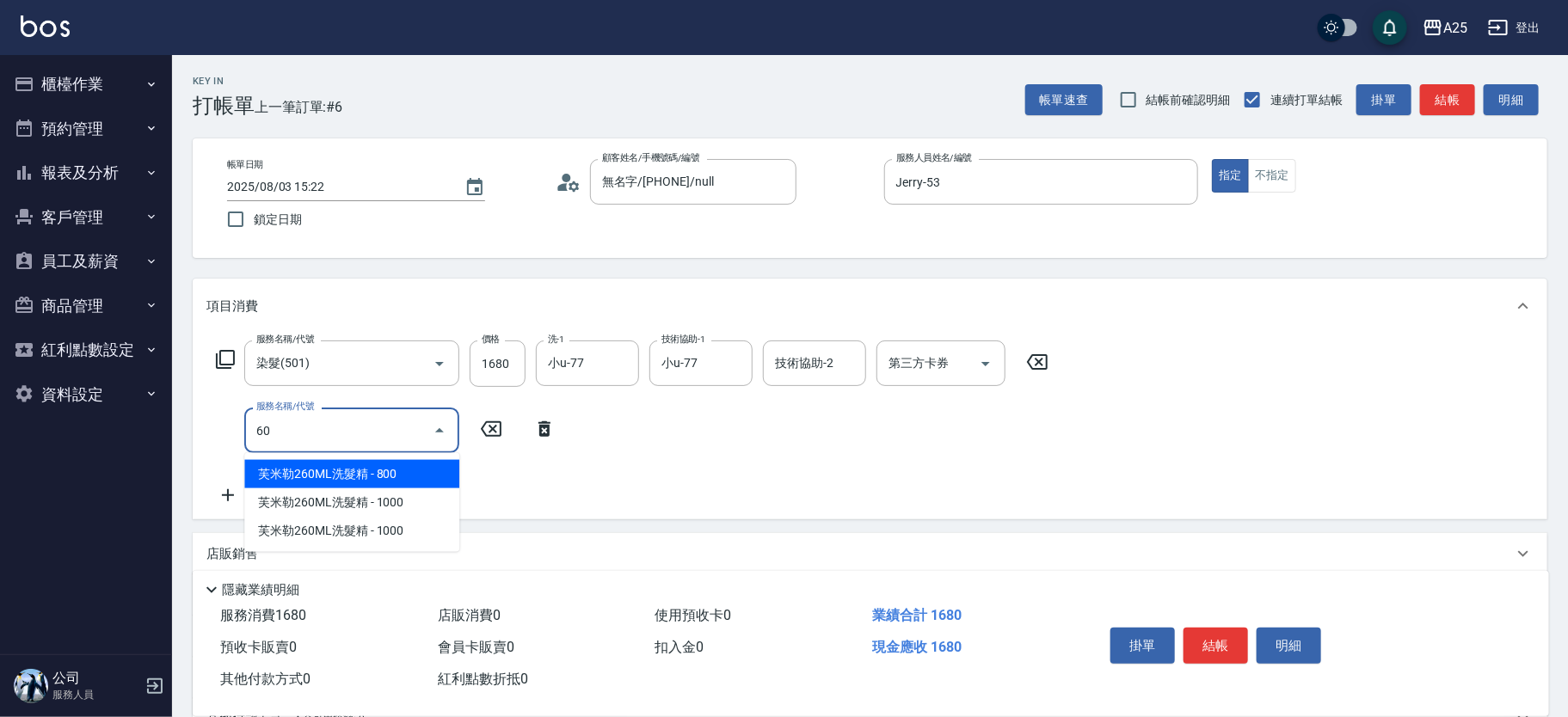 type on "601" 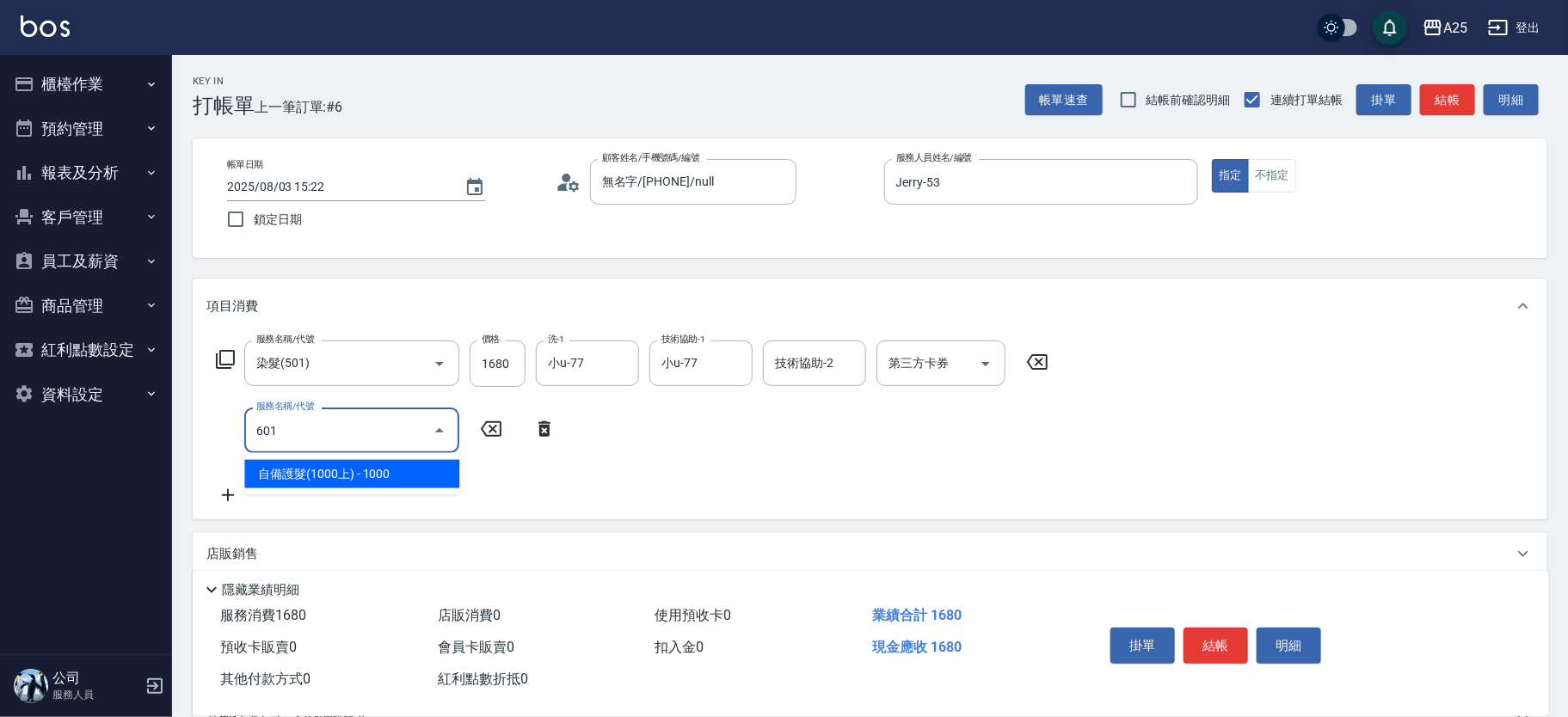 type on "260" 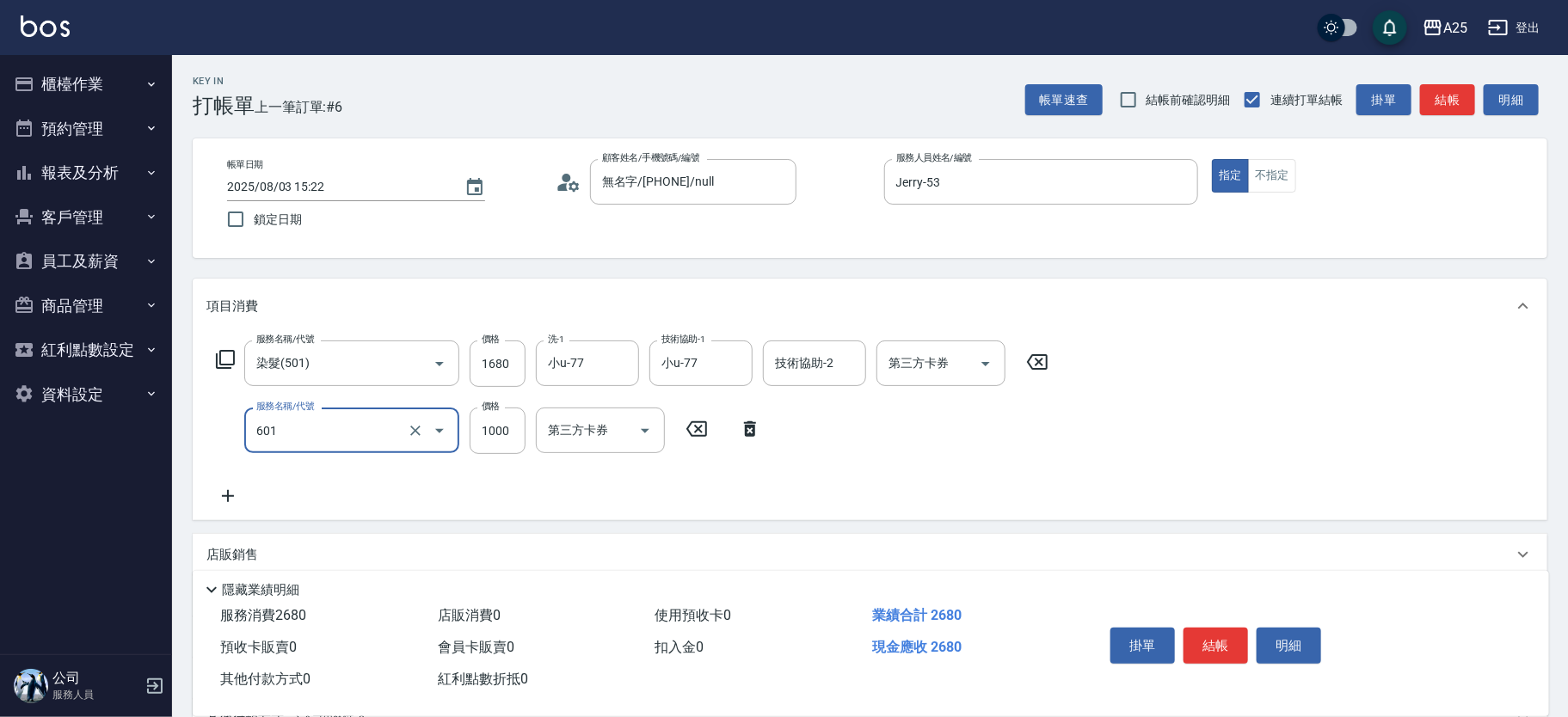 type on "自備護髮(1000上)(601)" 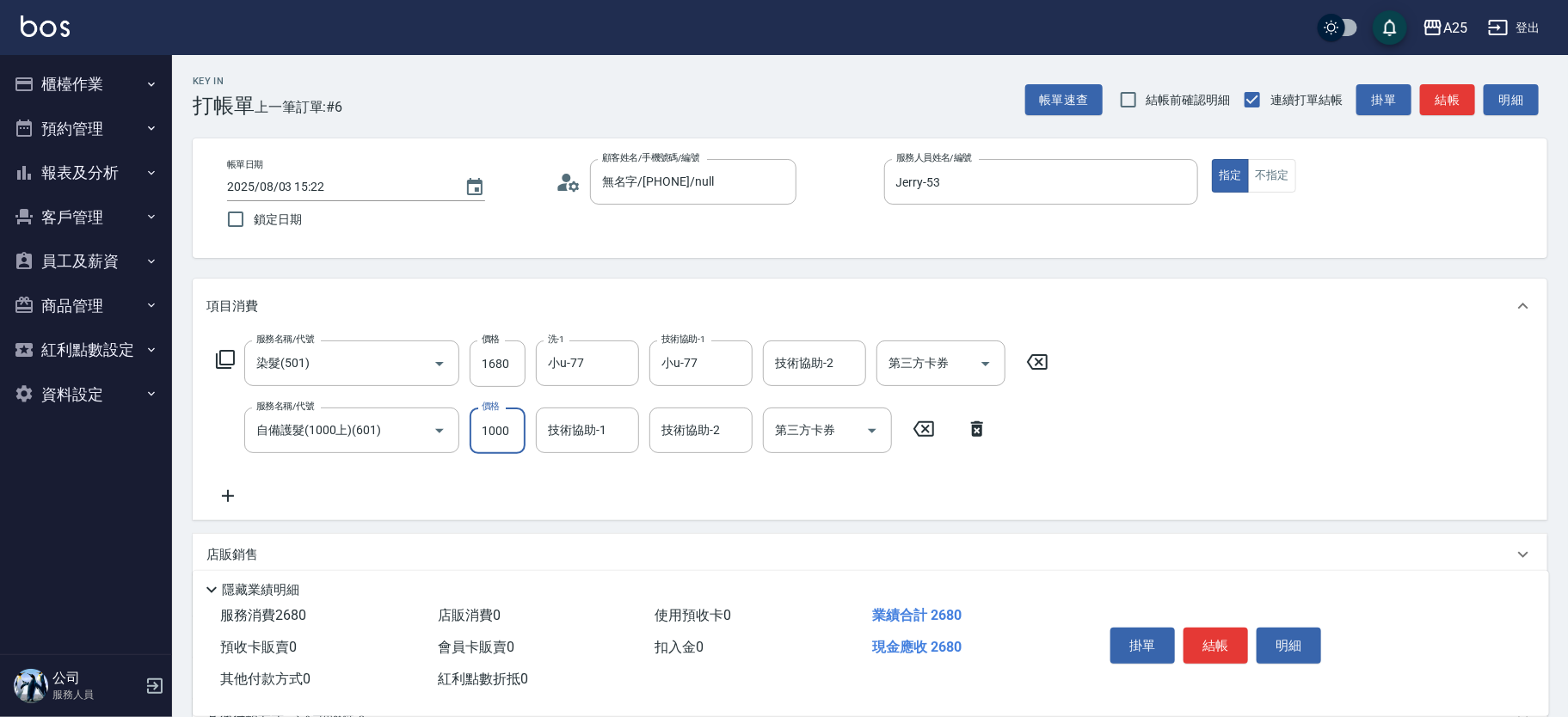 type on "160" 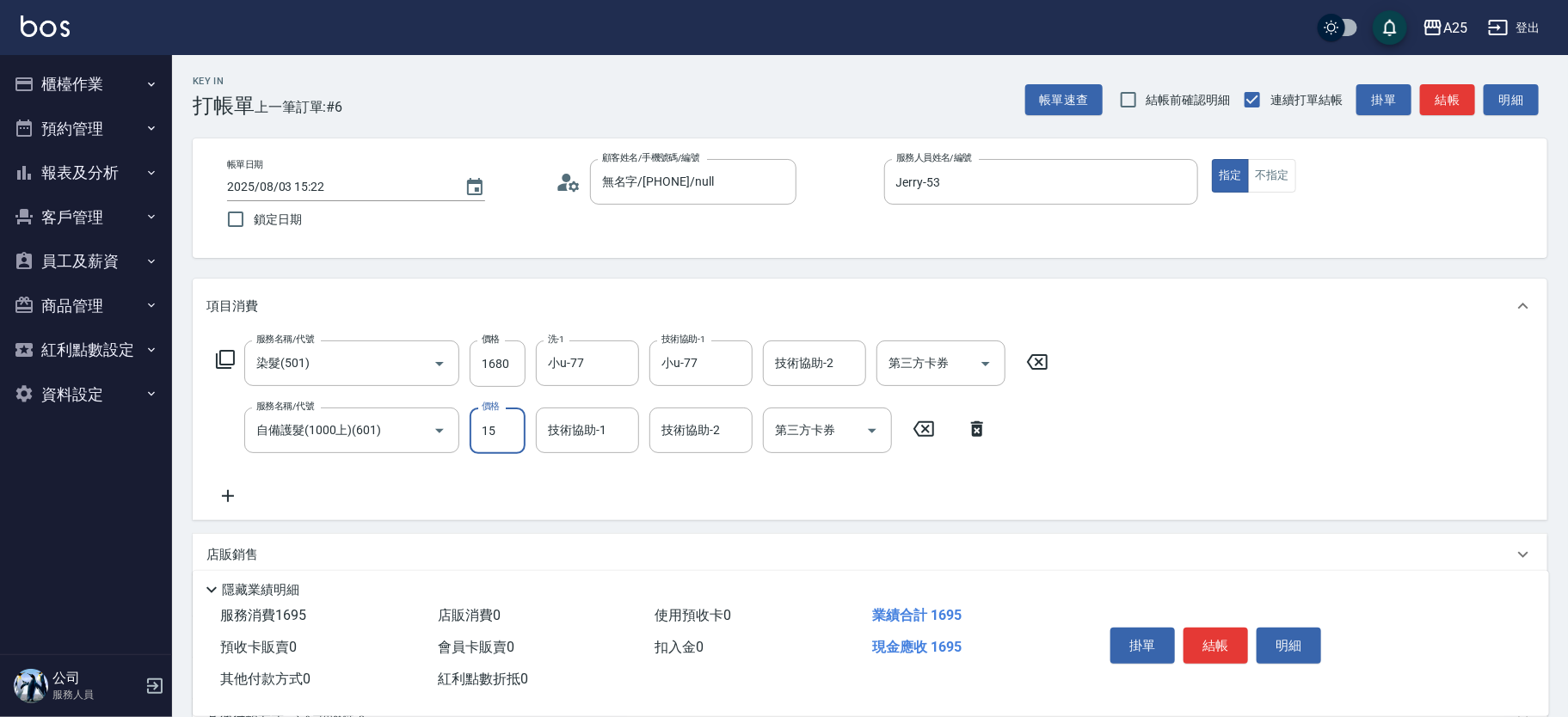 type on "150" 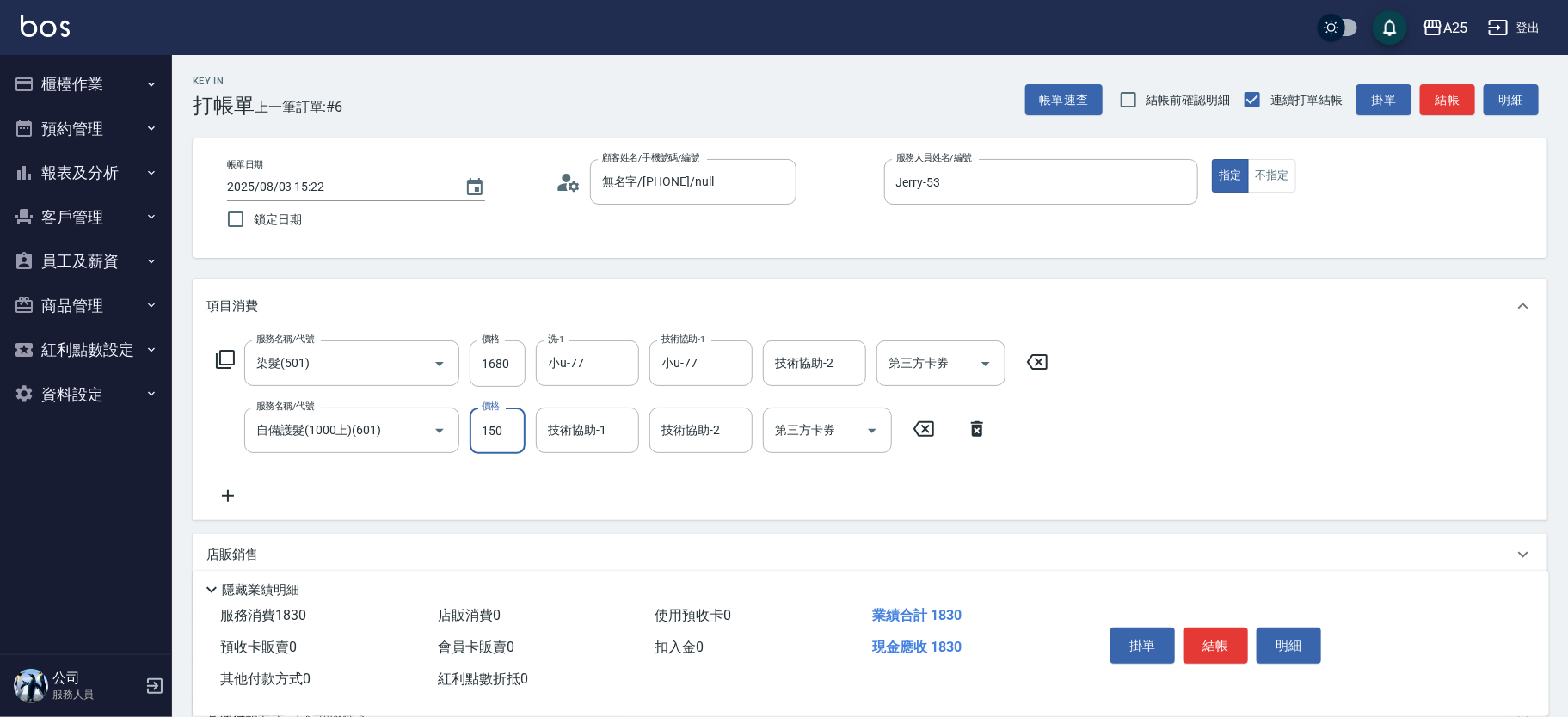 type on "310" 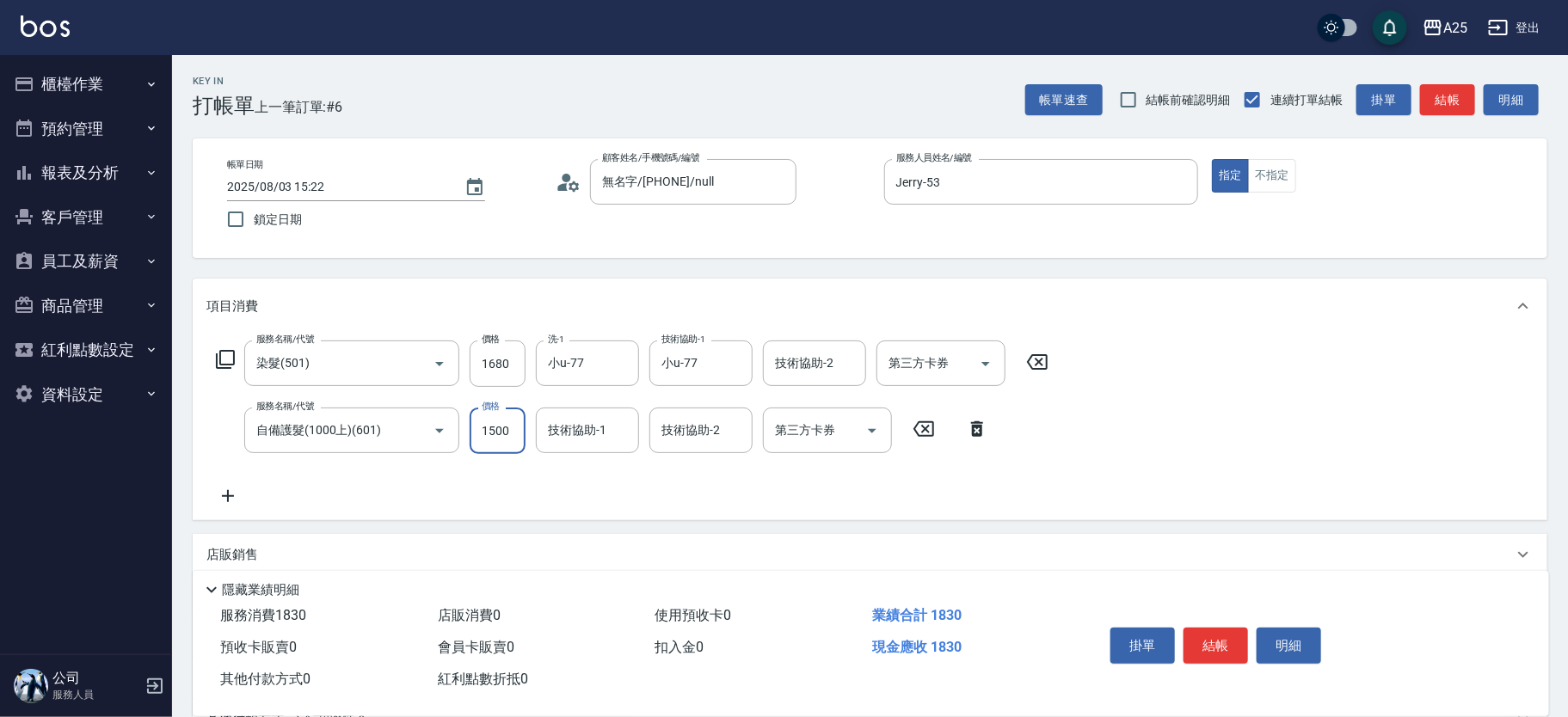 type on "1500" 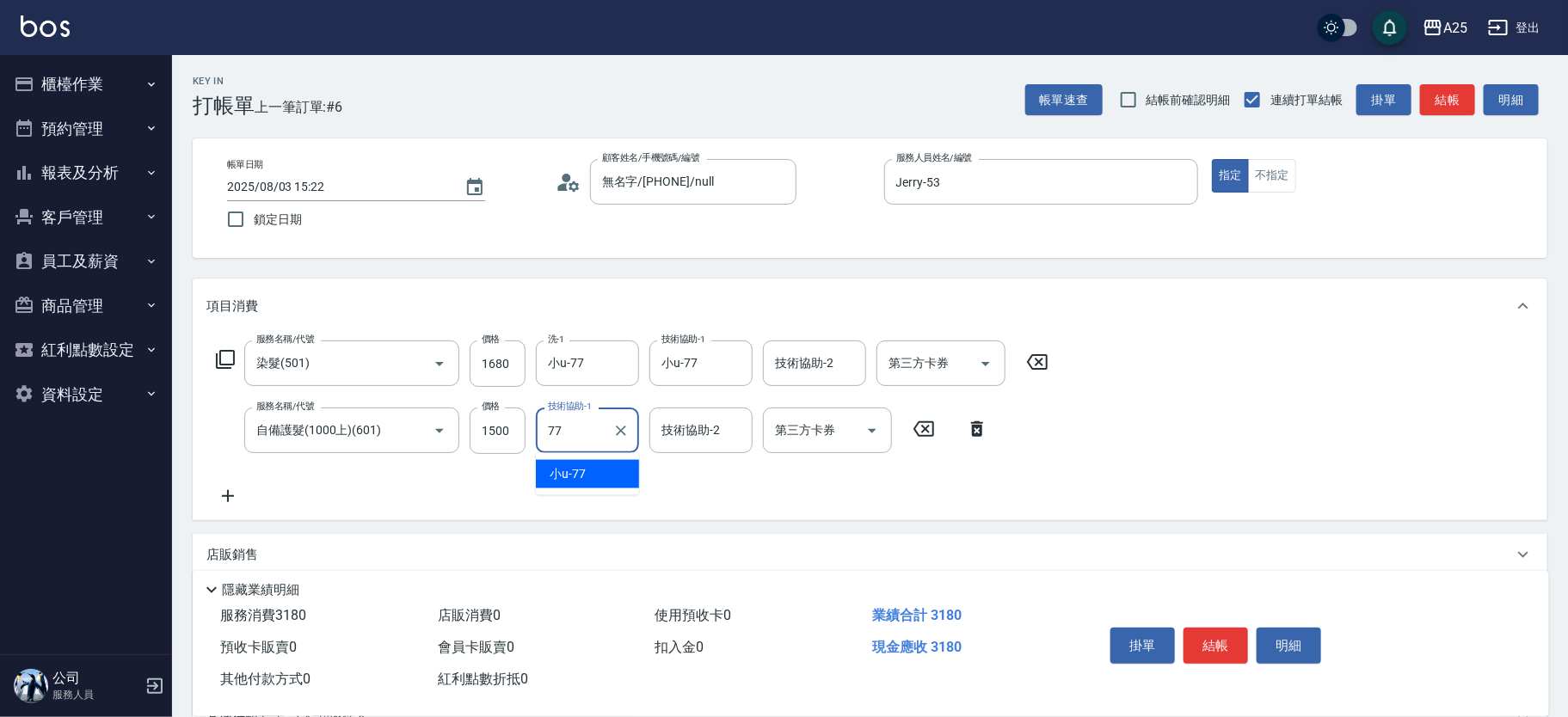 type on "小u-77" 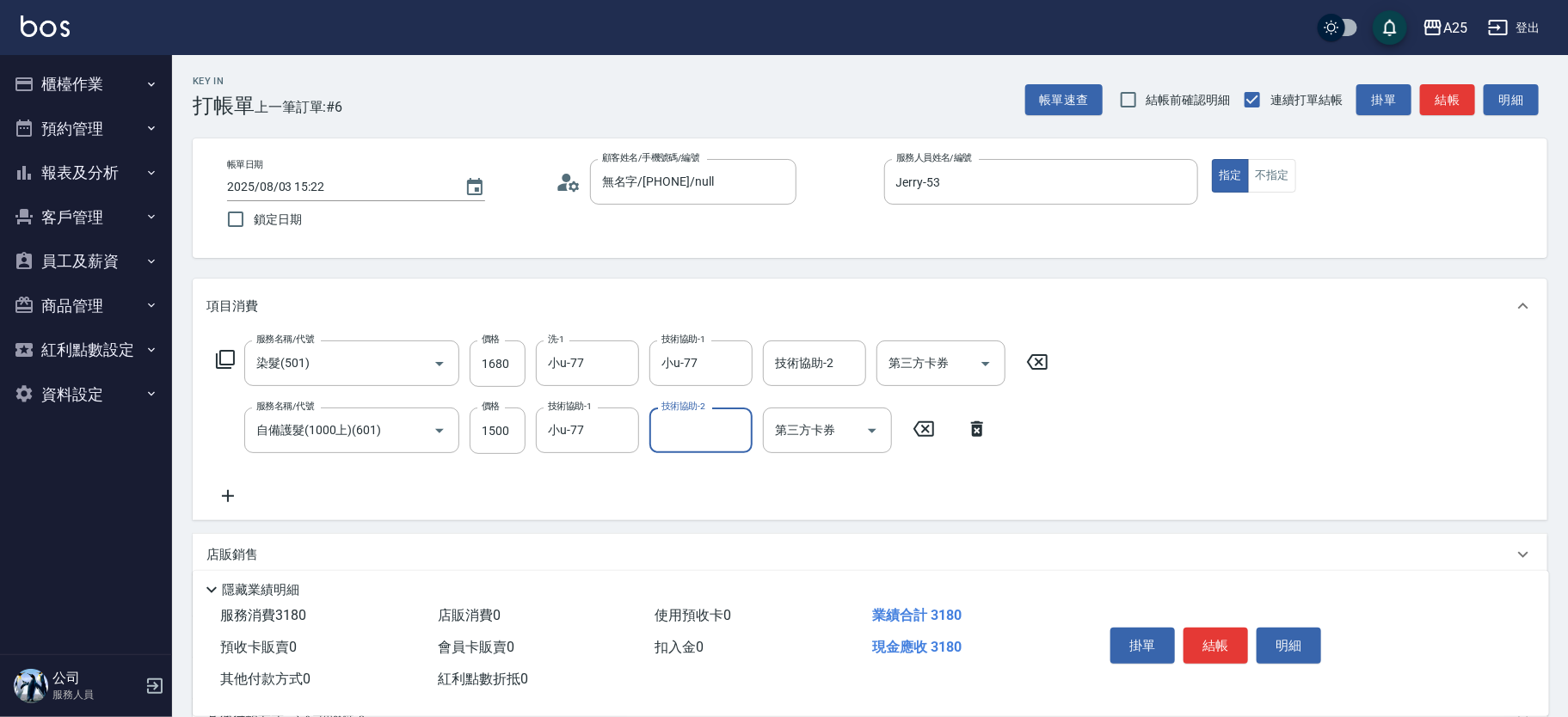 scroll, scrollTop: 227, scrollLeft: 0, axis: vertical 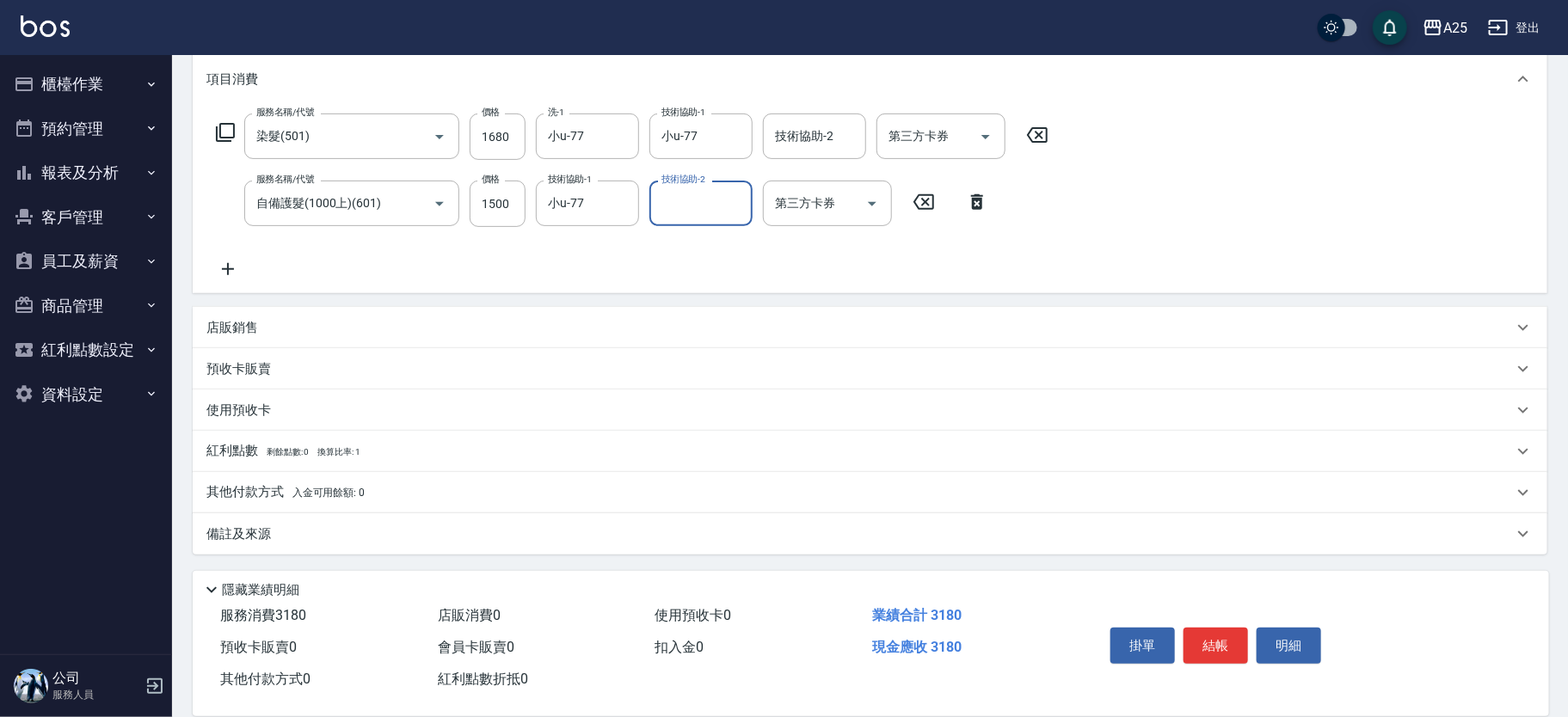 drag, startPoint x: 299, startPoint y: 487, endPoint x: 655, endPoint y: 492, distance: 356.03511 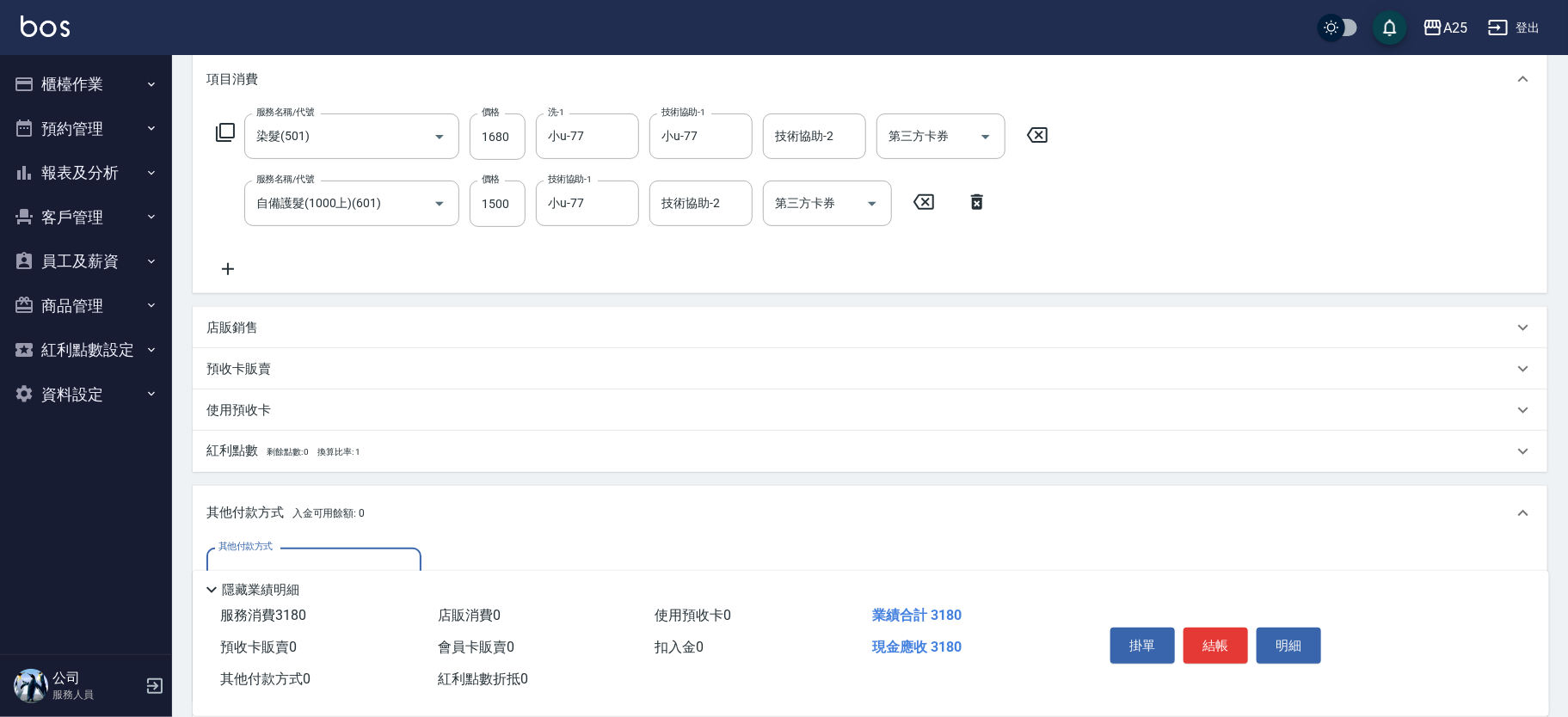 scroll, scrollTop: 0, scrollLeft: 0, axis: both 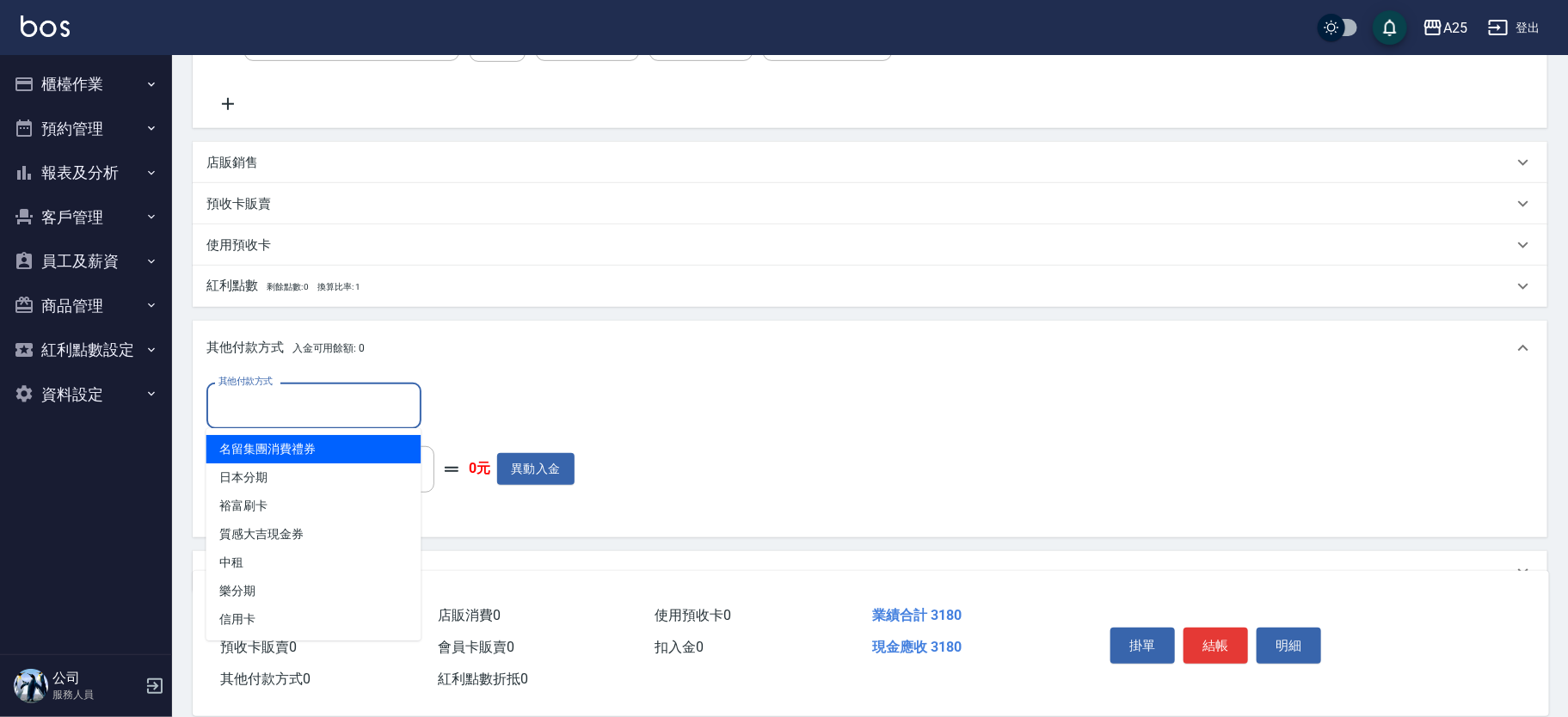 click on "其他付款方式" at bounding box center [314, 405] 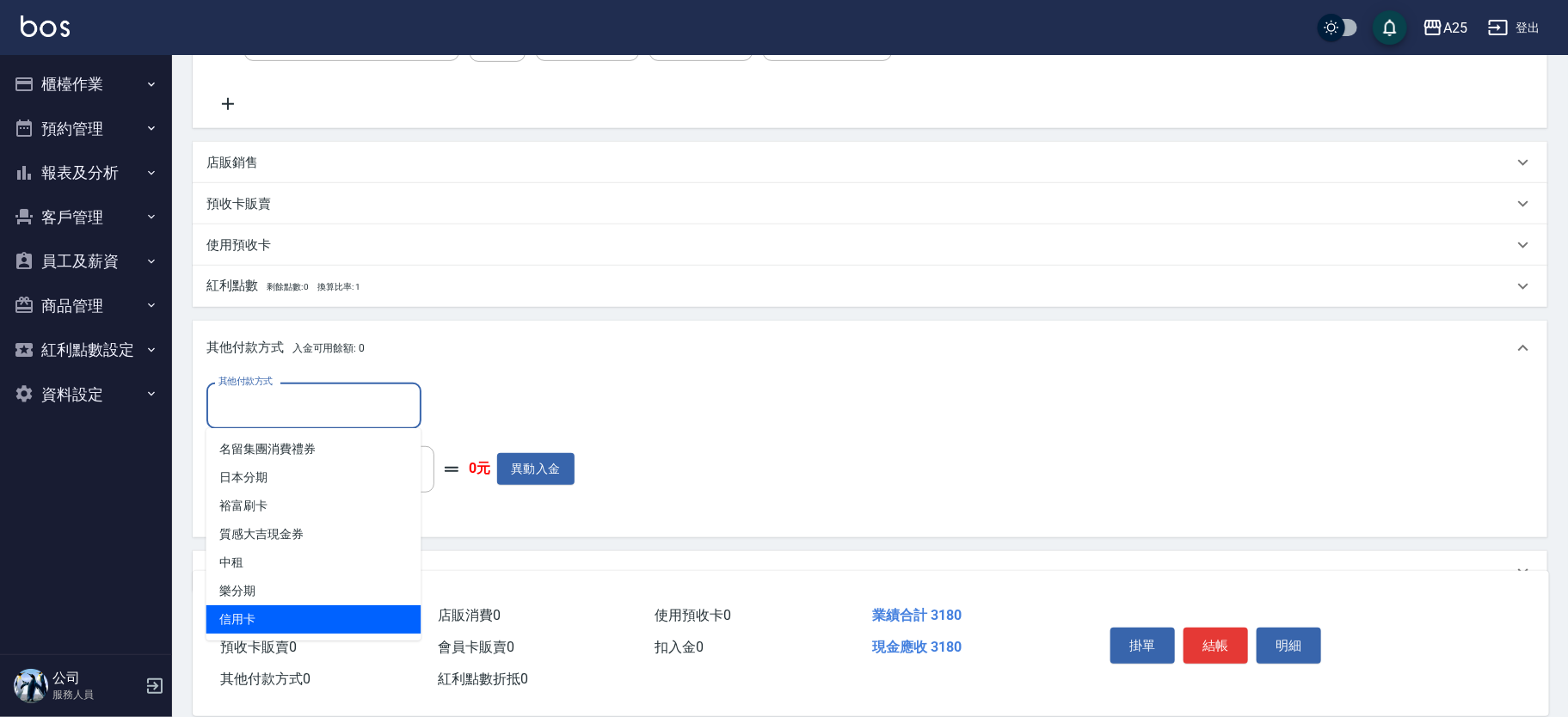 click on "信用卡" at bounding box center (314, 619) 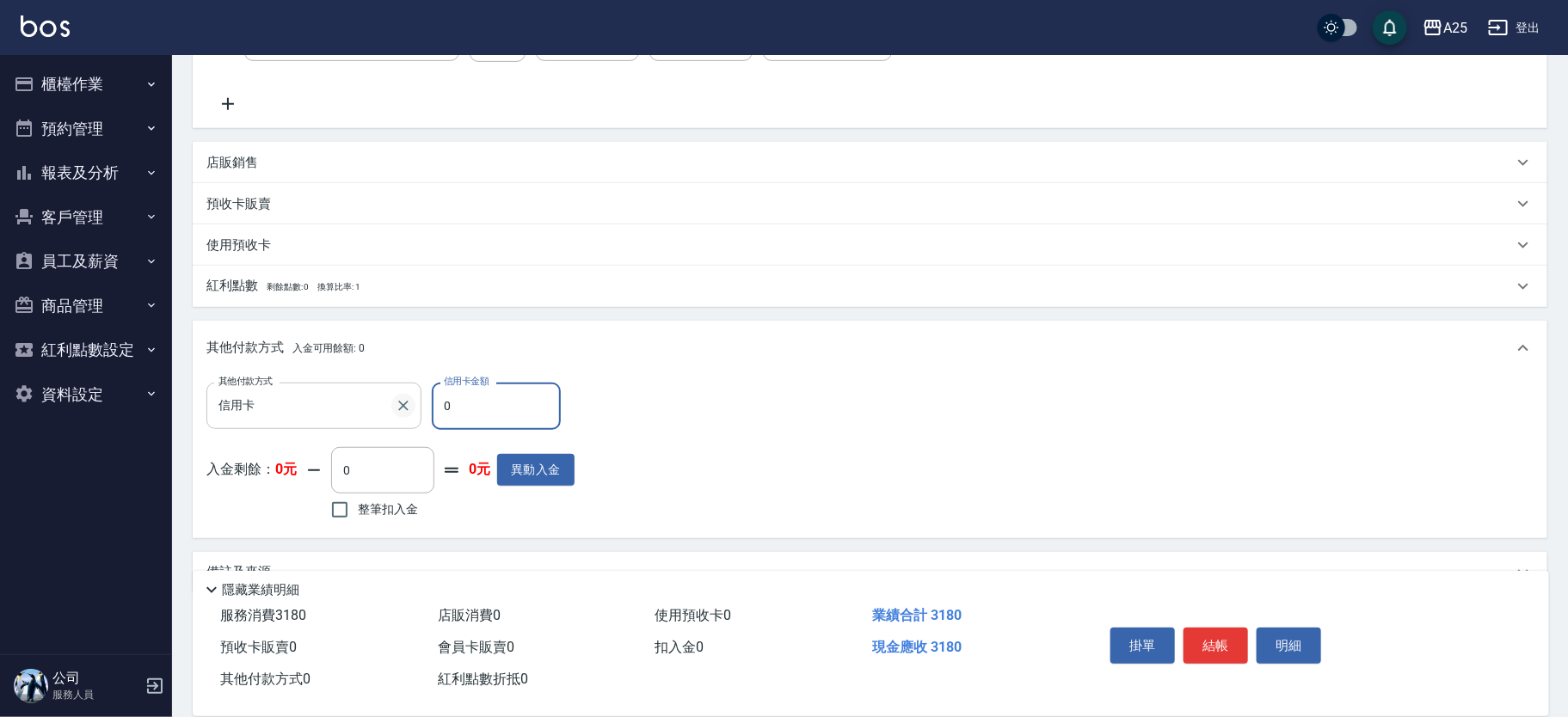 drag, startPoint x: 482, startPoint y: 401, endPoint x: 400, endPoint y: 400, distance: 82.006097 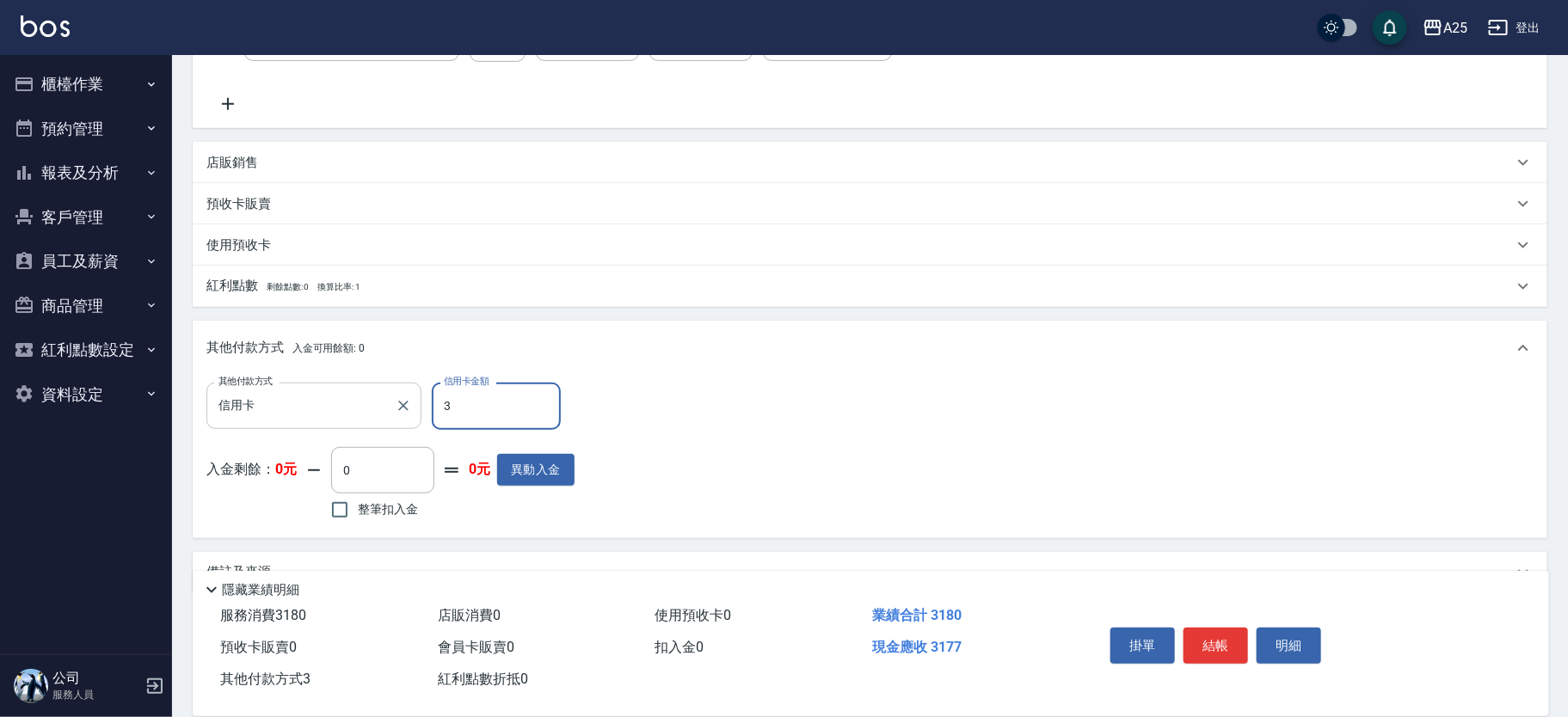 type on "31" 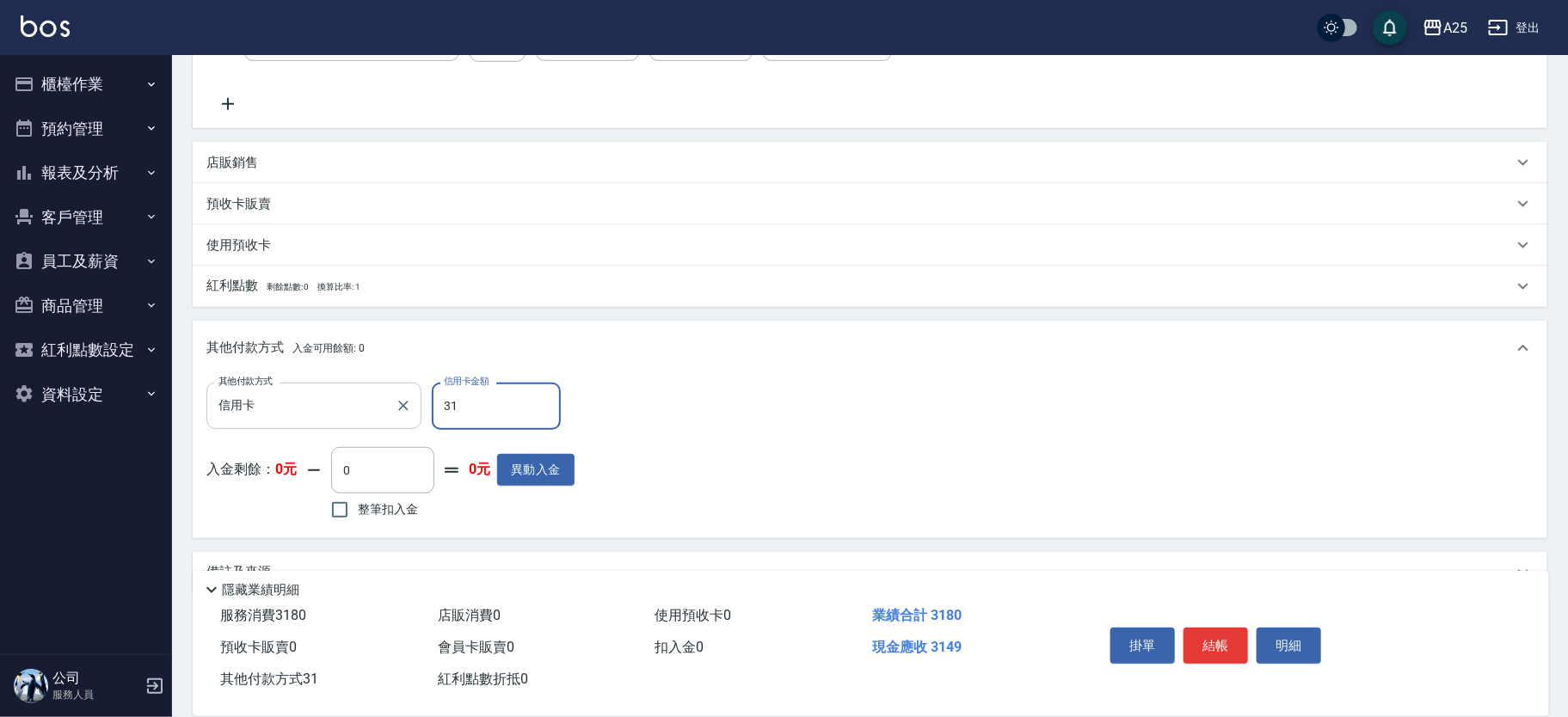type on "280" 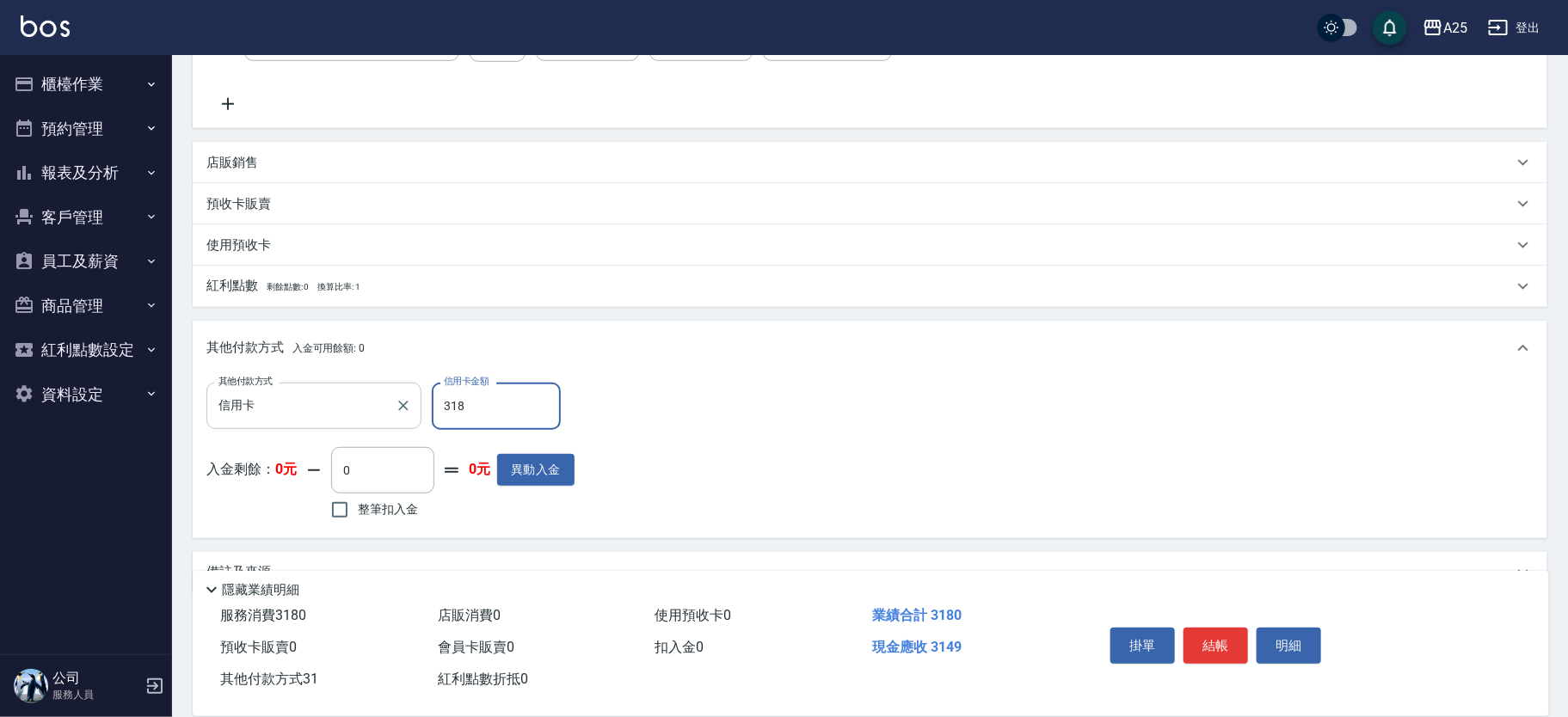 type on "3180" 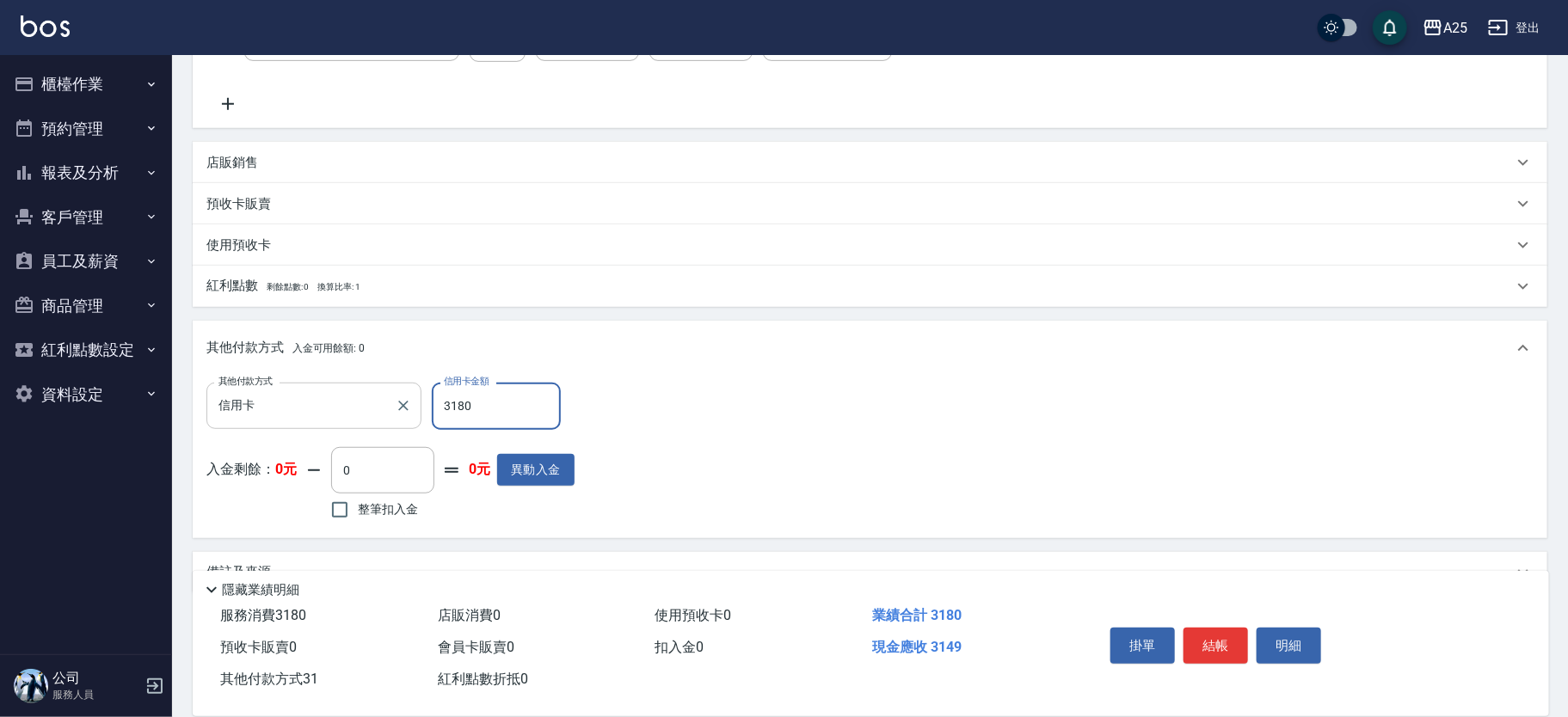 type on "0" 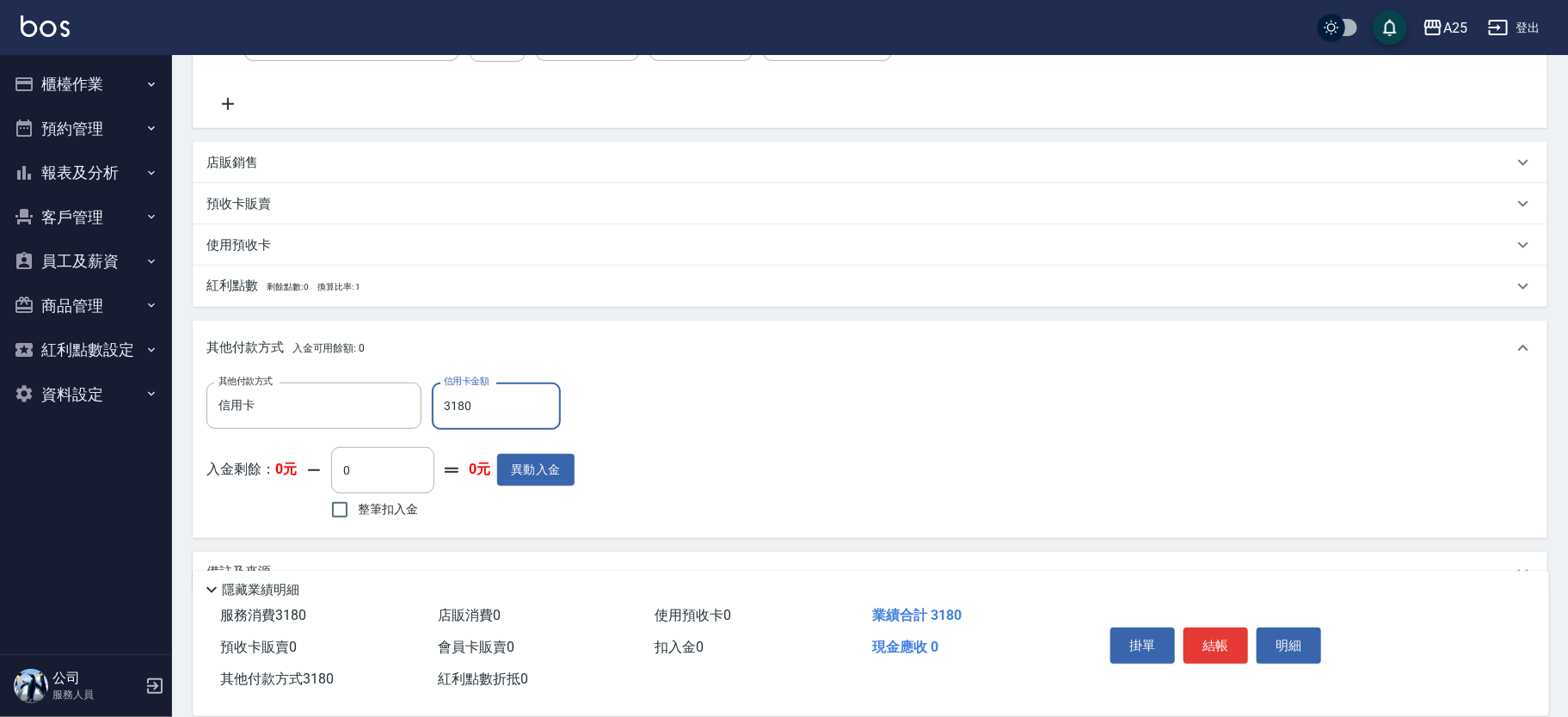 scroll, scrollTop: 0, scrollLeft: 0, axis: both 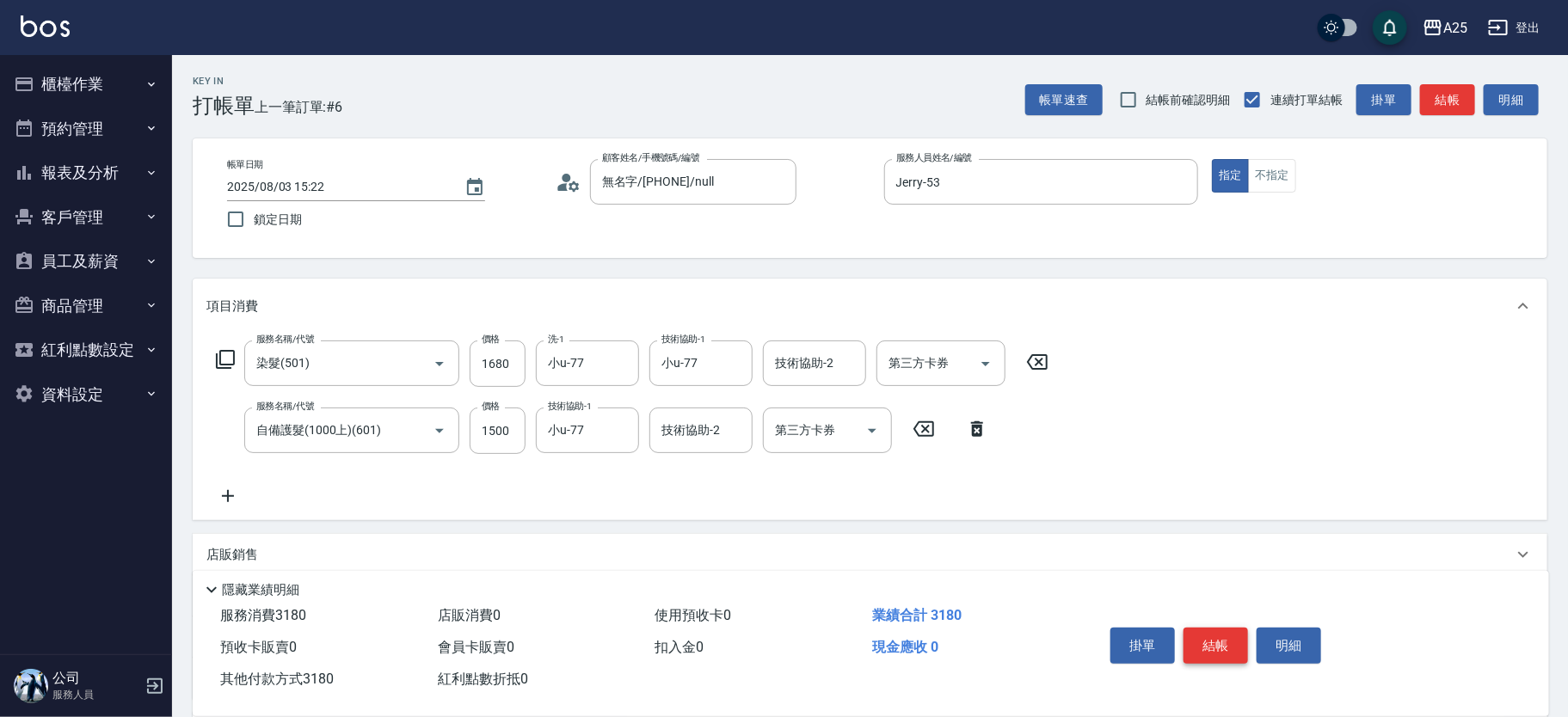 type on "3180" 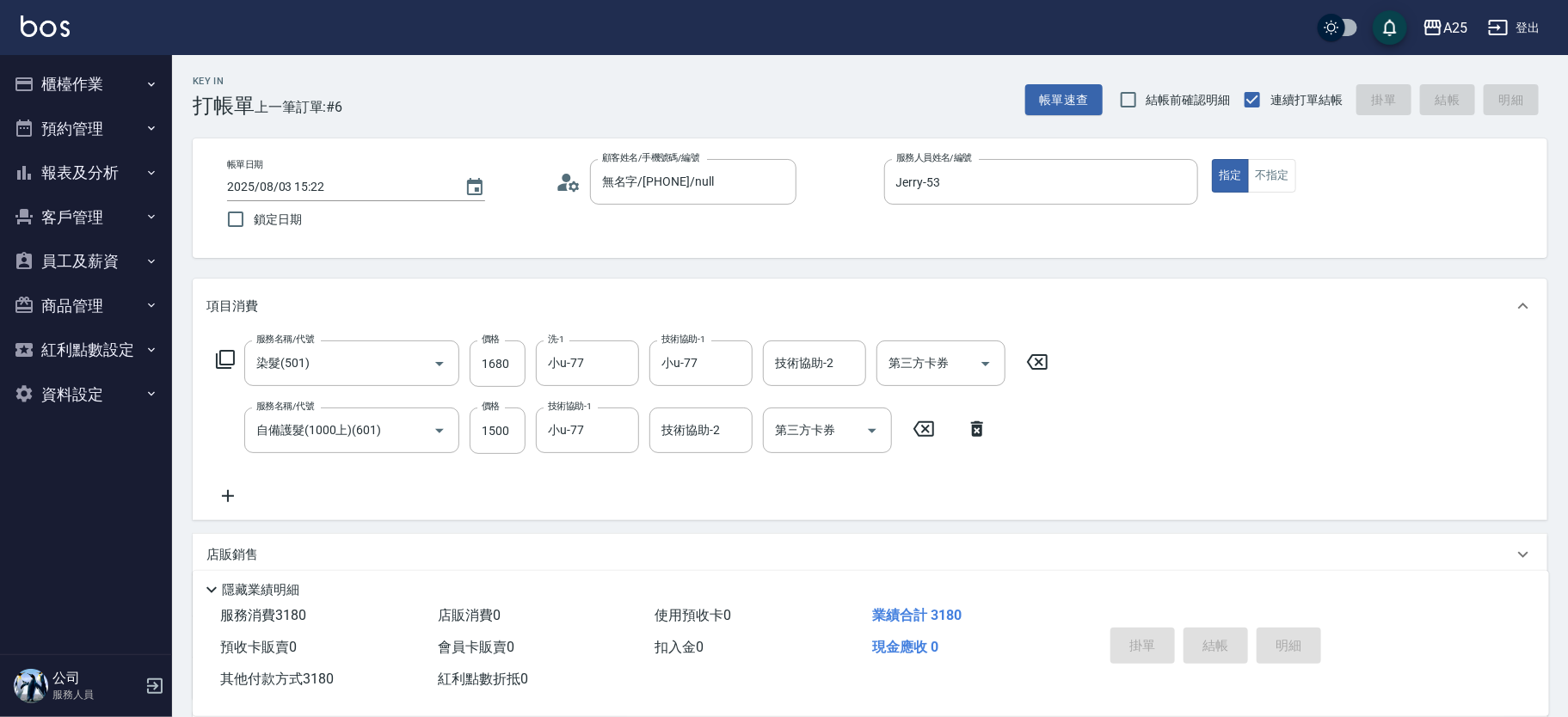 type on "2025/08/03 15:56" 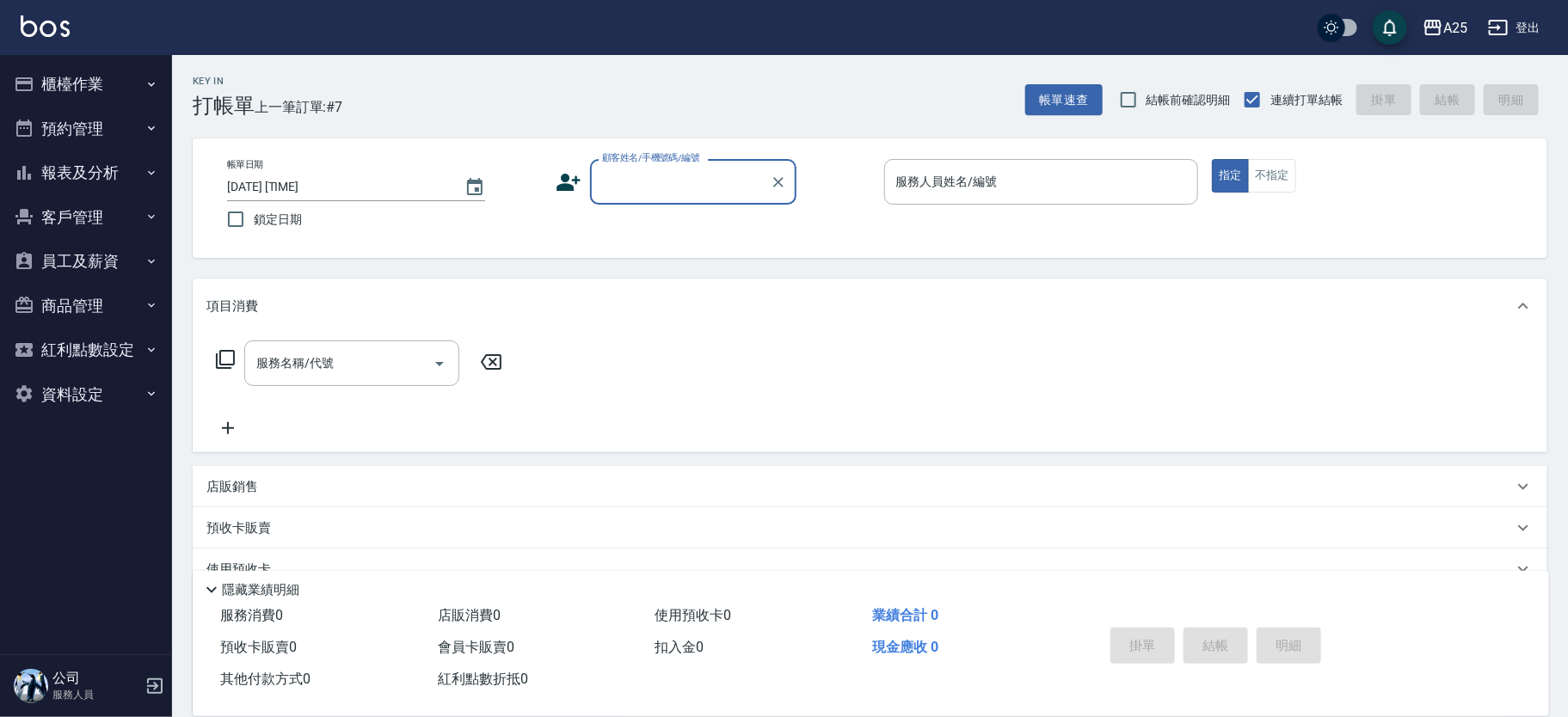 click on "顧客姓名/手機號碼/編號" at bounding box center [651, 157] 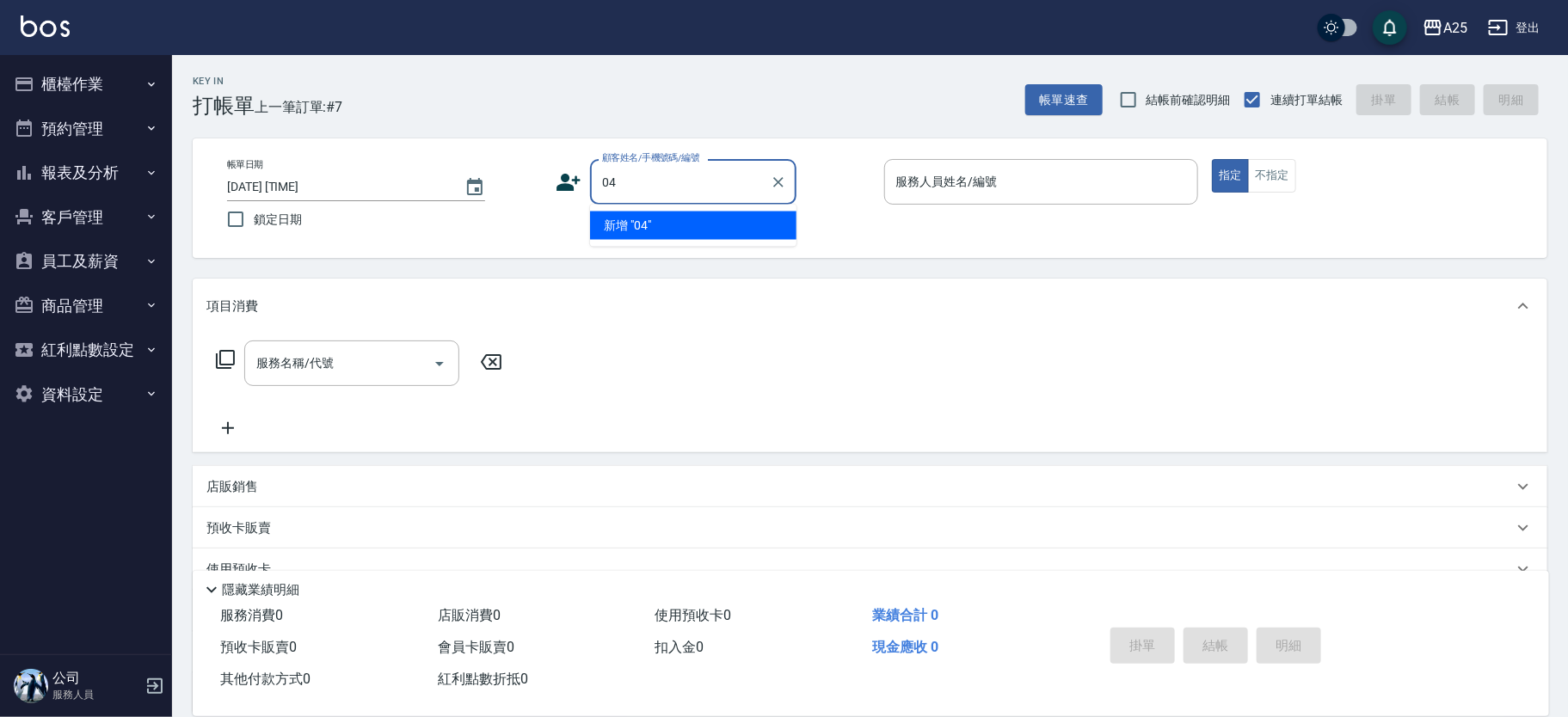 type on "0" 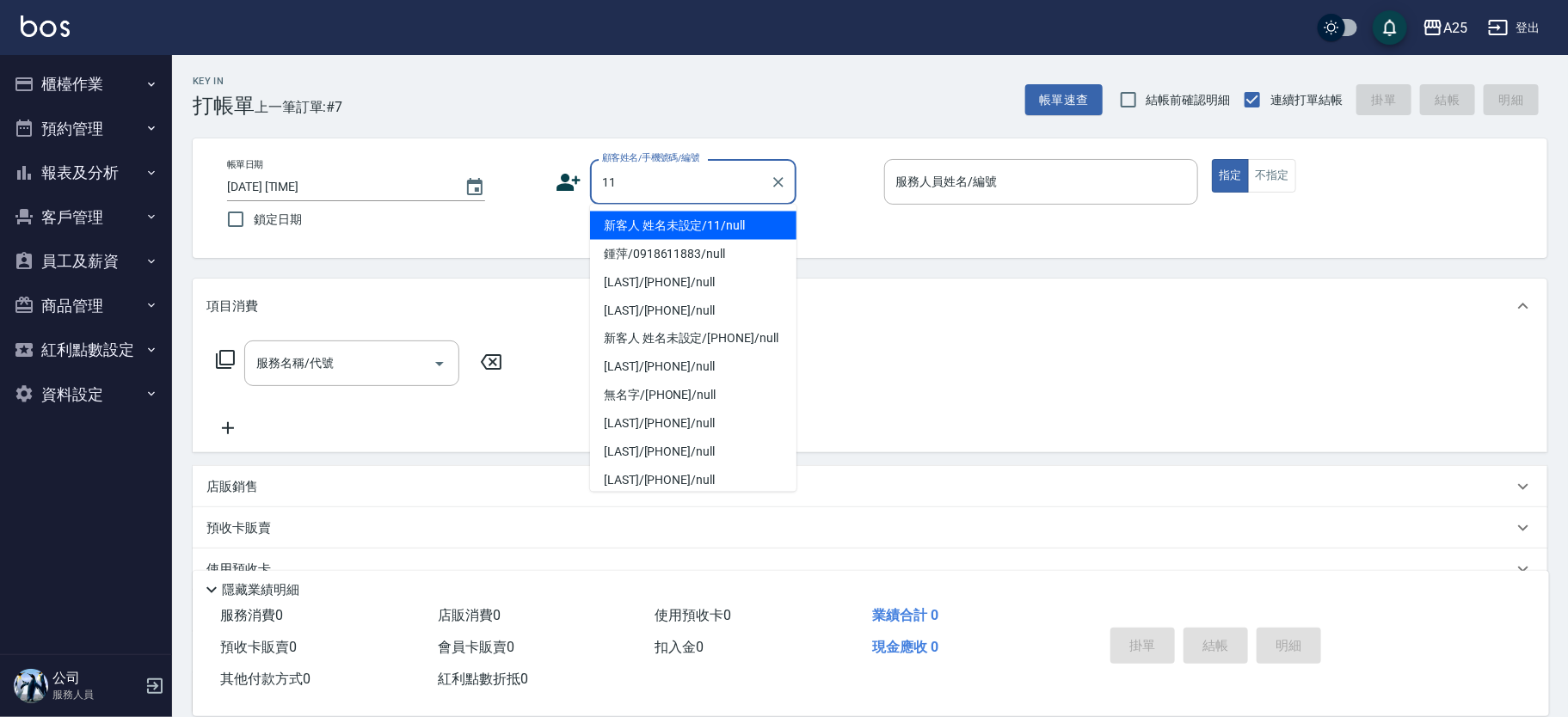 click on "新客人 姓名未設定/11/null" at bounding box center [693, 225] 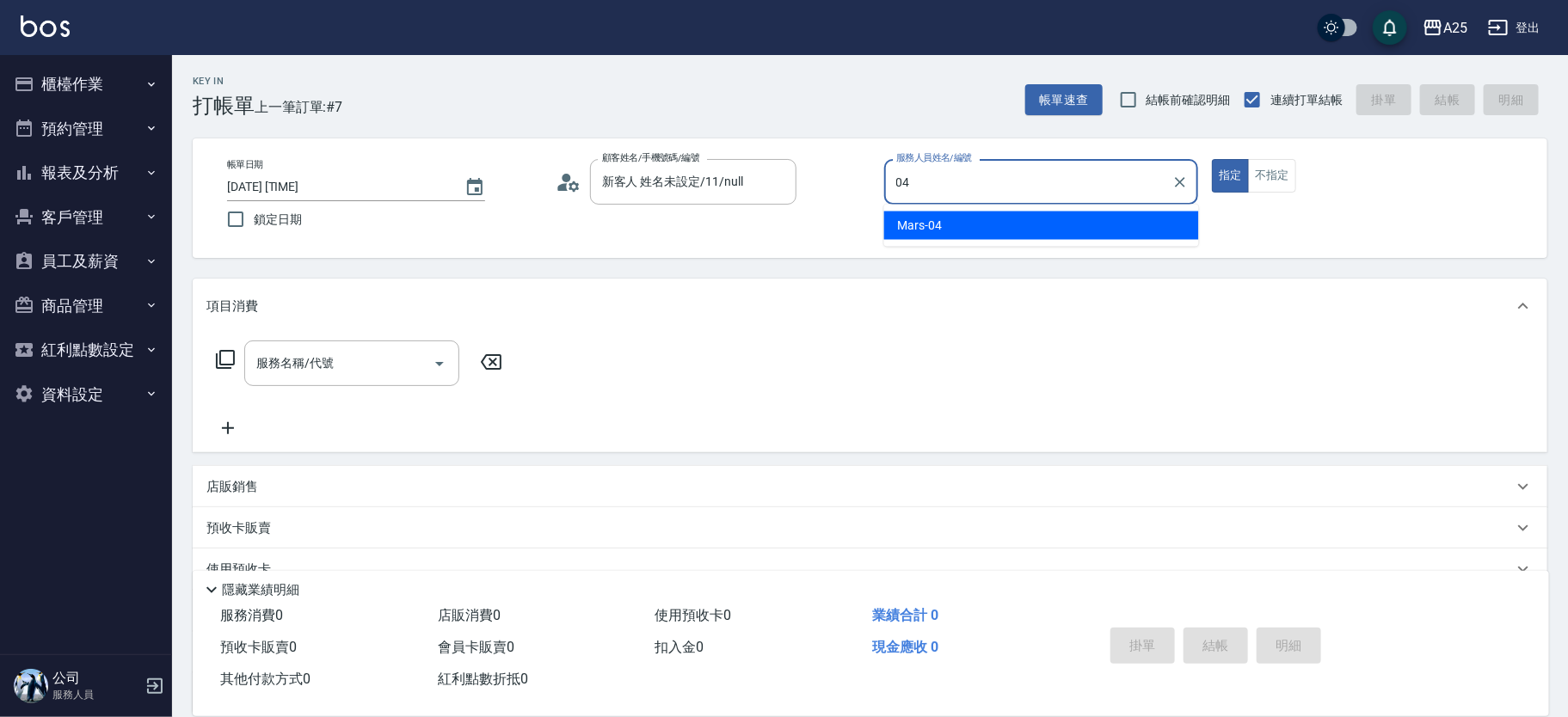 type on "Mars-04" 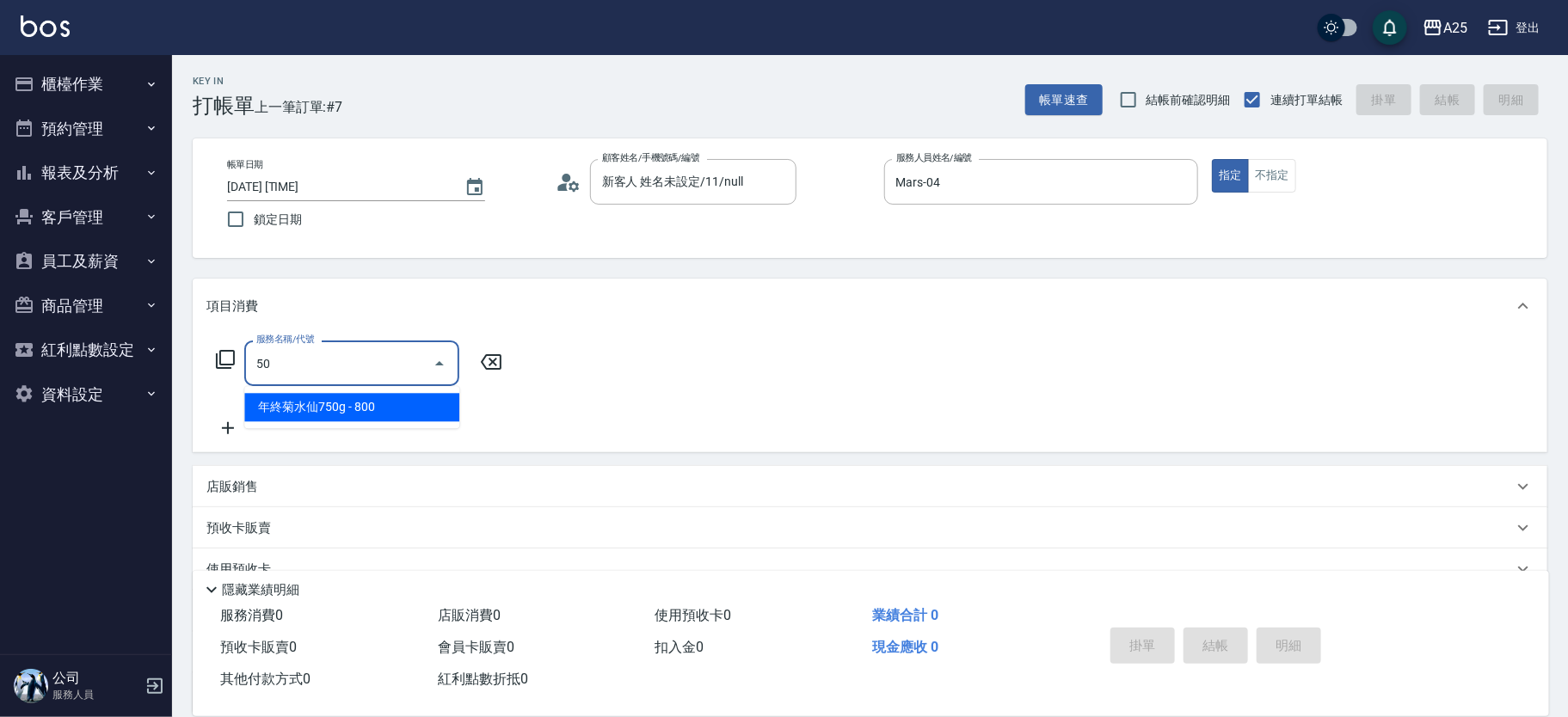 type on "501" 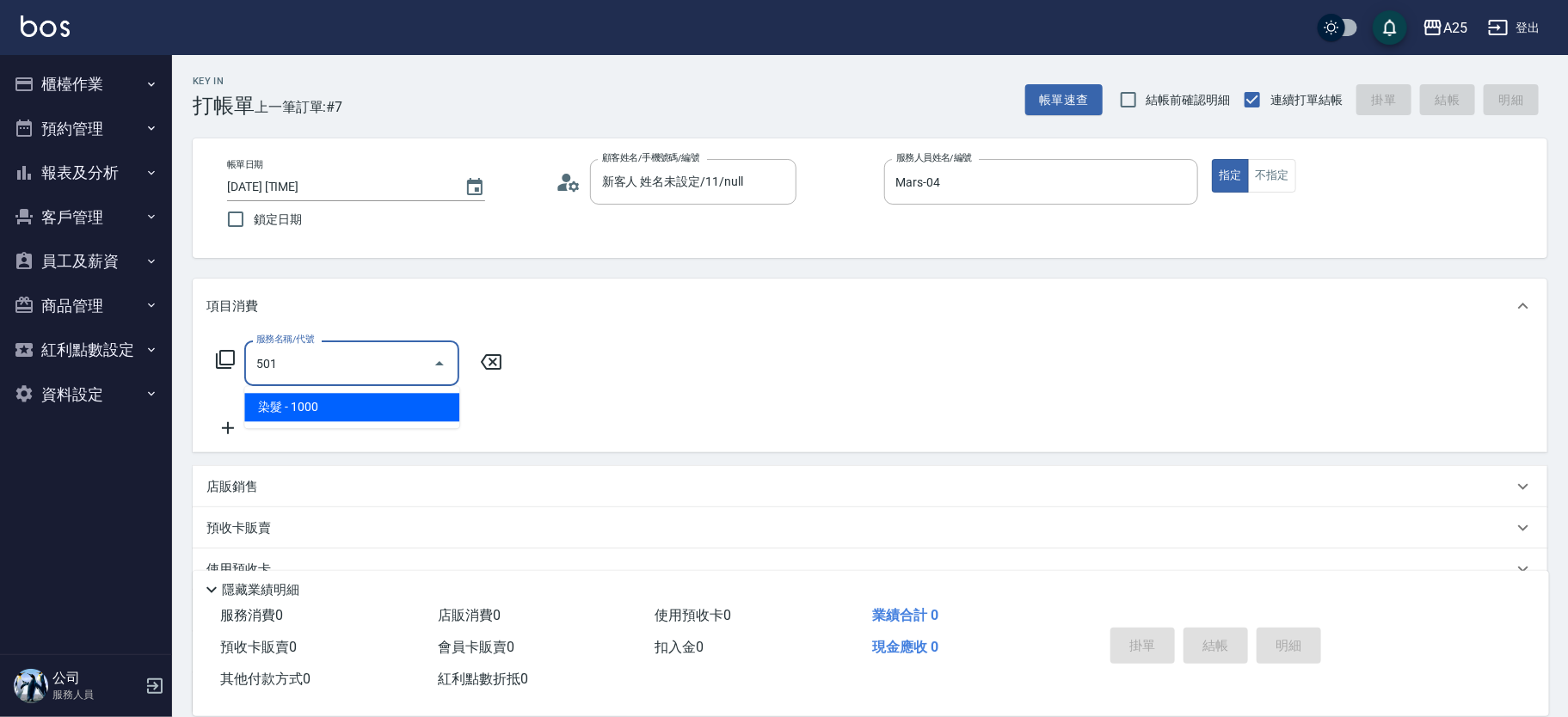 type on "100" 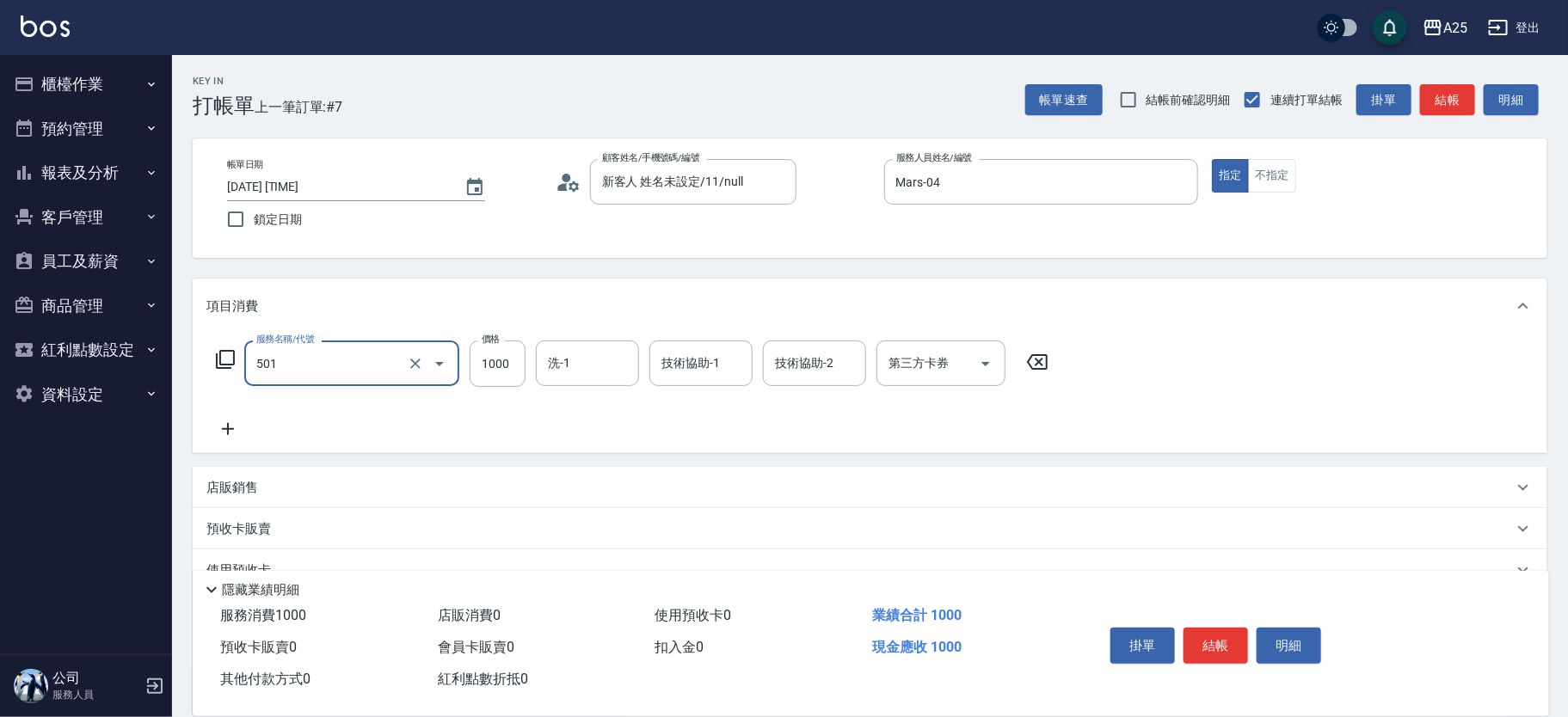 type on "染髮(501)" 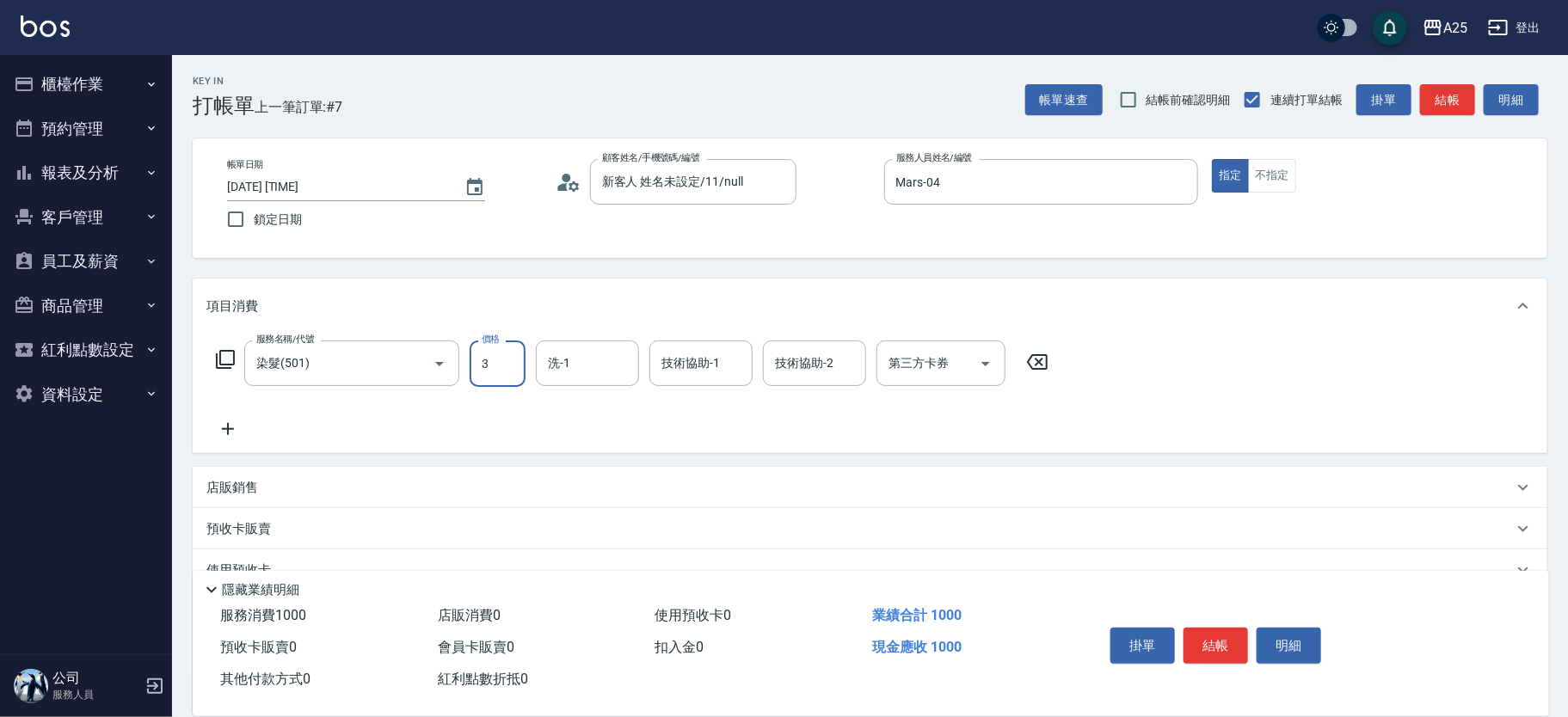 type on "30" 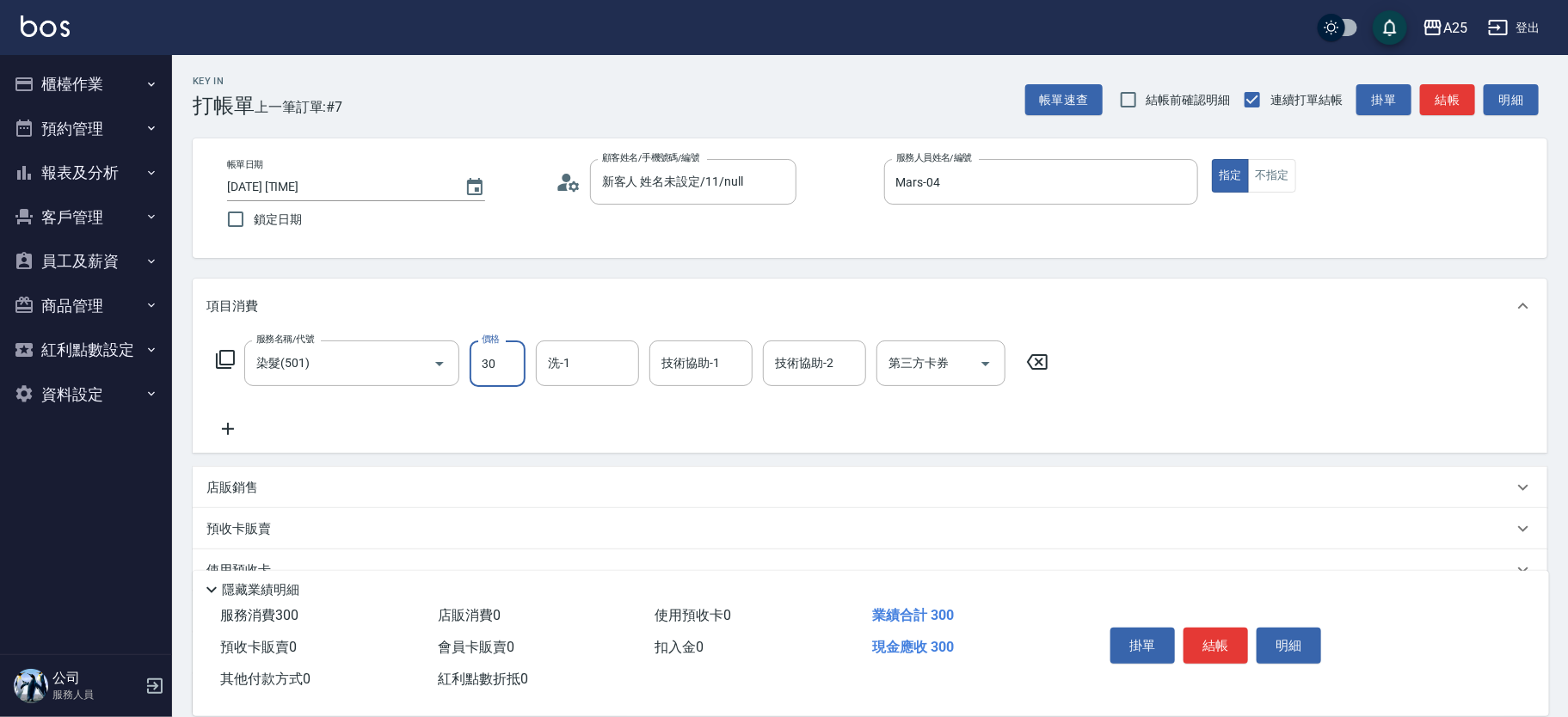 type on "30" 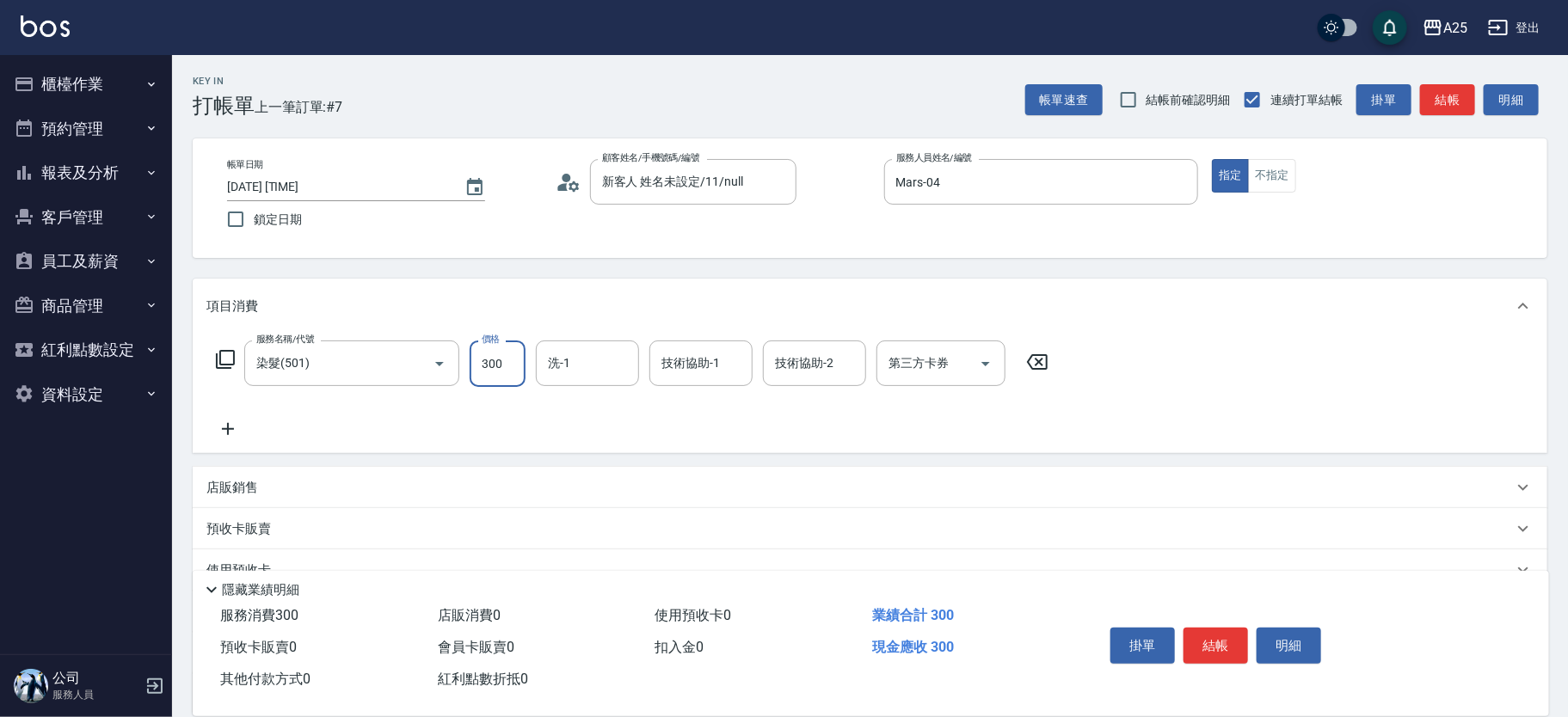type on "300" 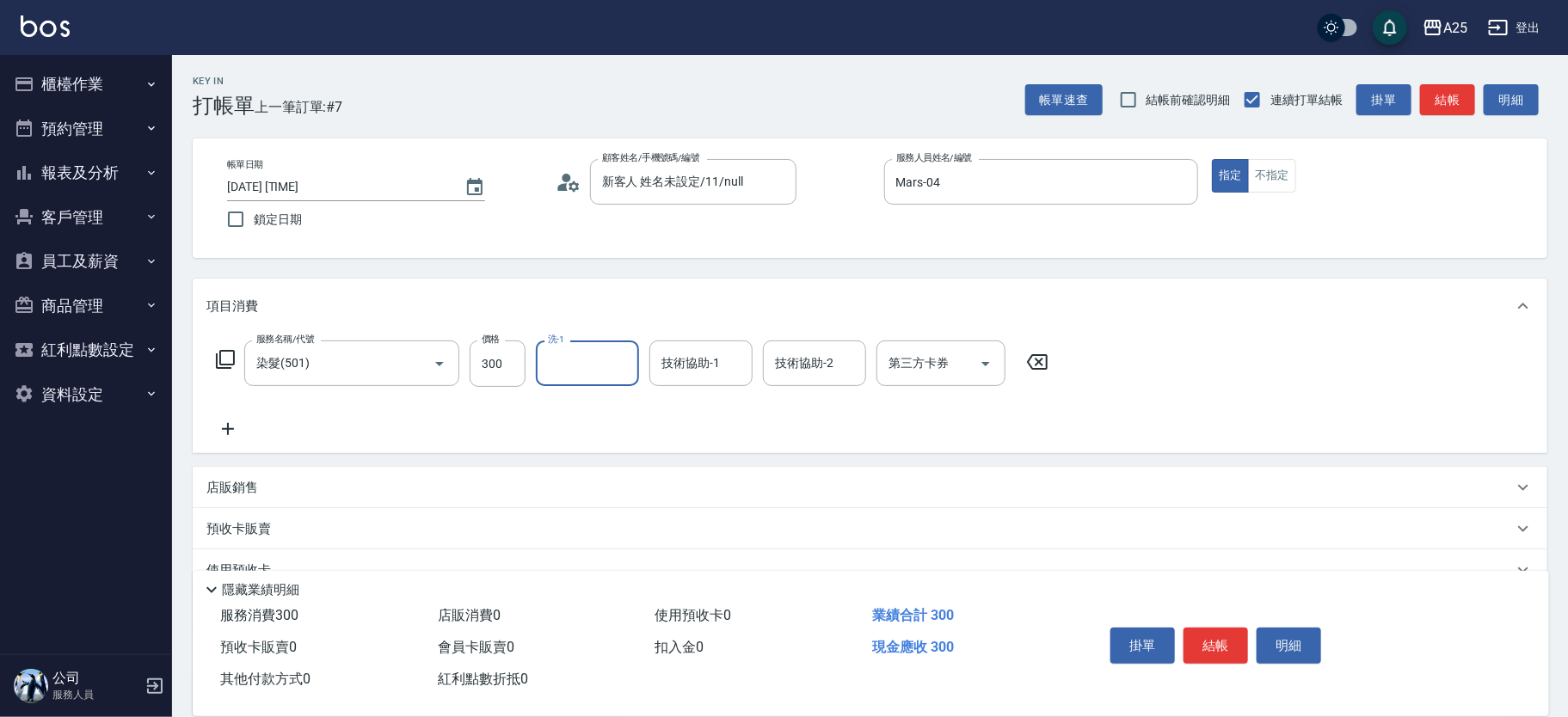 click 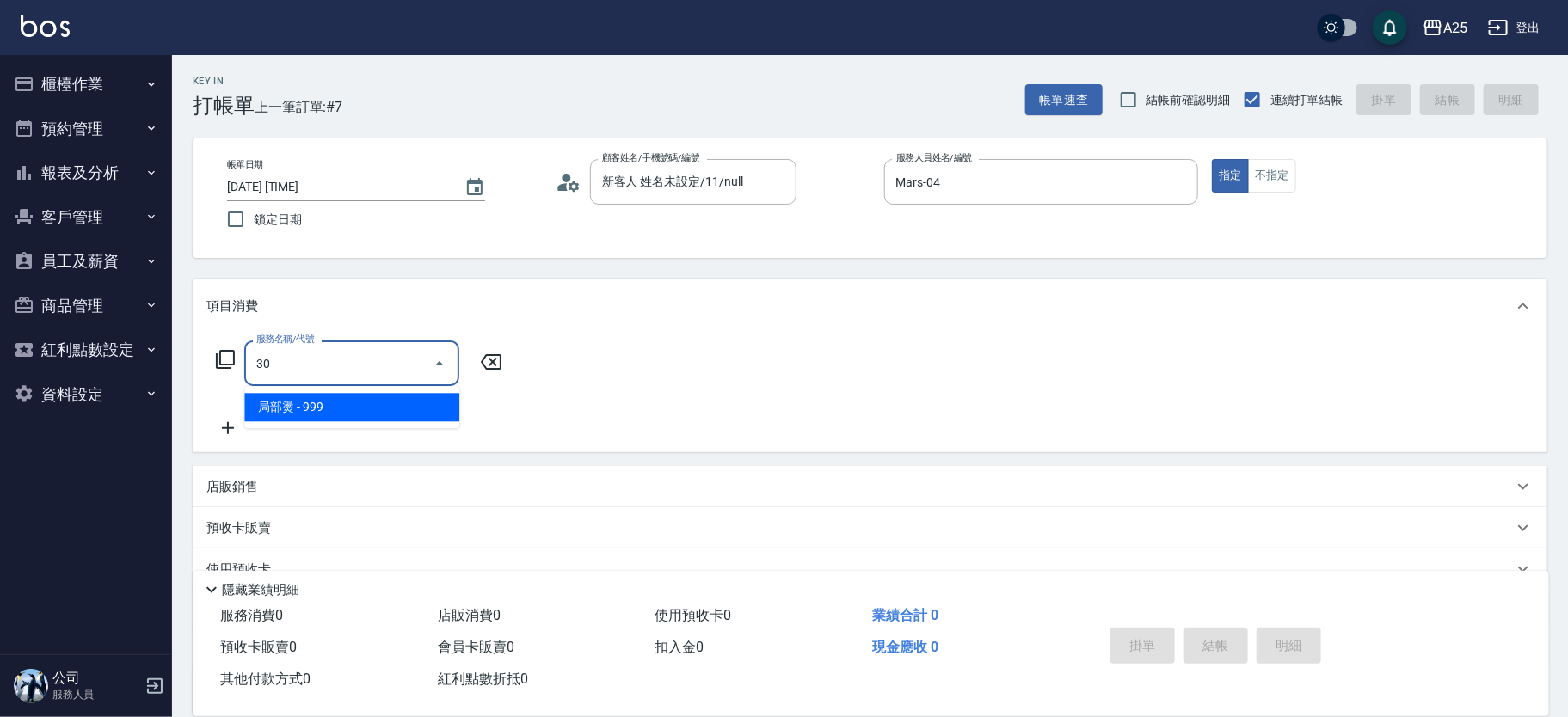 type on "3" 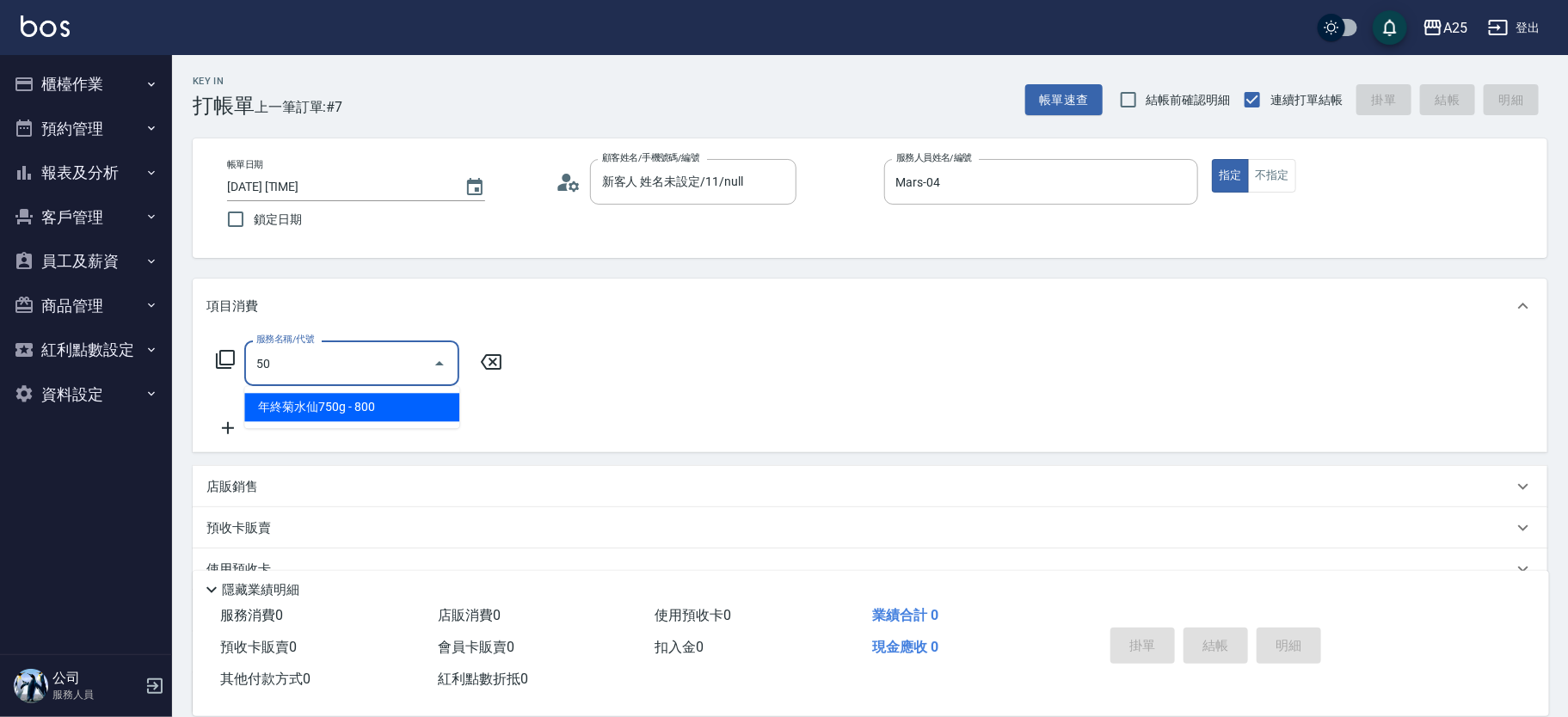 type on "503" 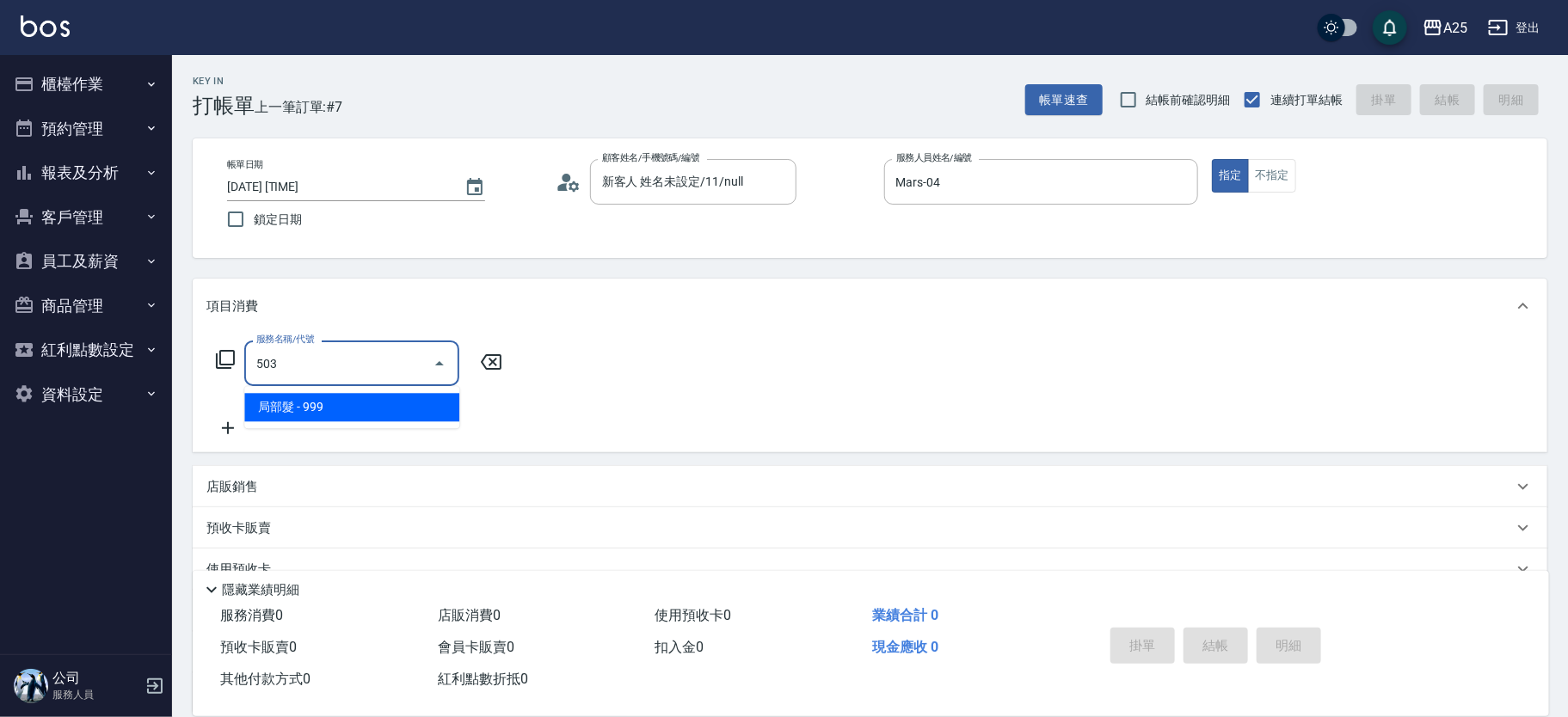 type on "90" 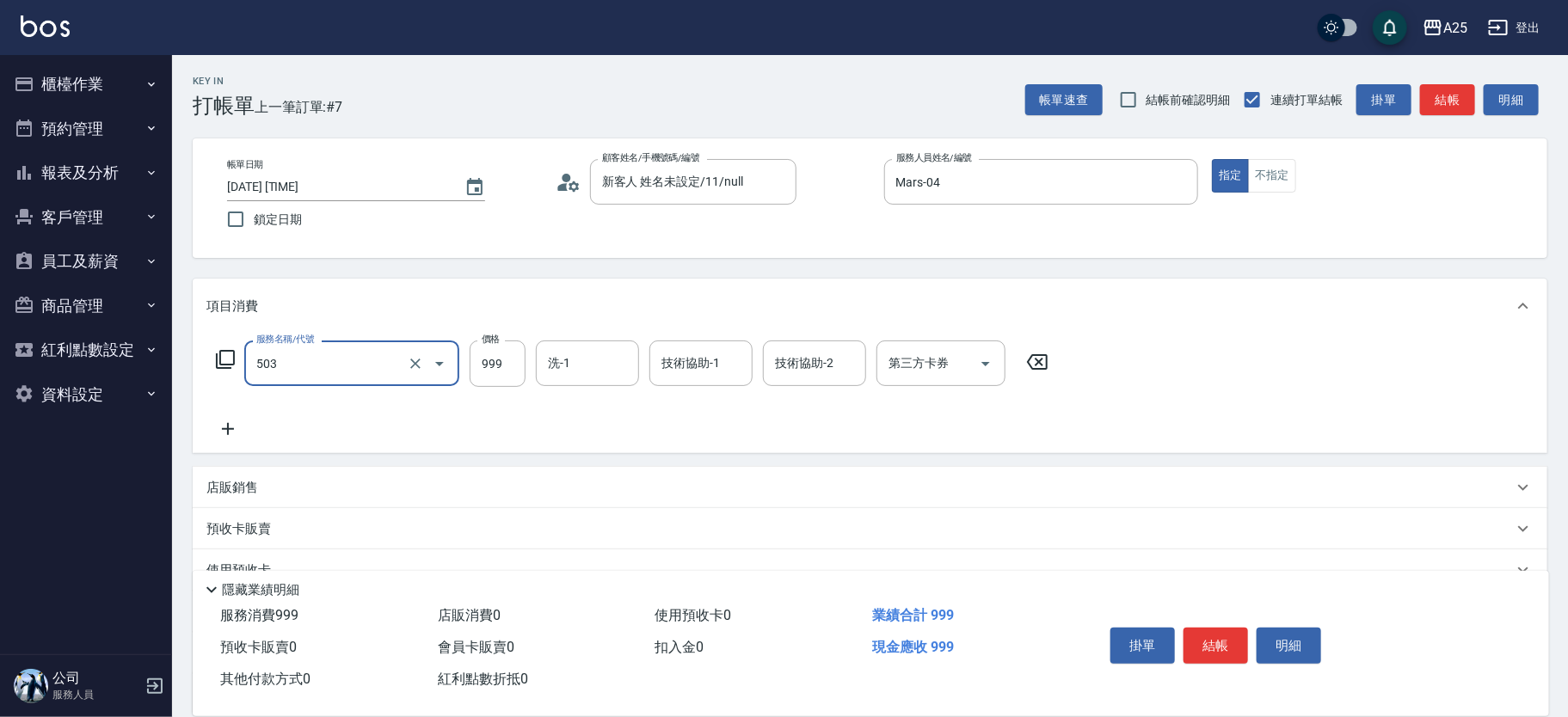 type on "局部髮(503)" 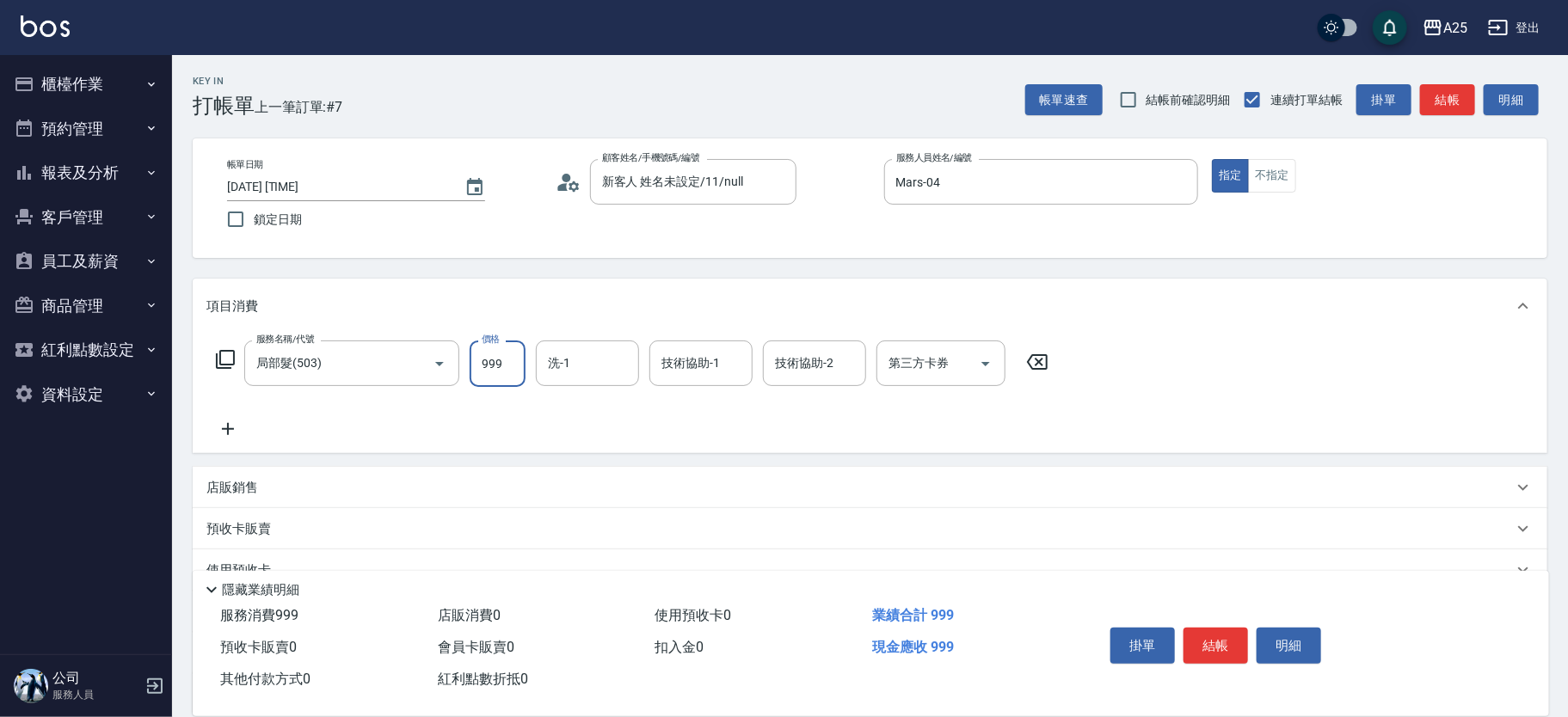 type on "0" 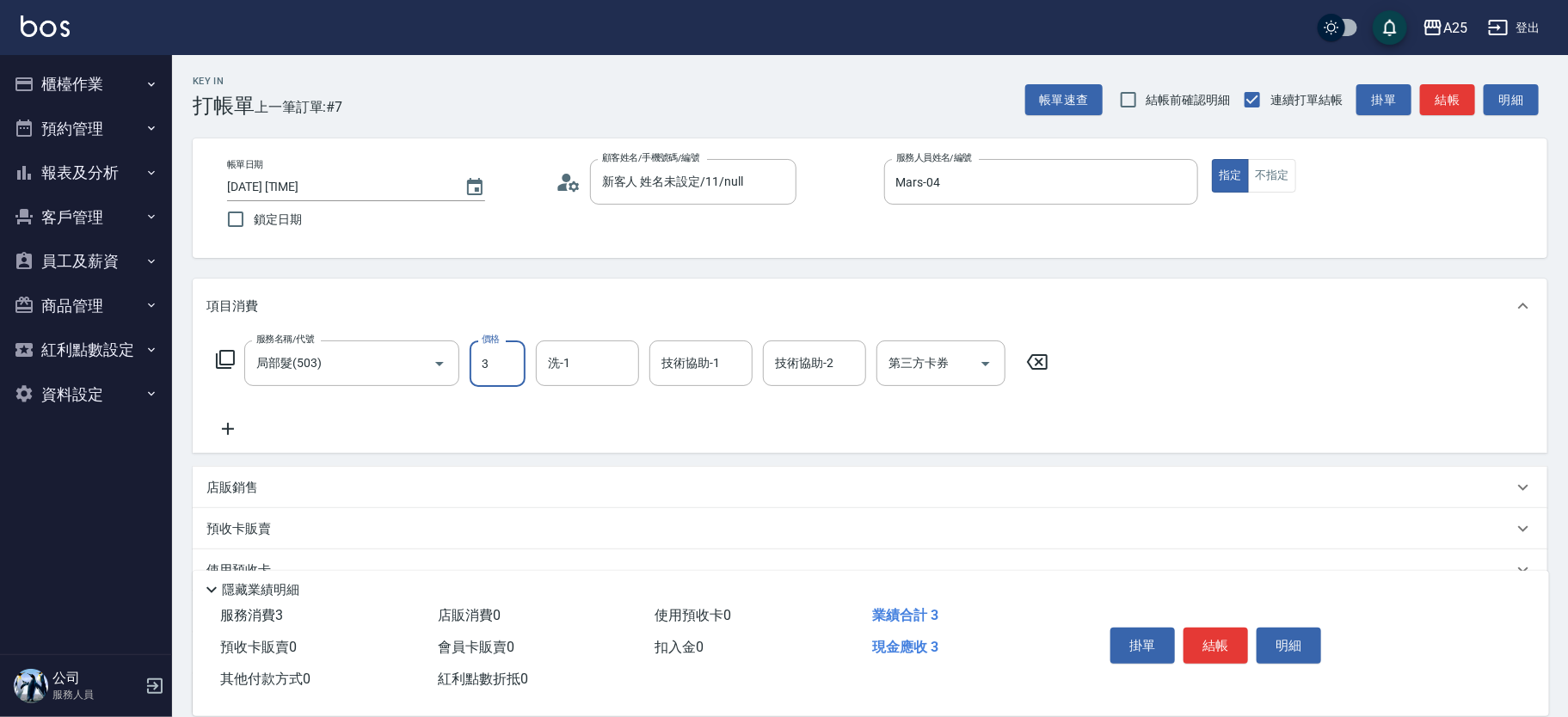 type on "30" 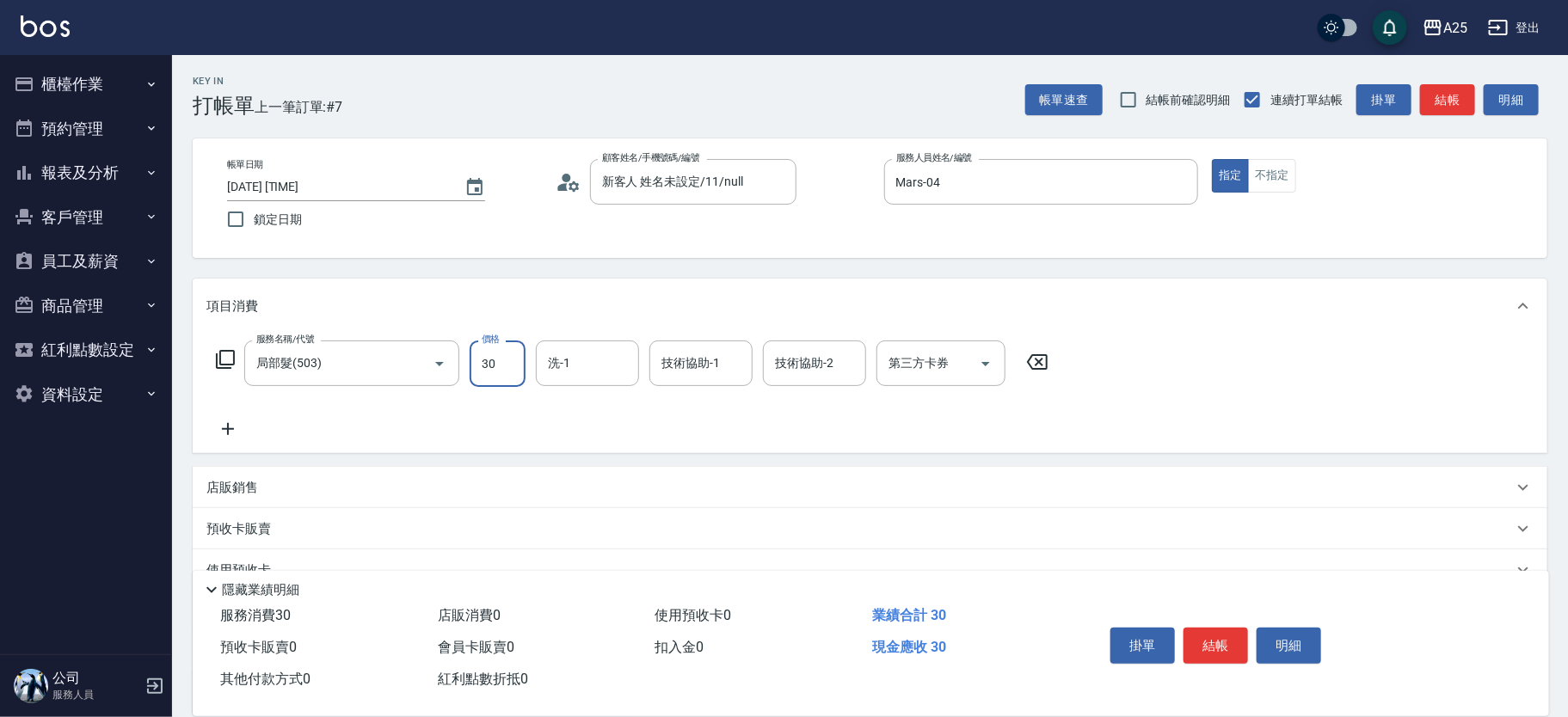 type on "30" 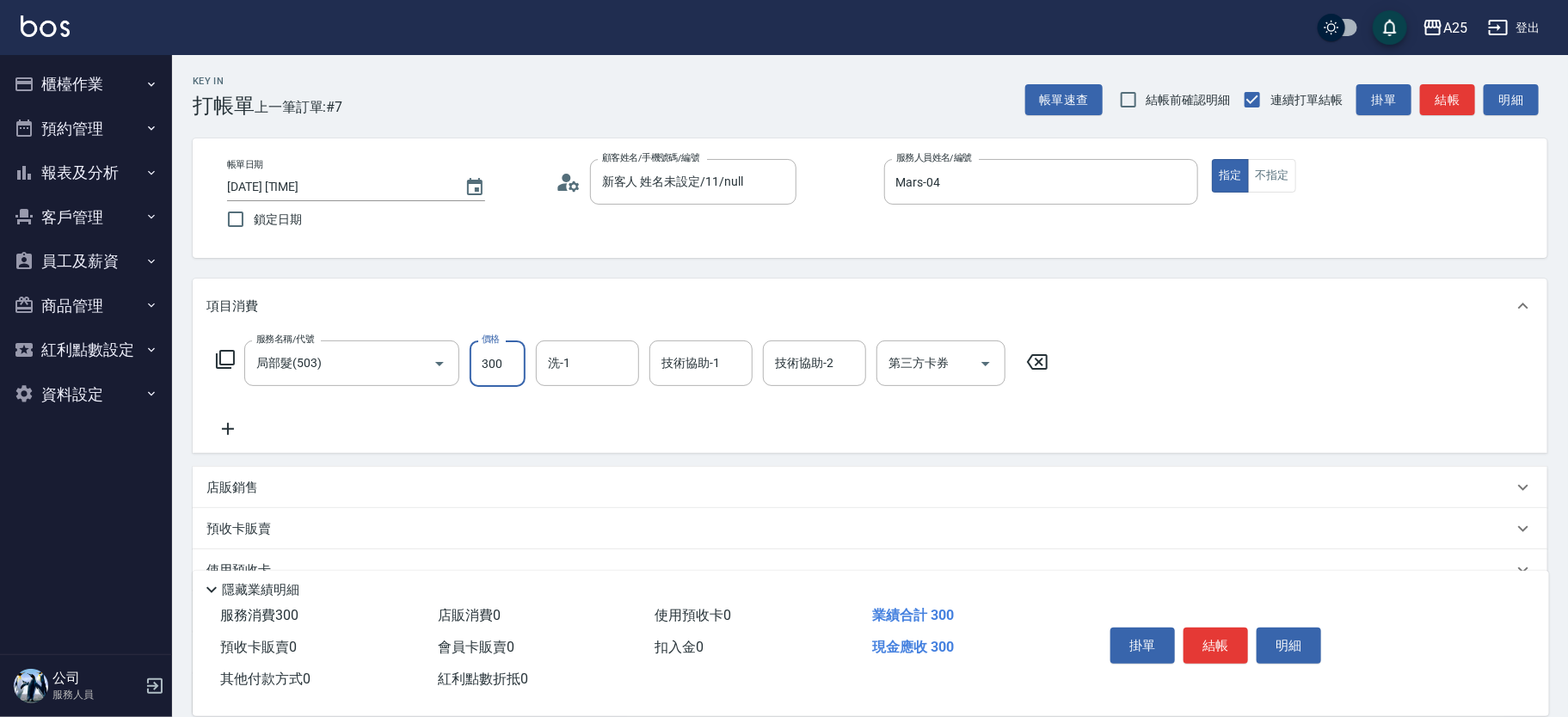 type on "300" 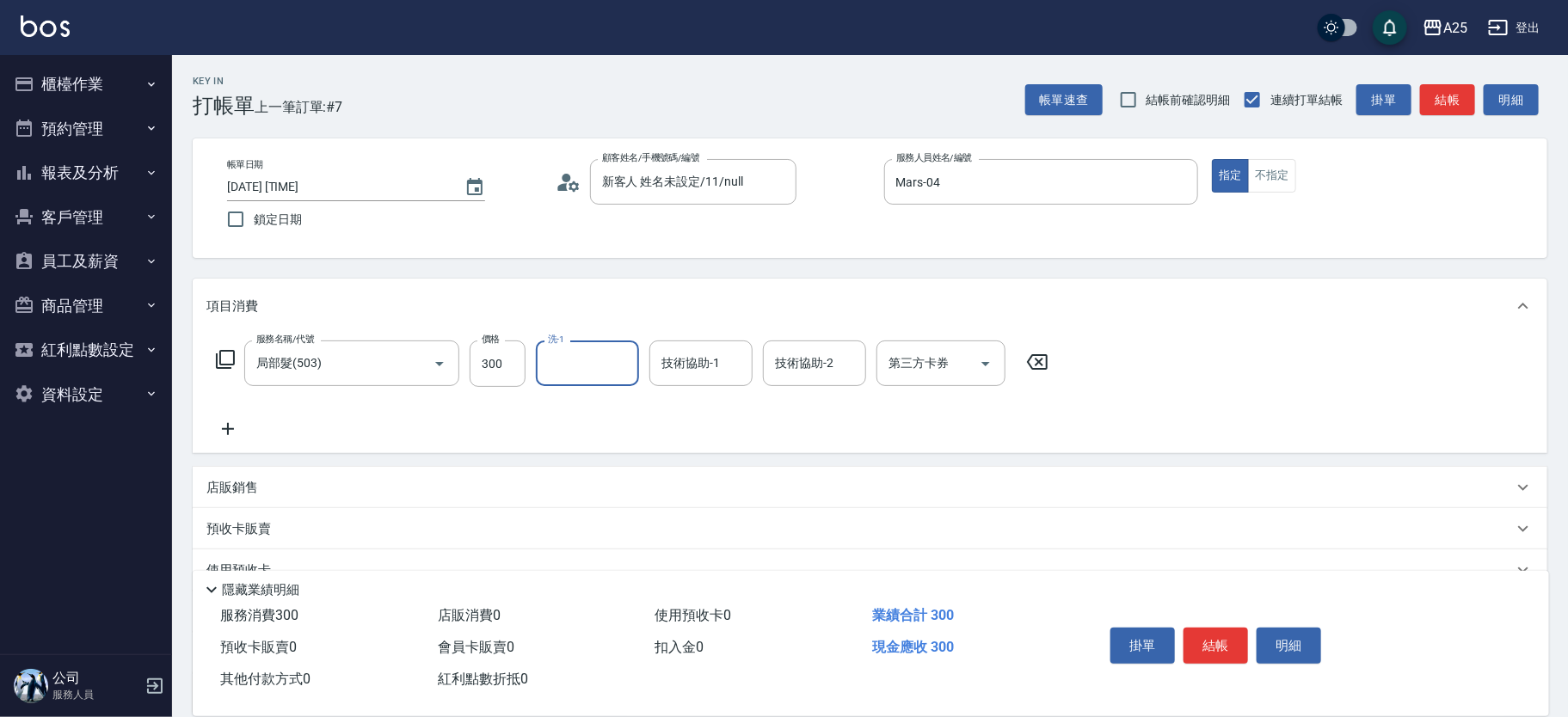 type on "6" 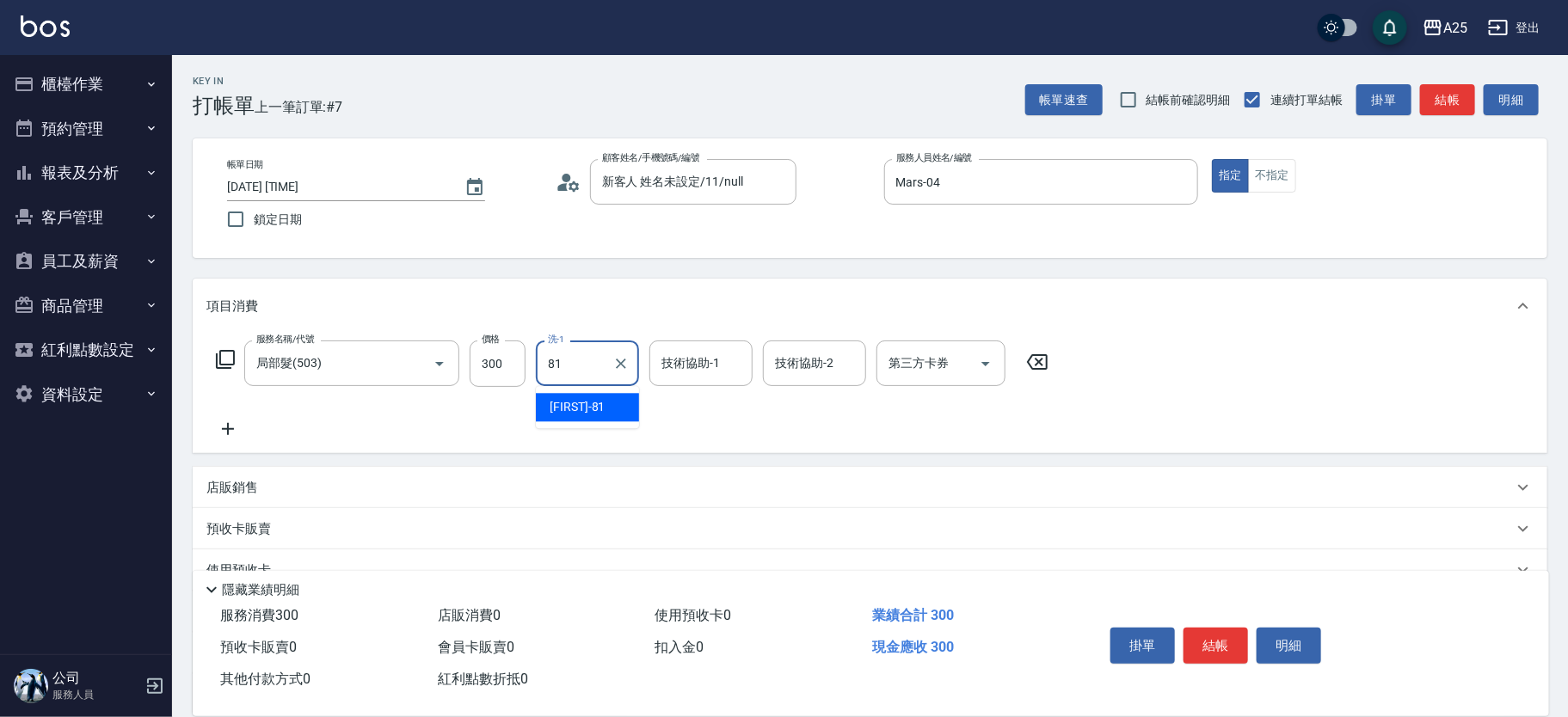 type on "[NAME]-81" 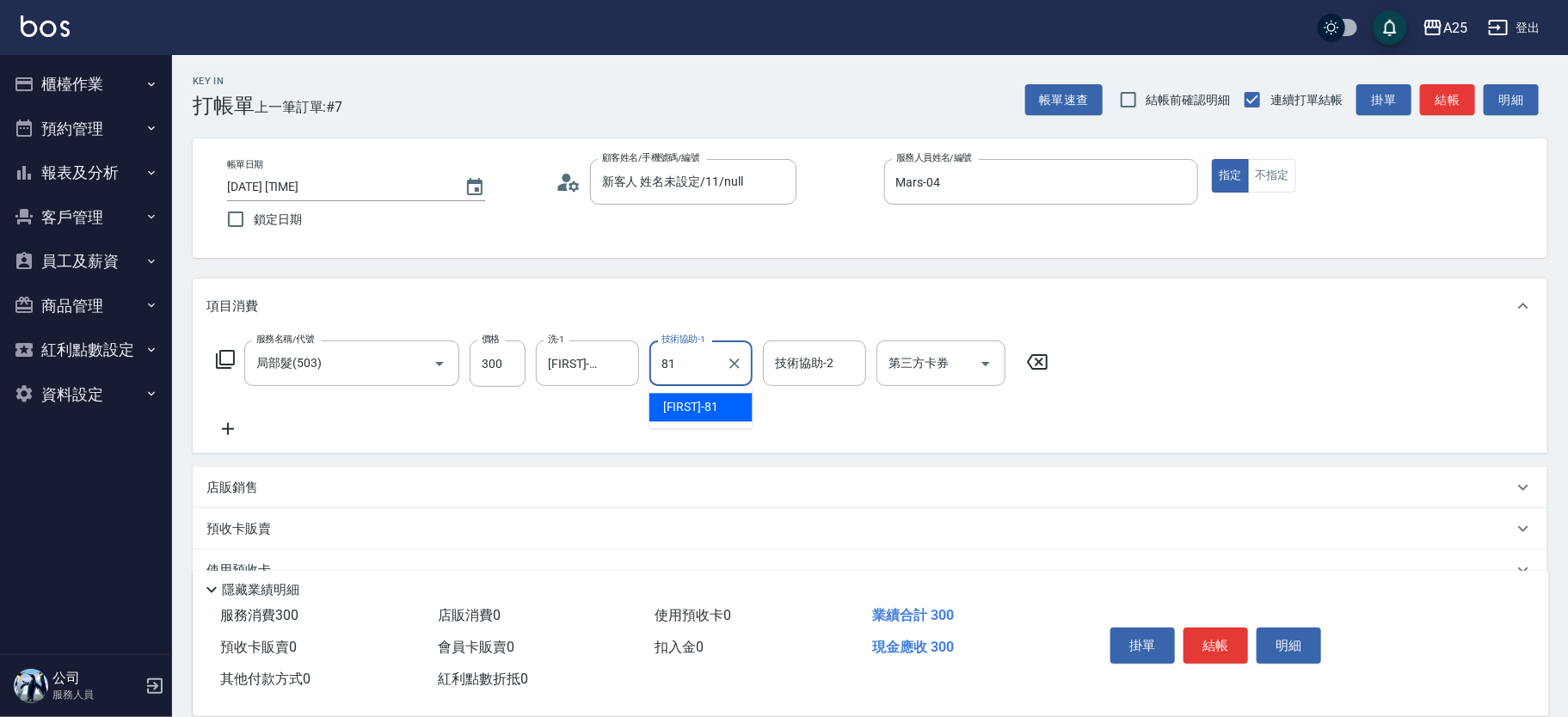 type on "[NAME]-81" 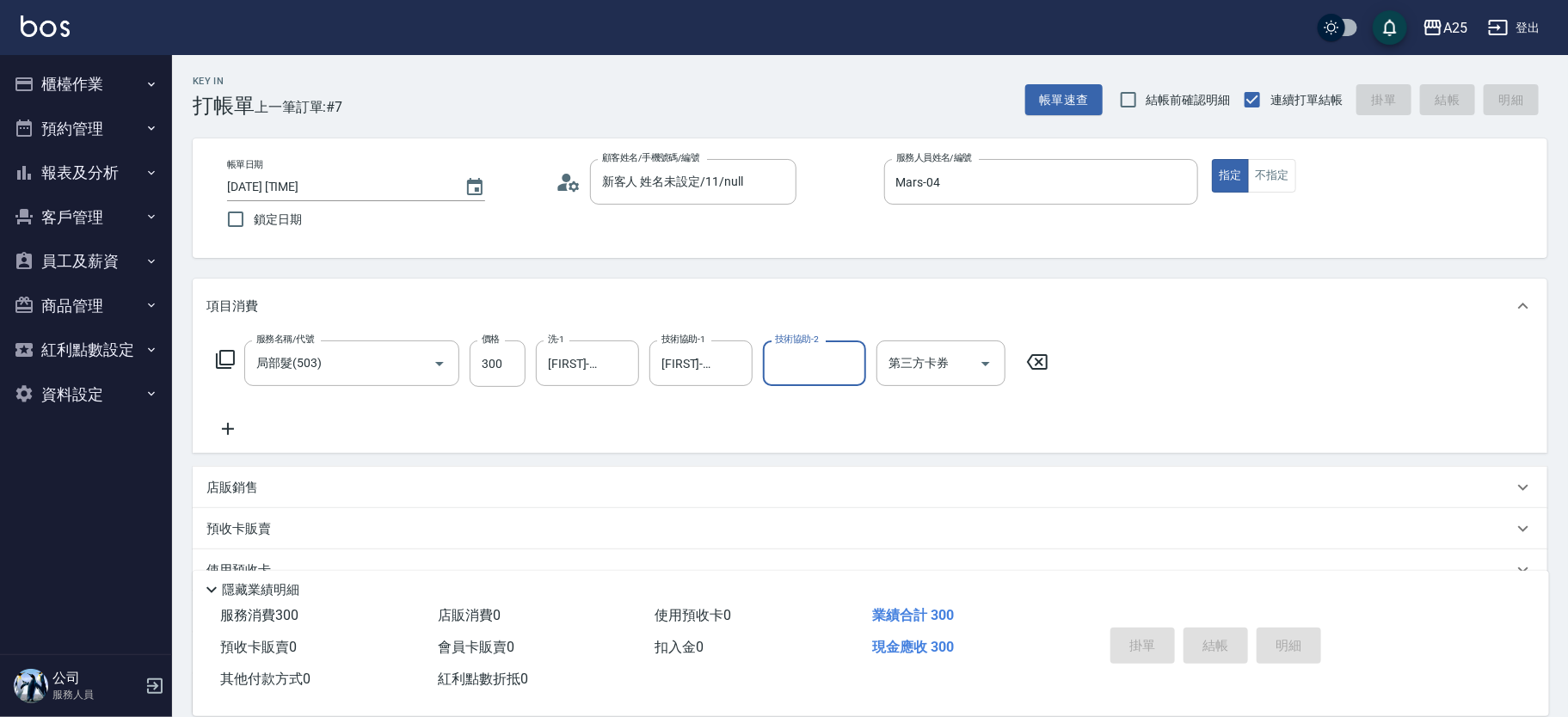 type on "2025/08/03 15:57" 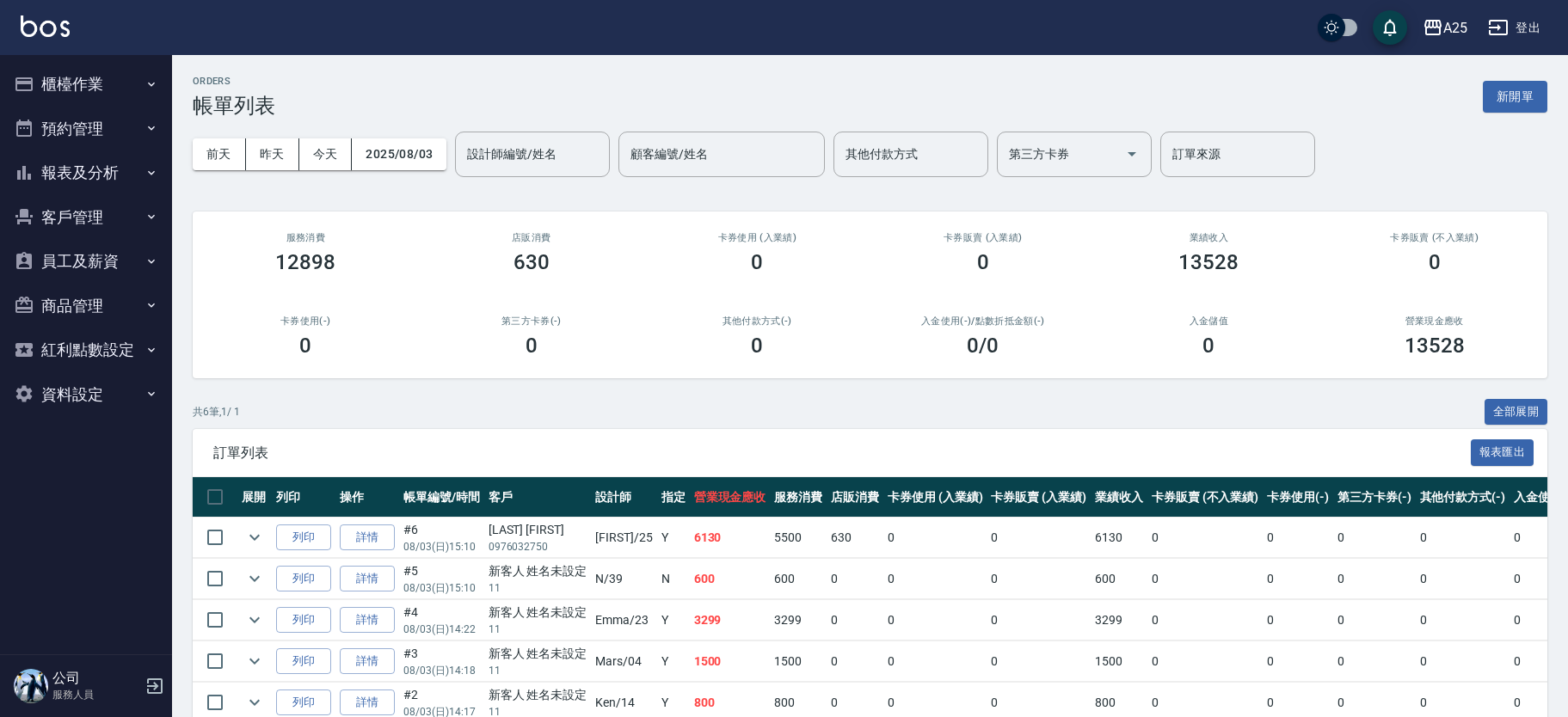 scroll, scrollTop: 0, scrollLeft: 0, axis: both 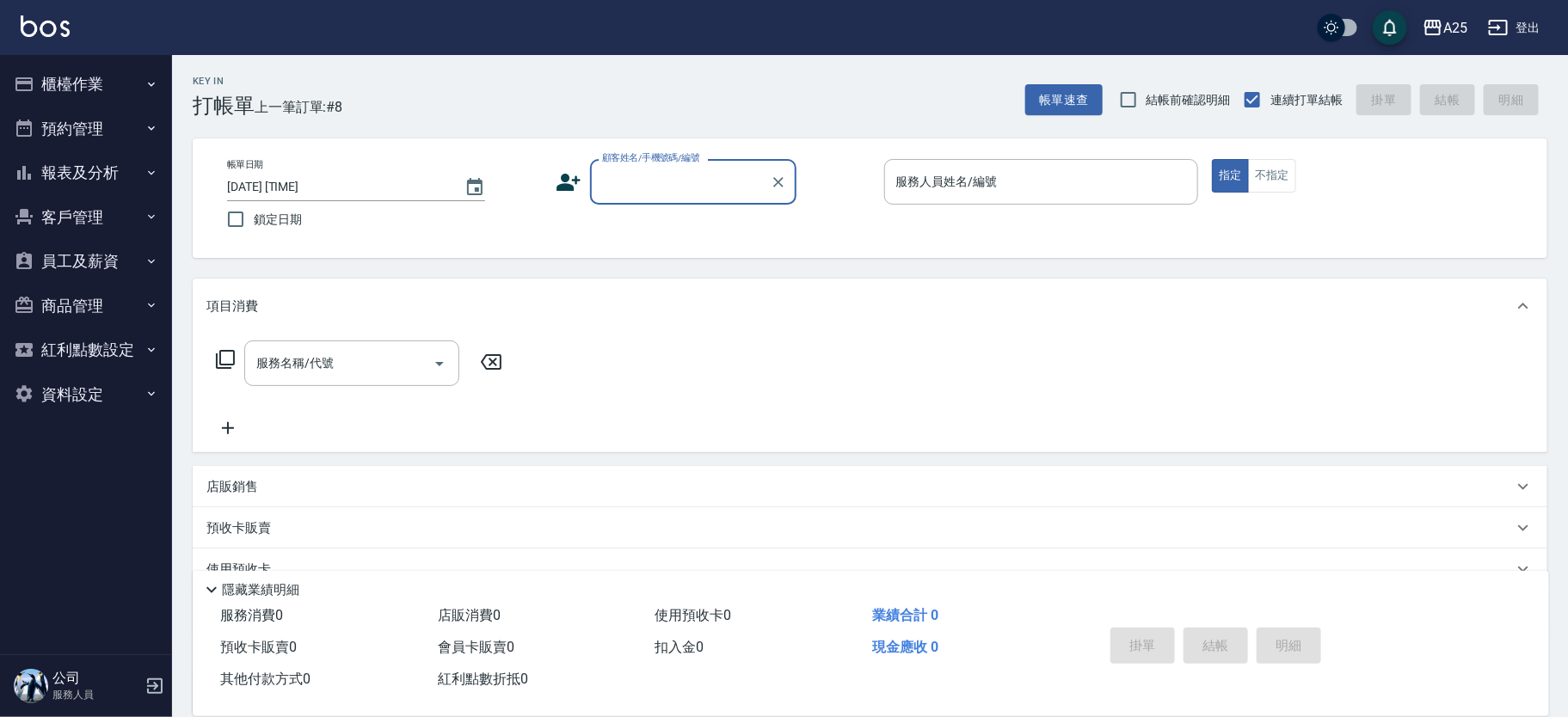click on "顧客姓名/手機號碼/編號" at bounding box center [680, 181] 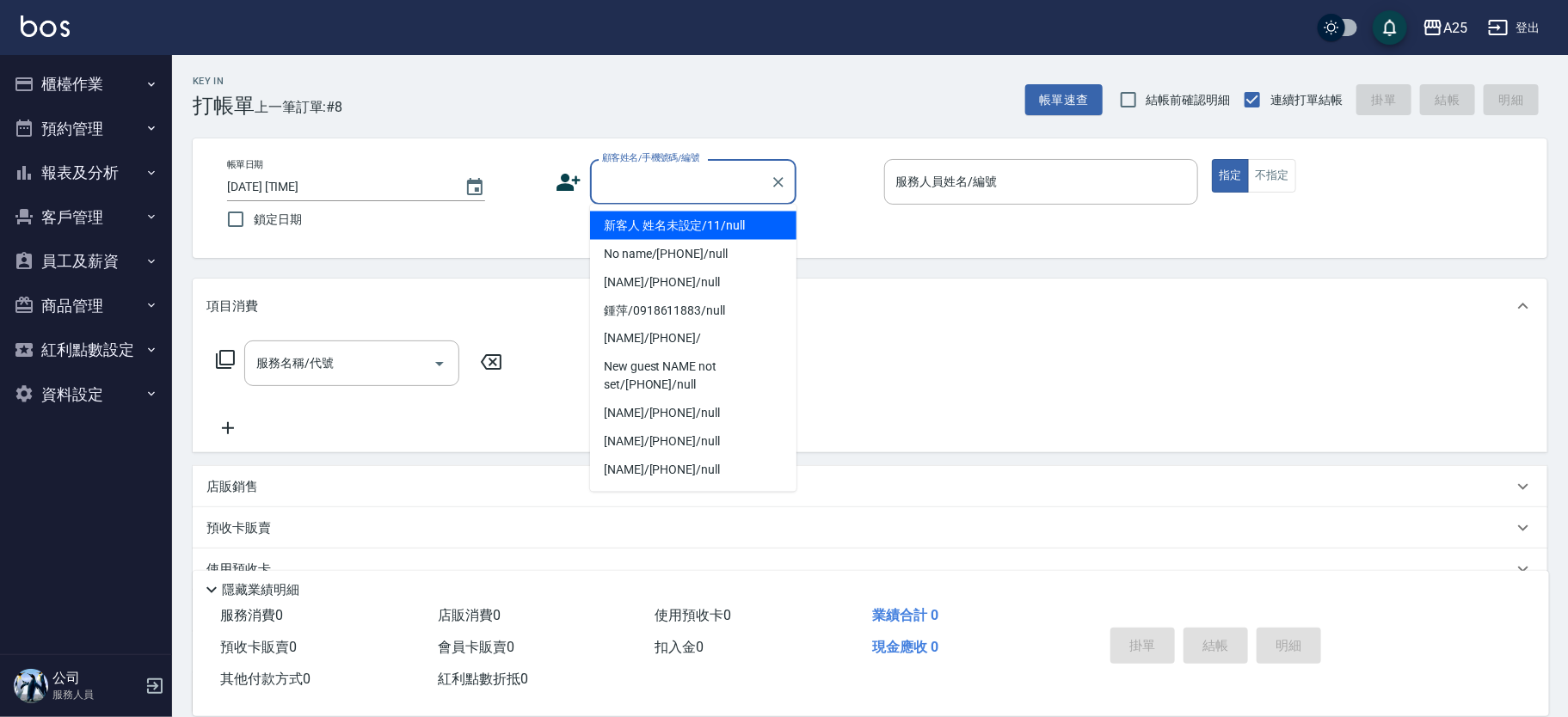 click on "新客人 姓名未設定/11/null" at bounding box center [693, 225] 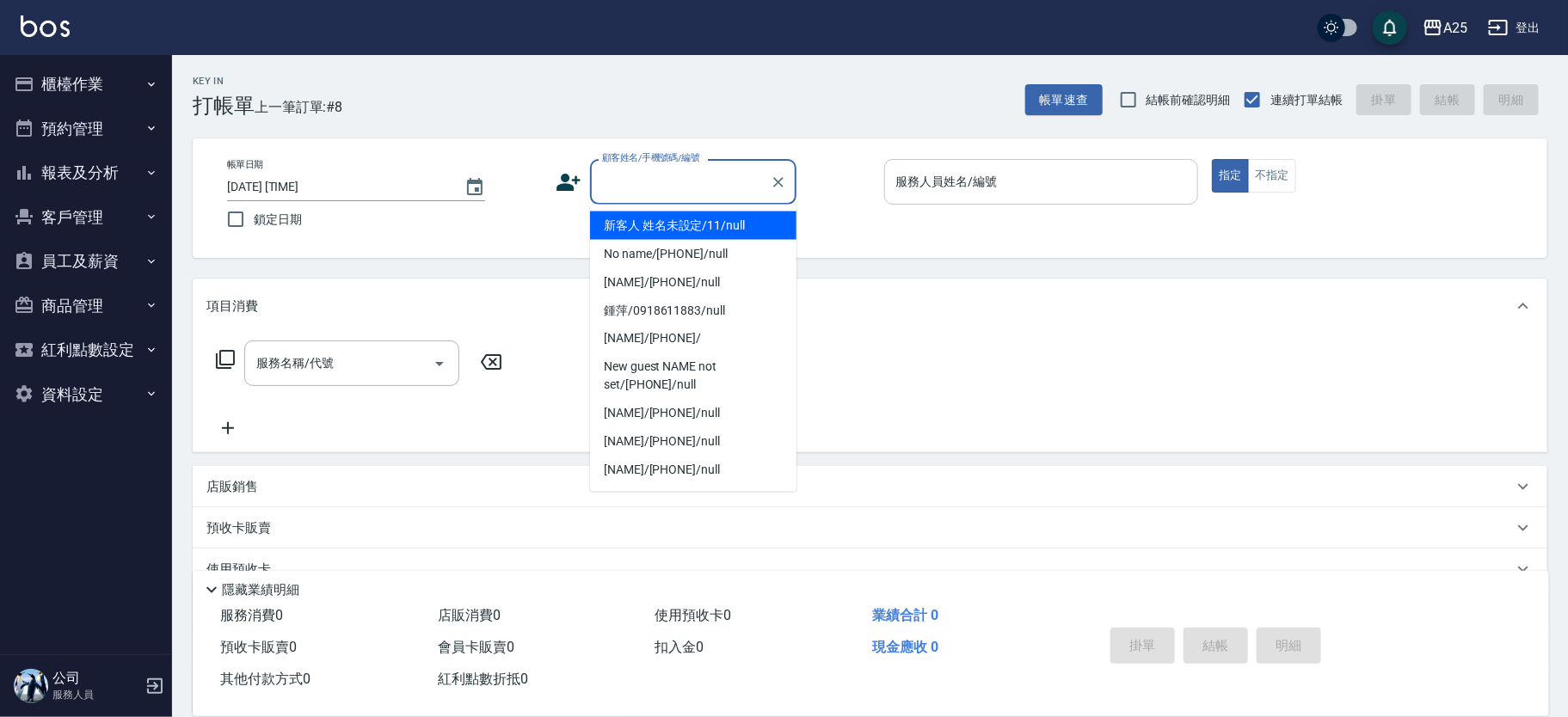 type on "新客人 姓名未設定/11/null" 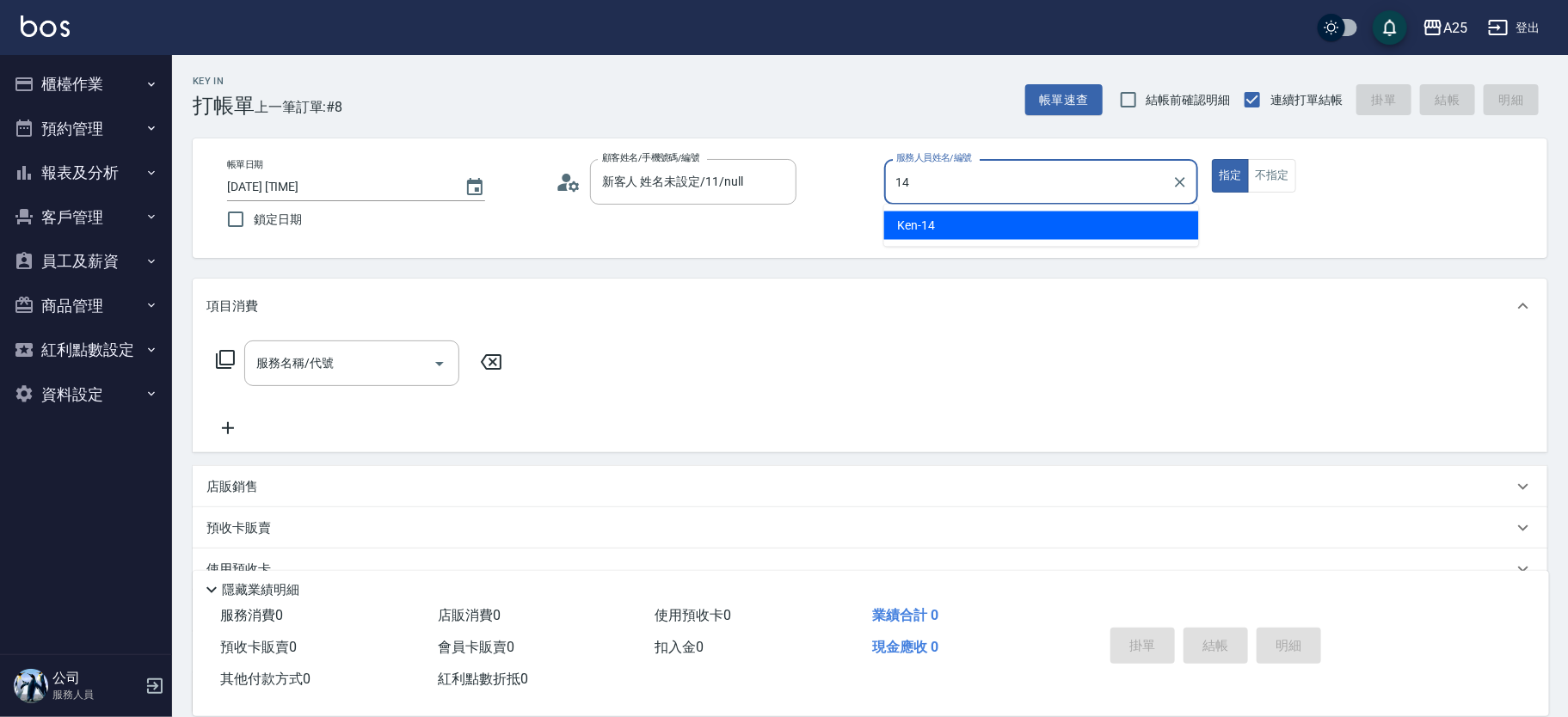 type on "Ken-14" 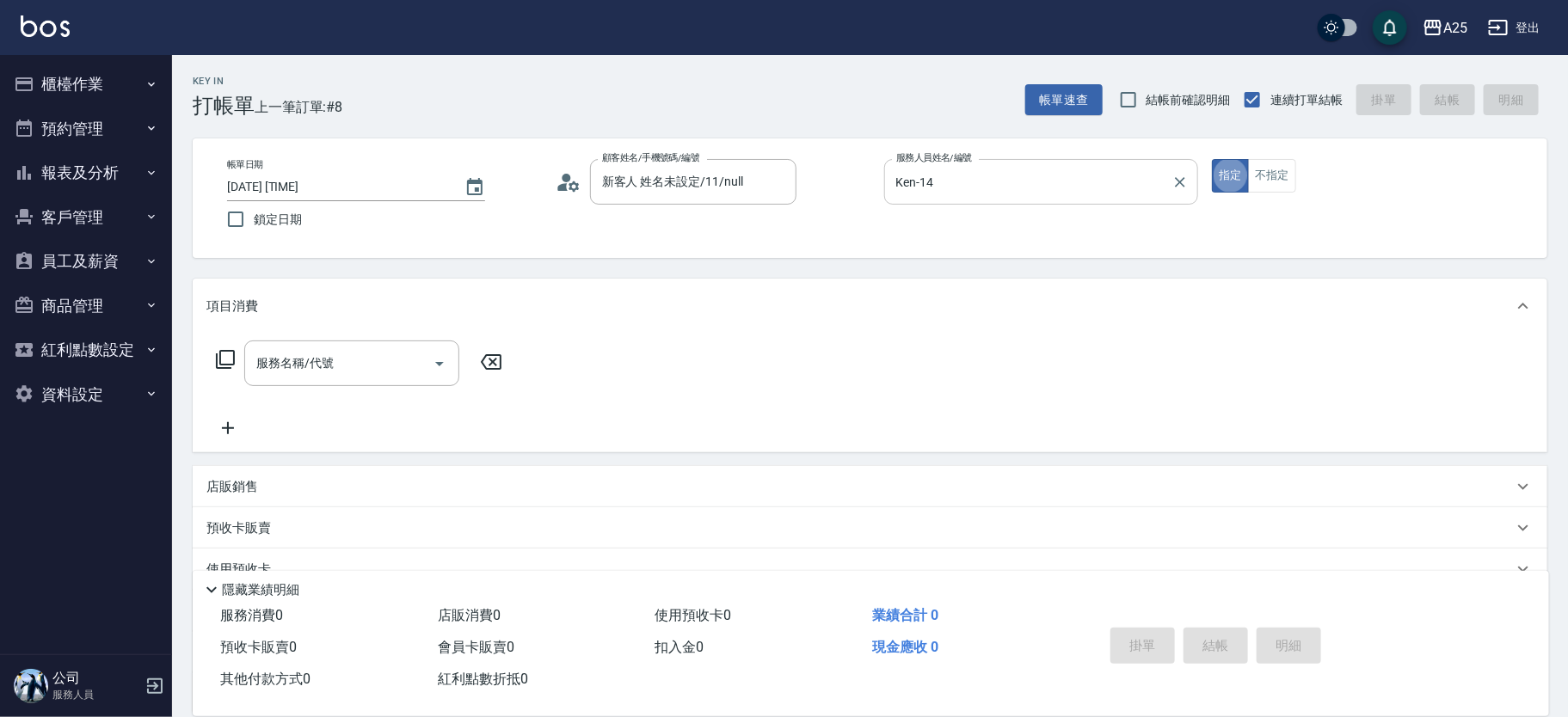 type on "true" 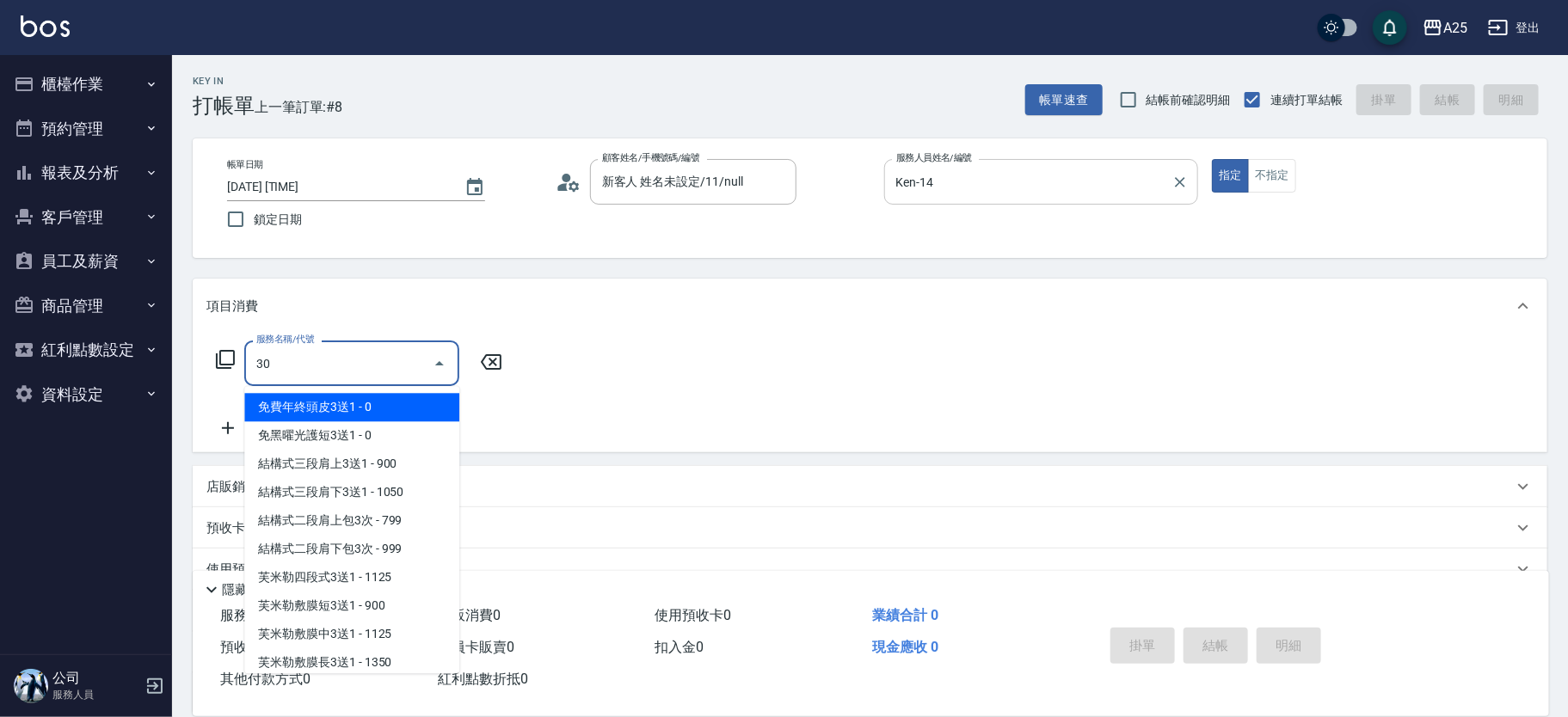 type on "301" 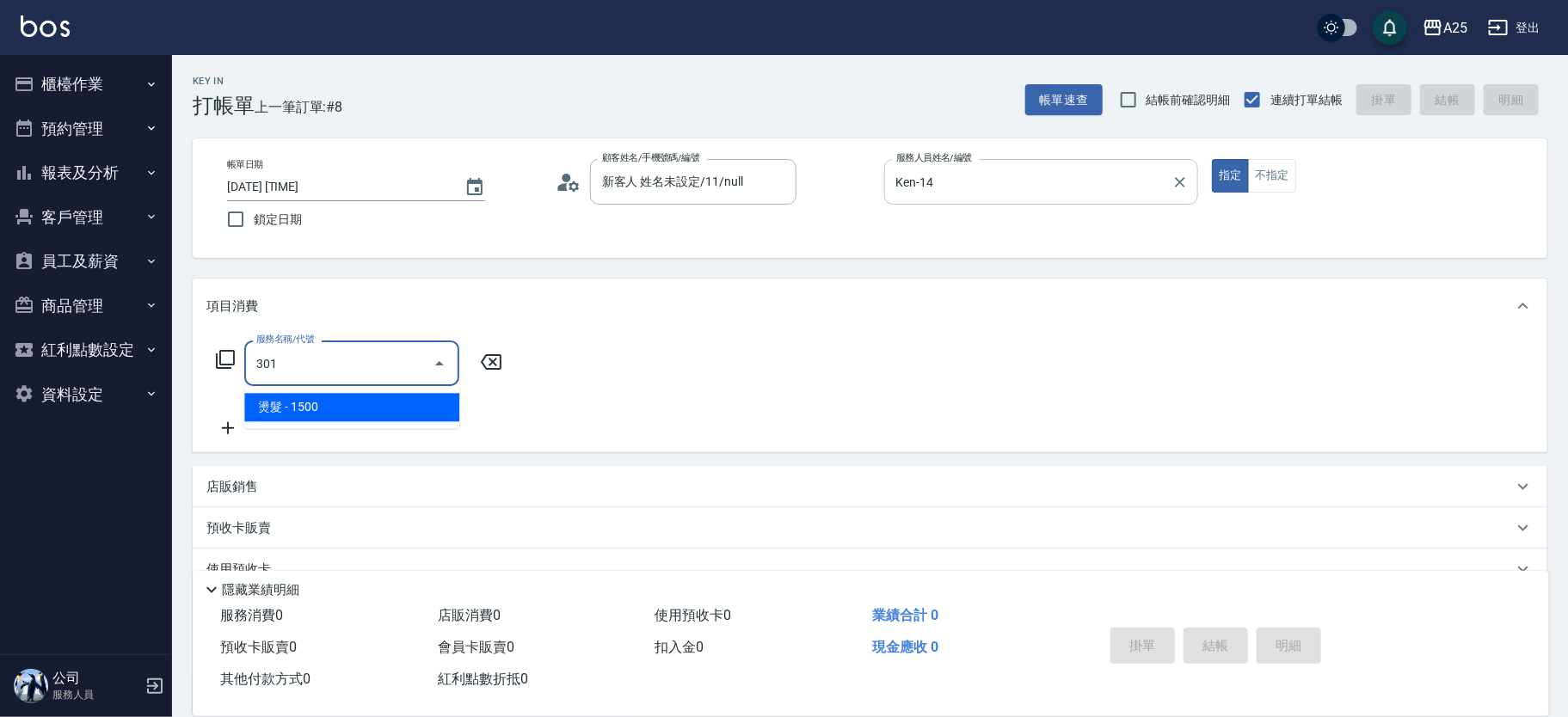type on "150" 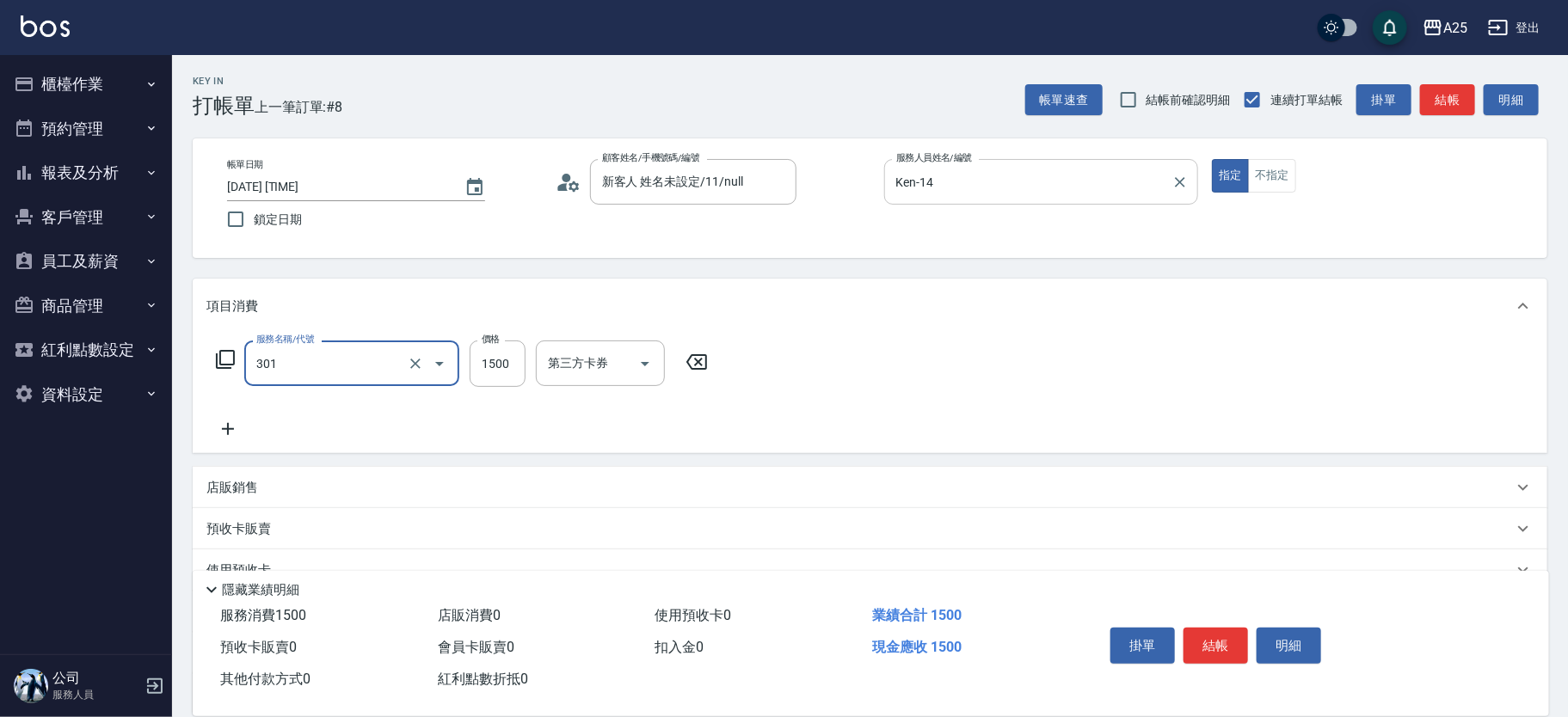 type on "燙髮(301)" 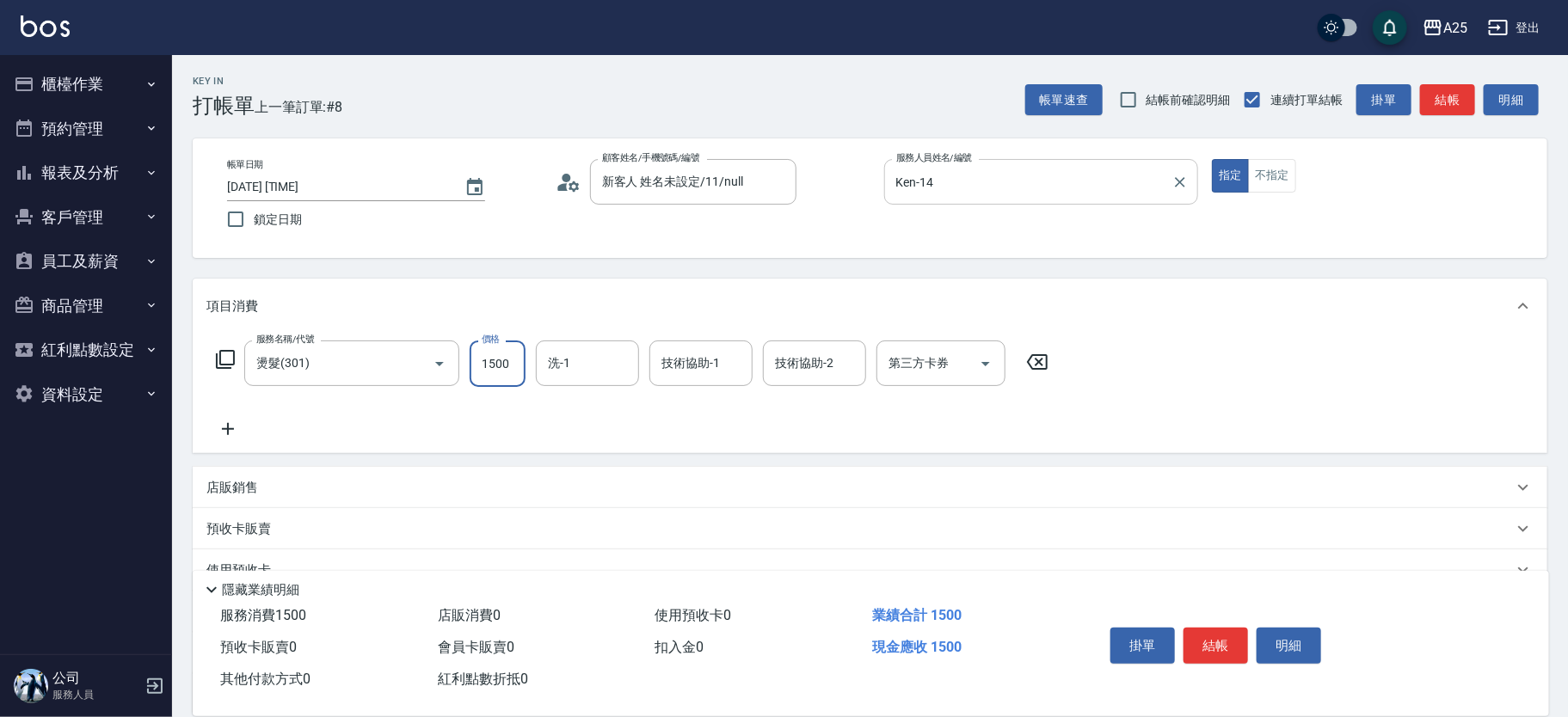 type on "0" 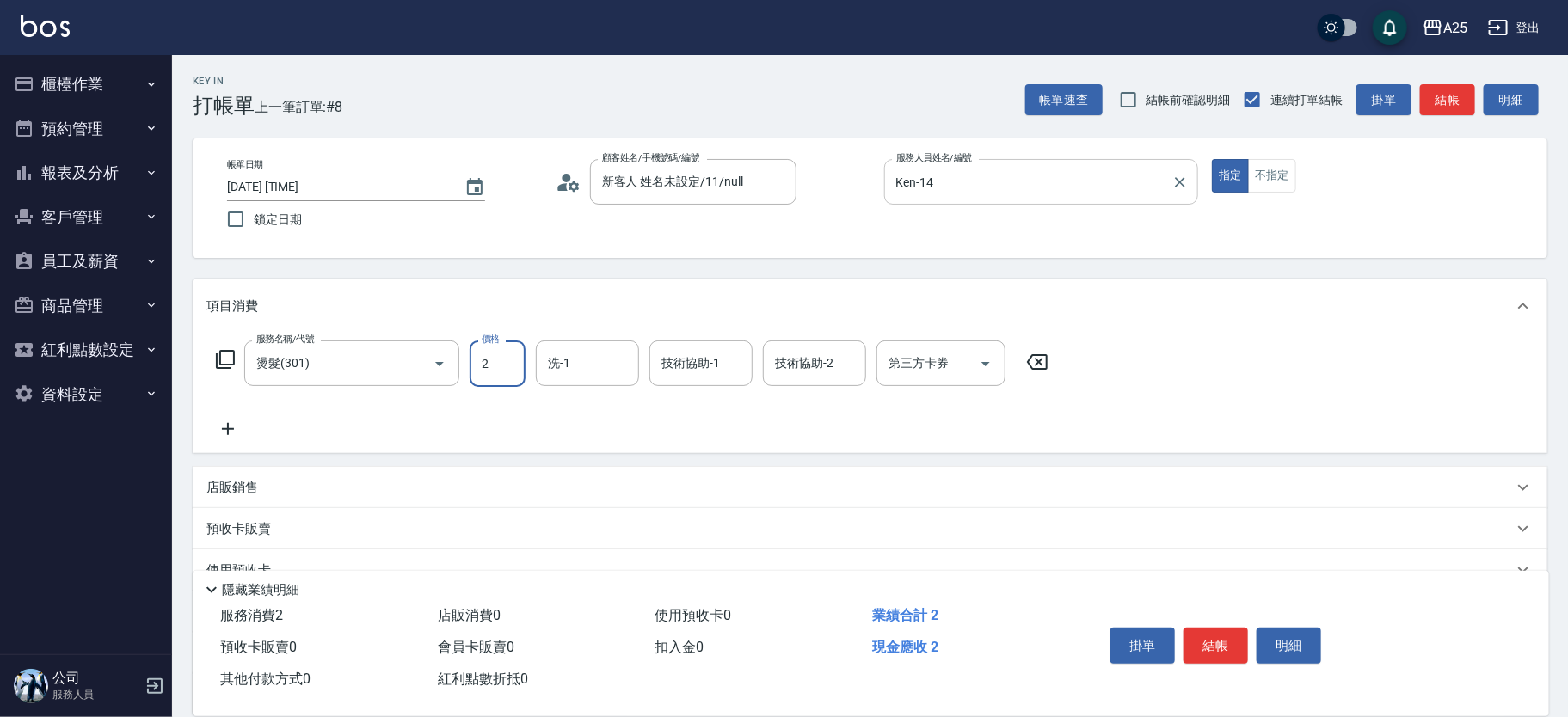 type on "24" 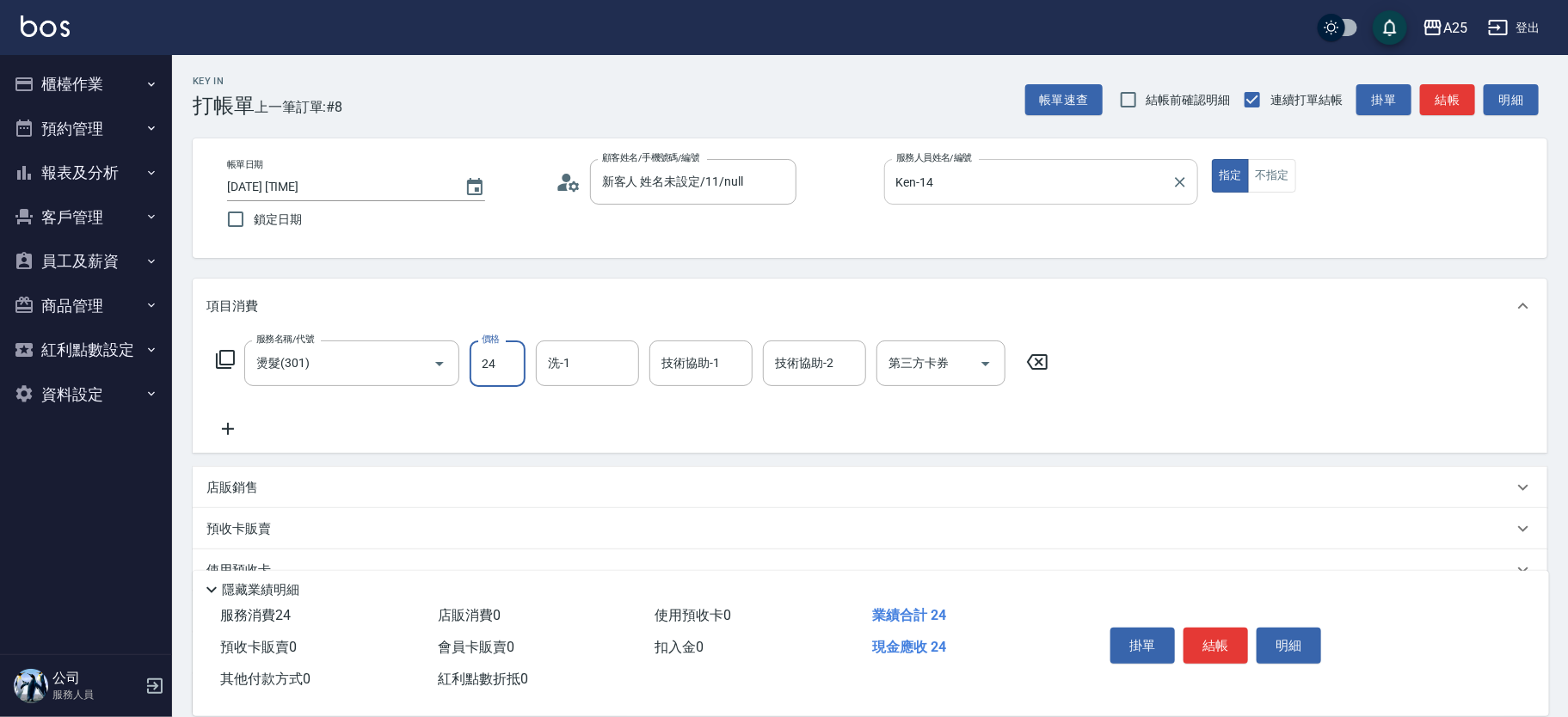 type on "20" 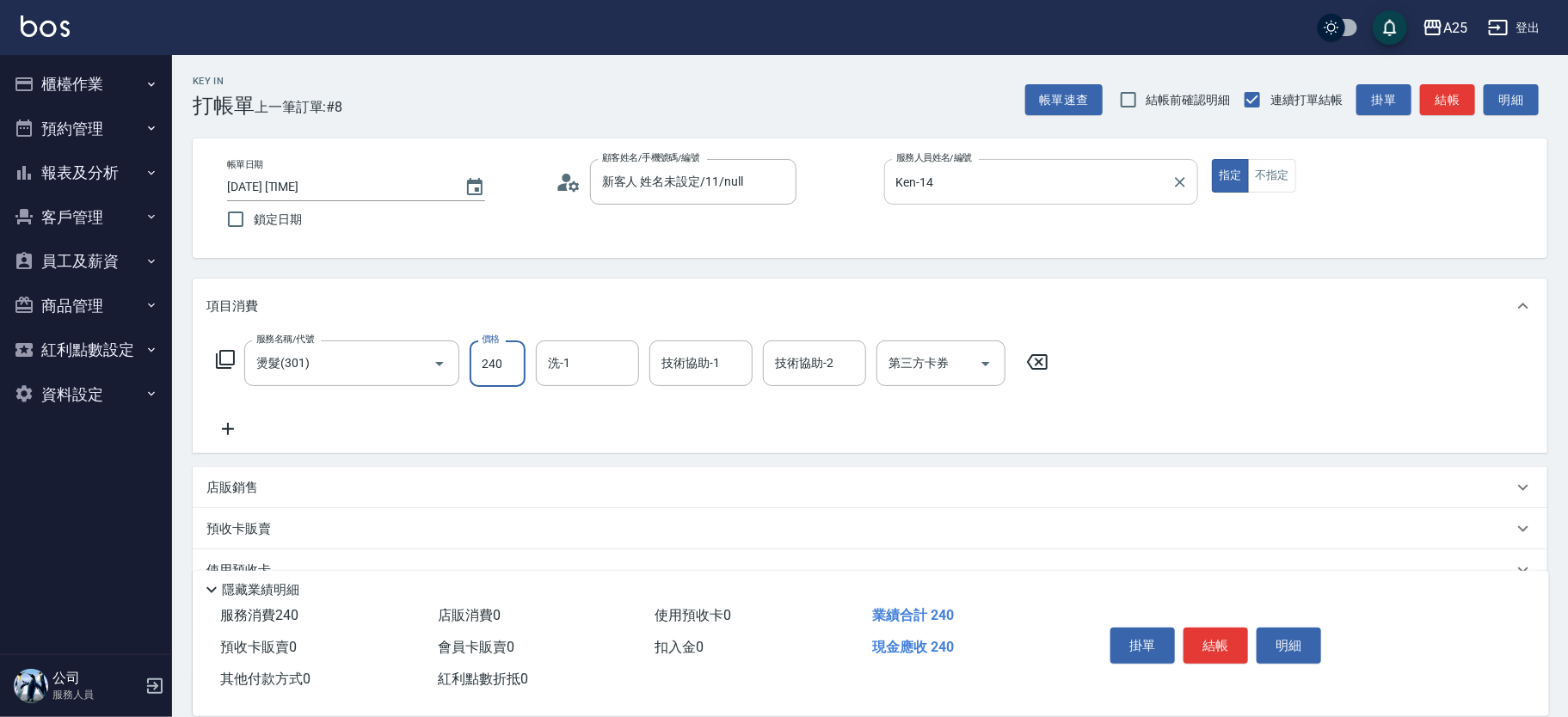 type on "240" 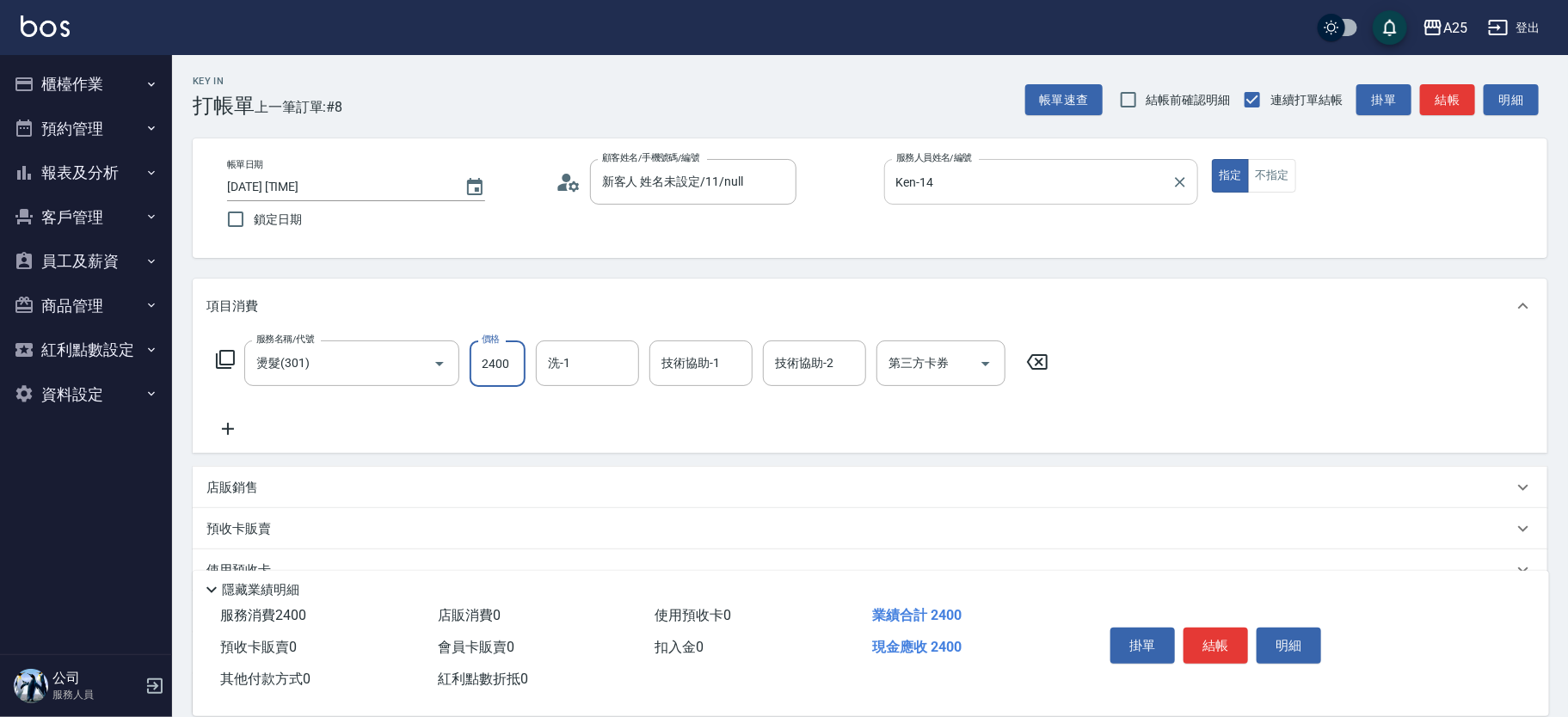 type on "2400" 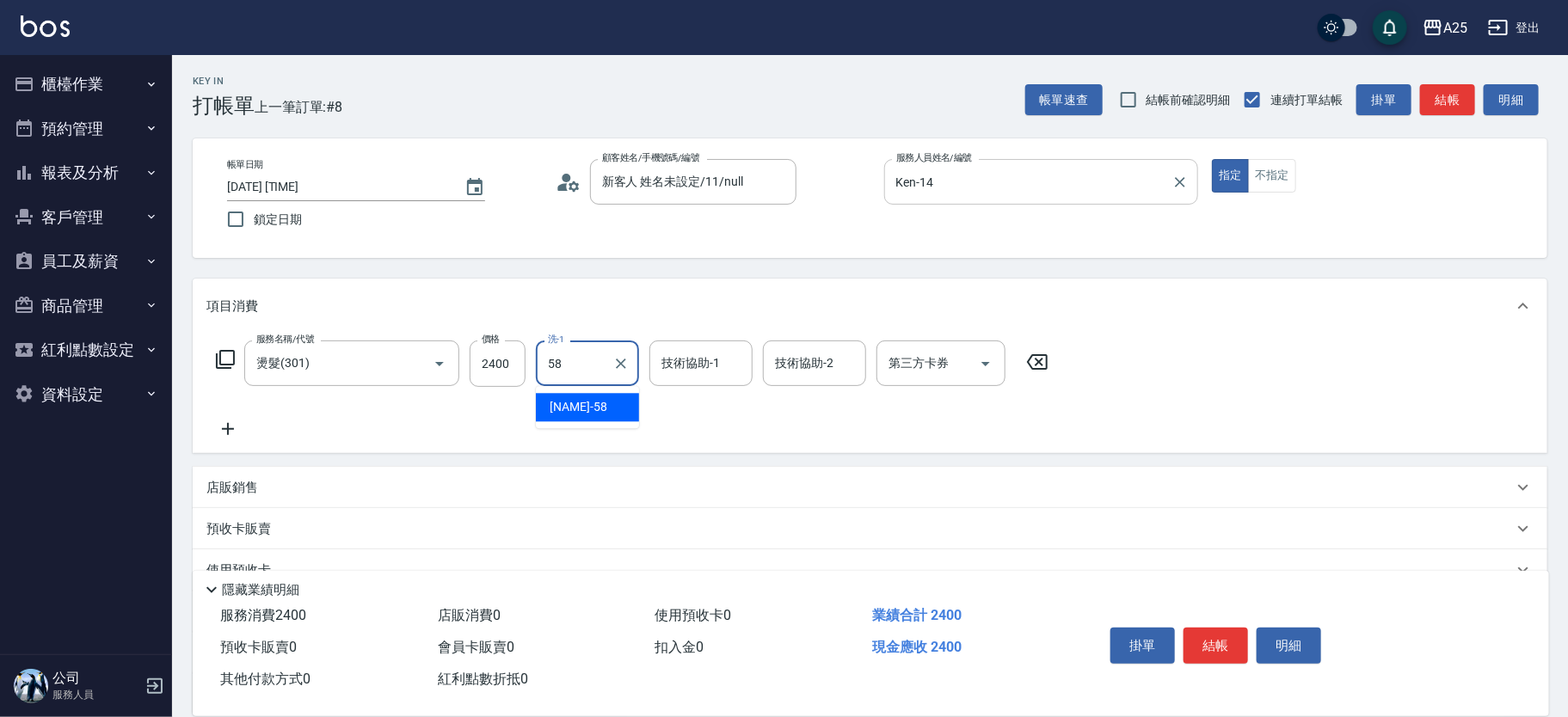 type on "[NAME]-58" 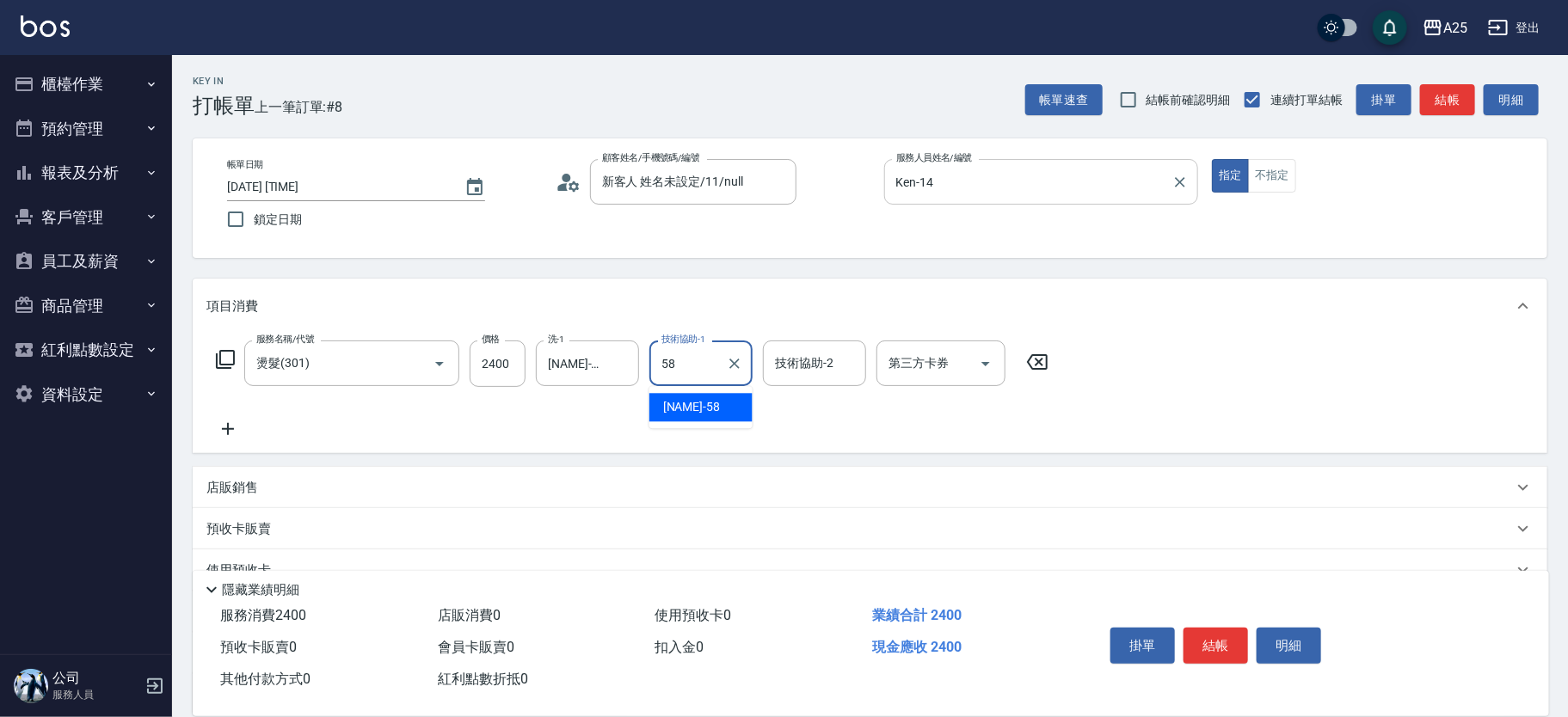 type on "[NAME]-58" 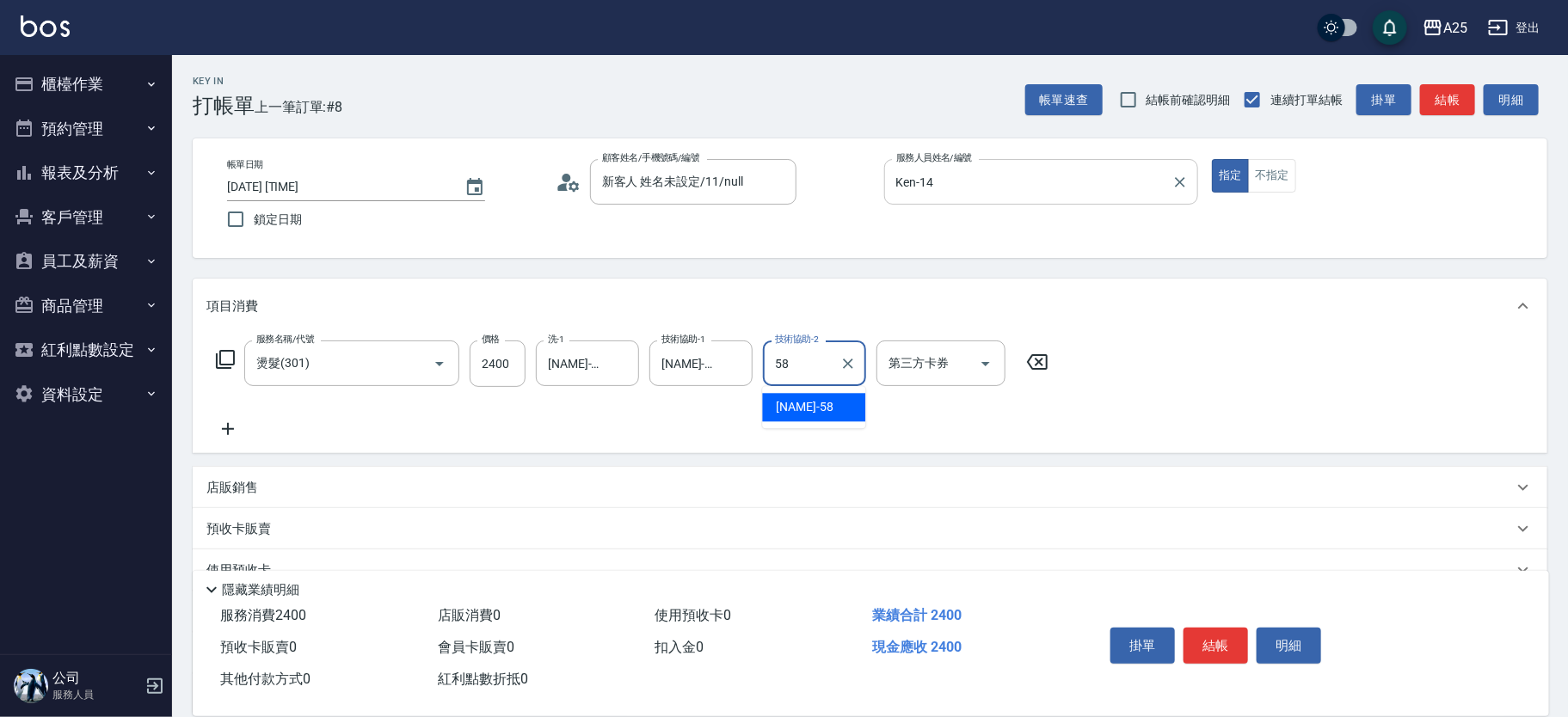 type on "[NAME]-58" 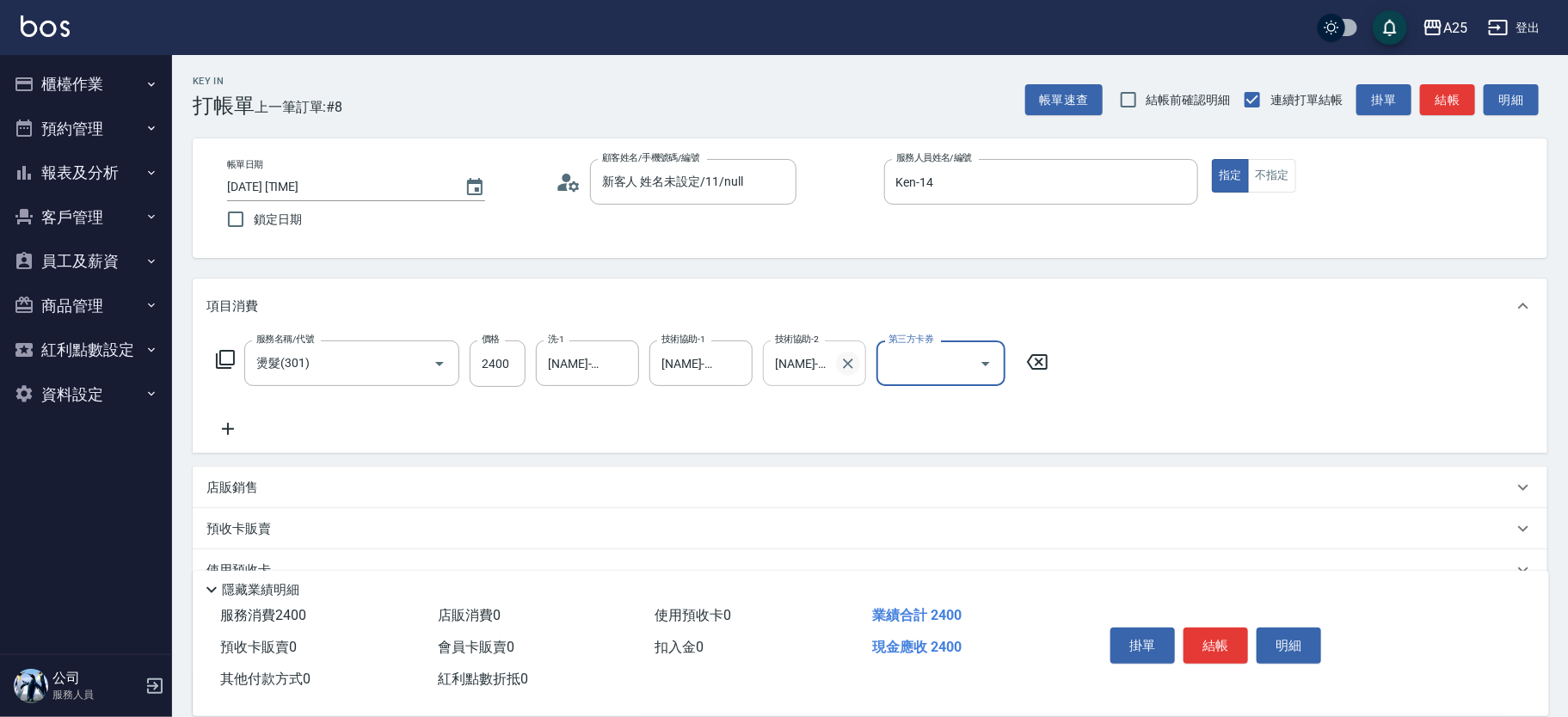 click 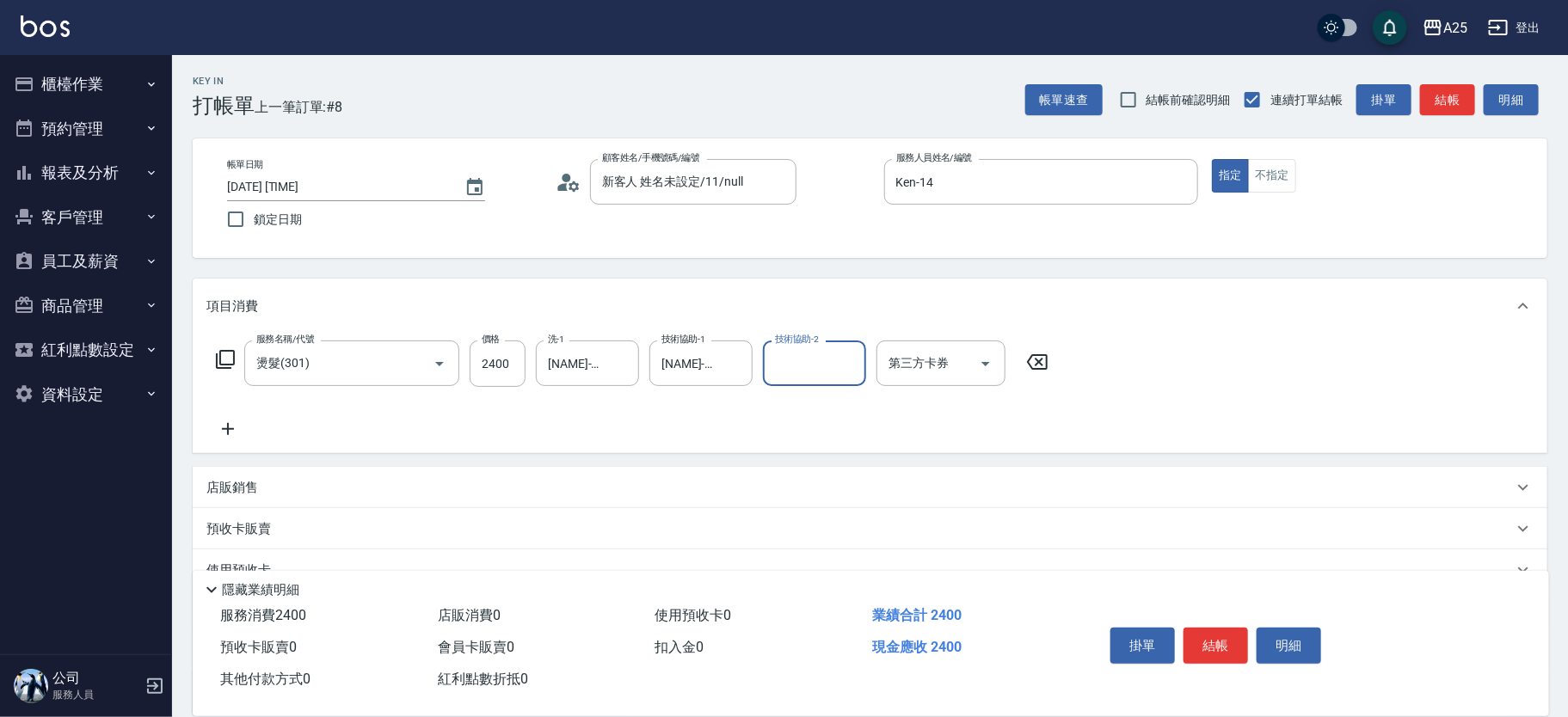 click 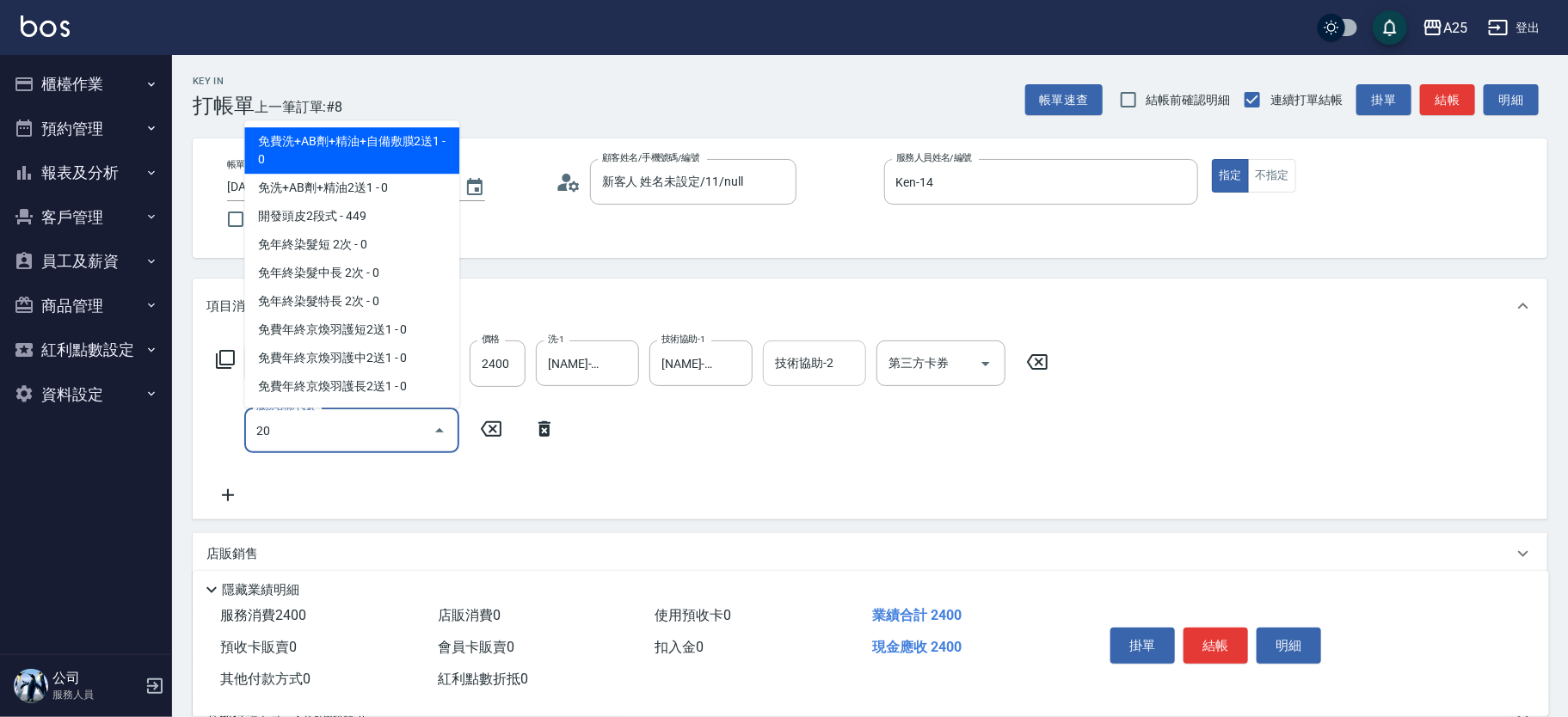 type on "201" 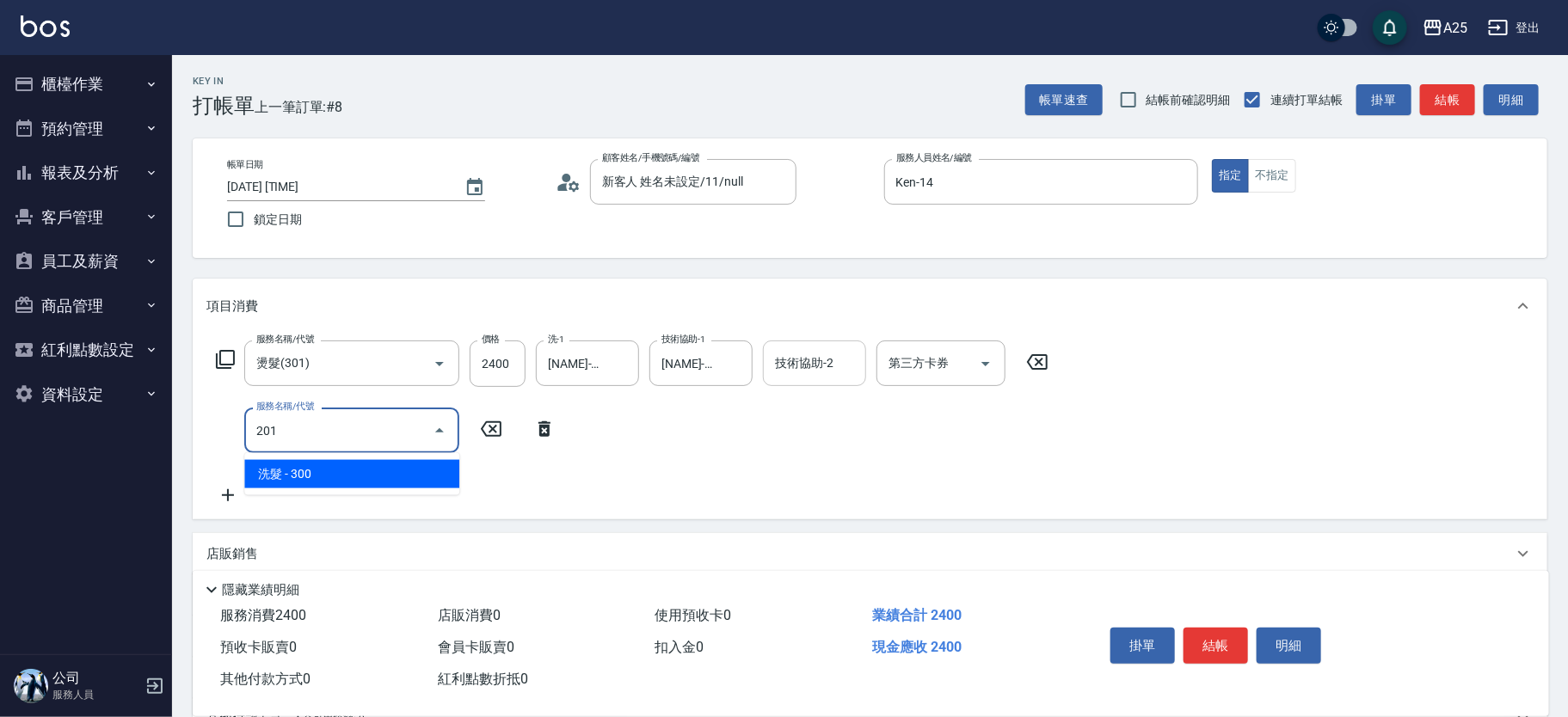 type on "270" 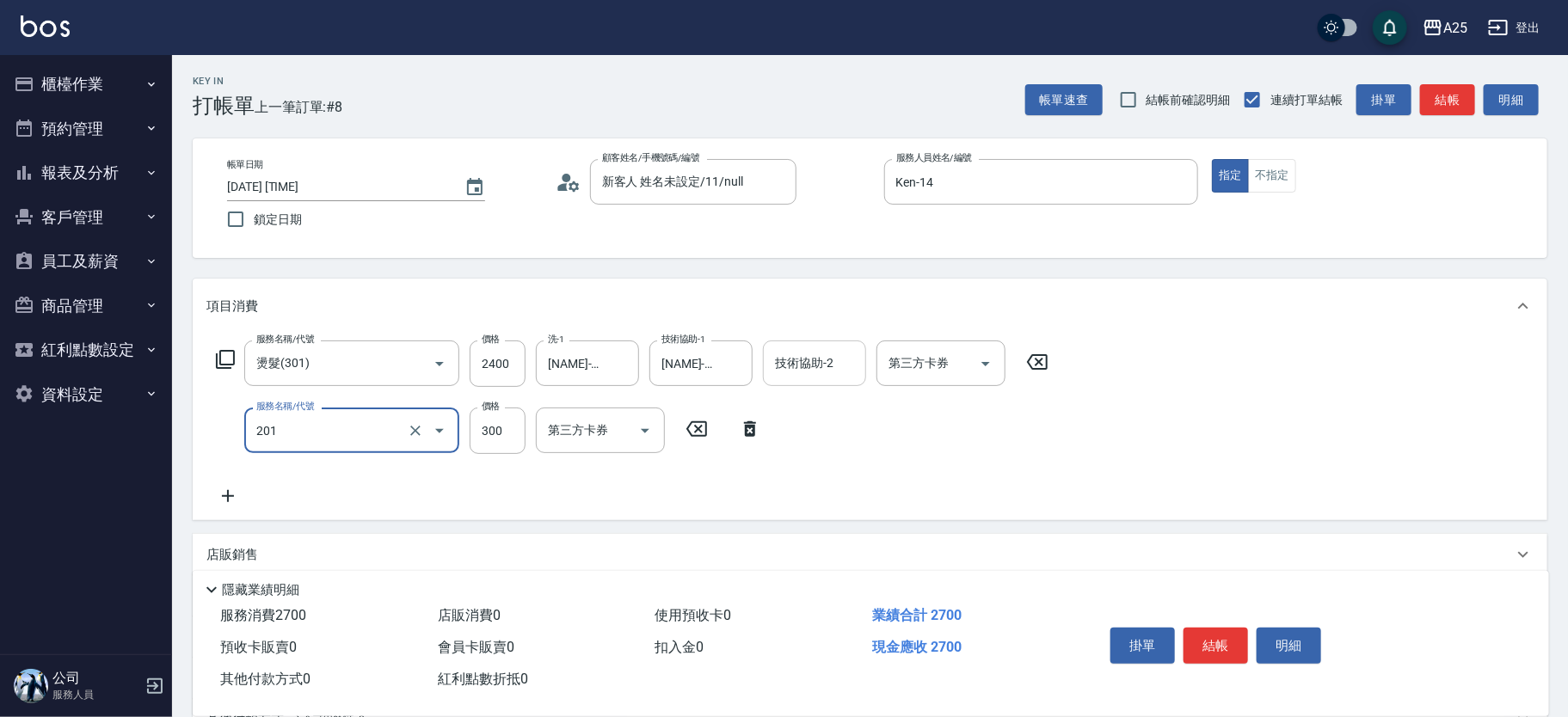 type on "洗髮(201)" 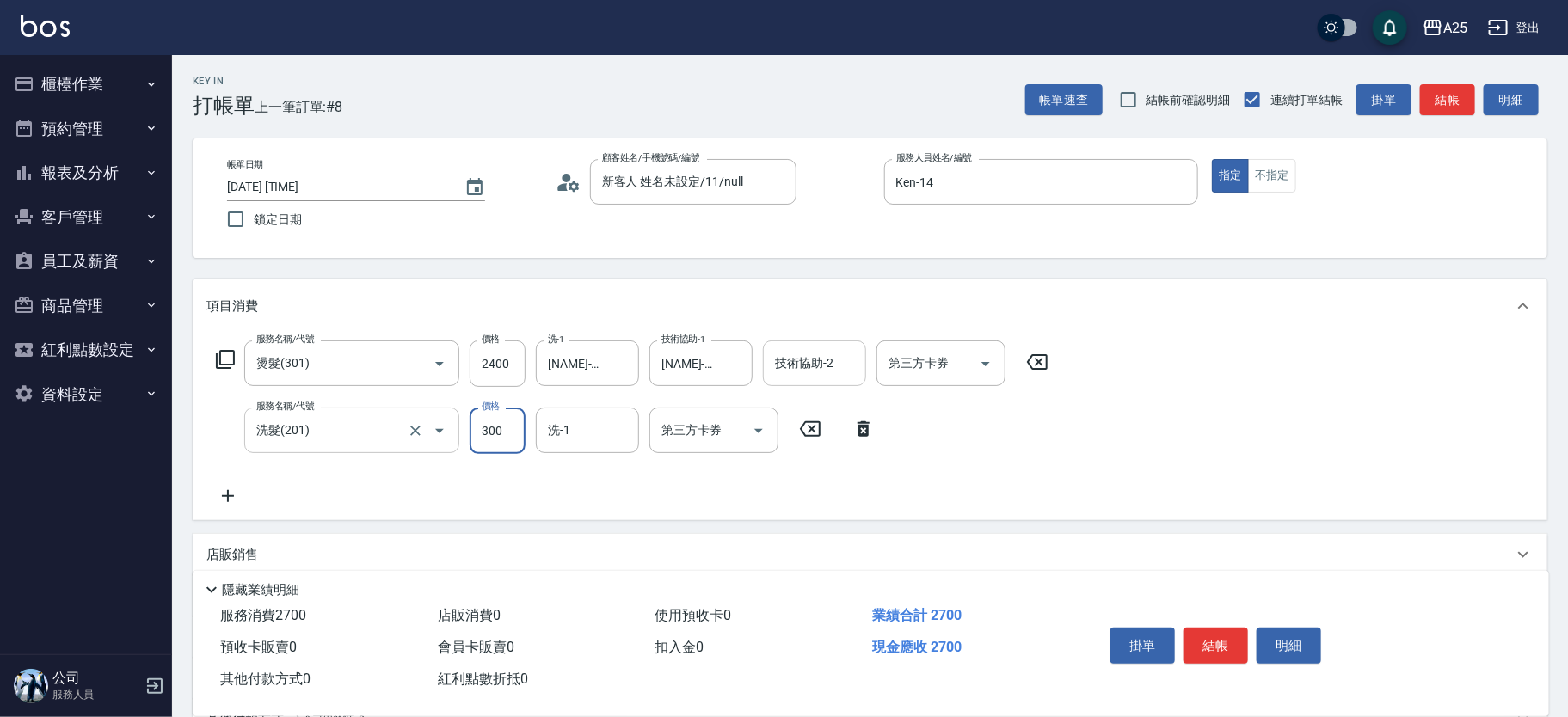 type on "240" 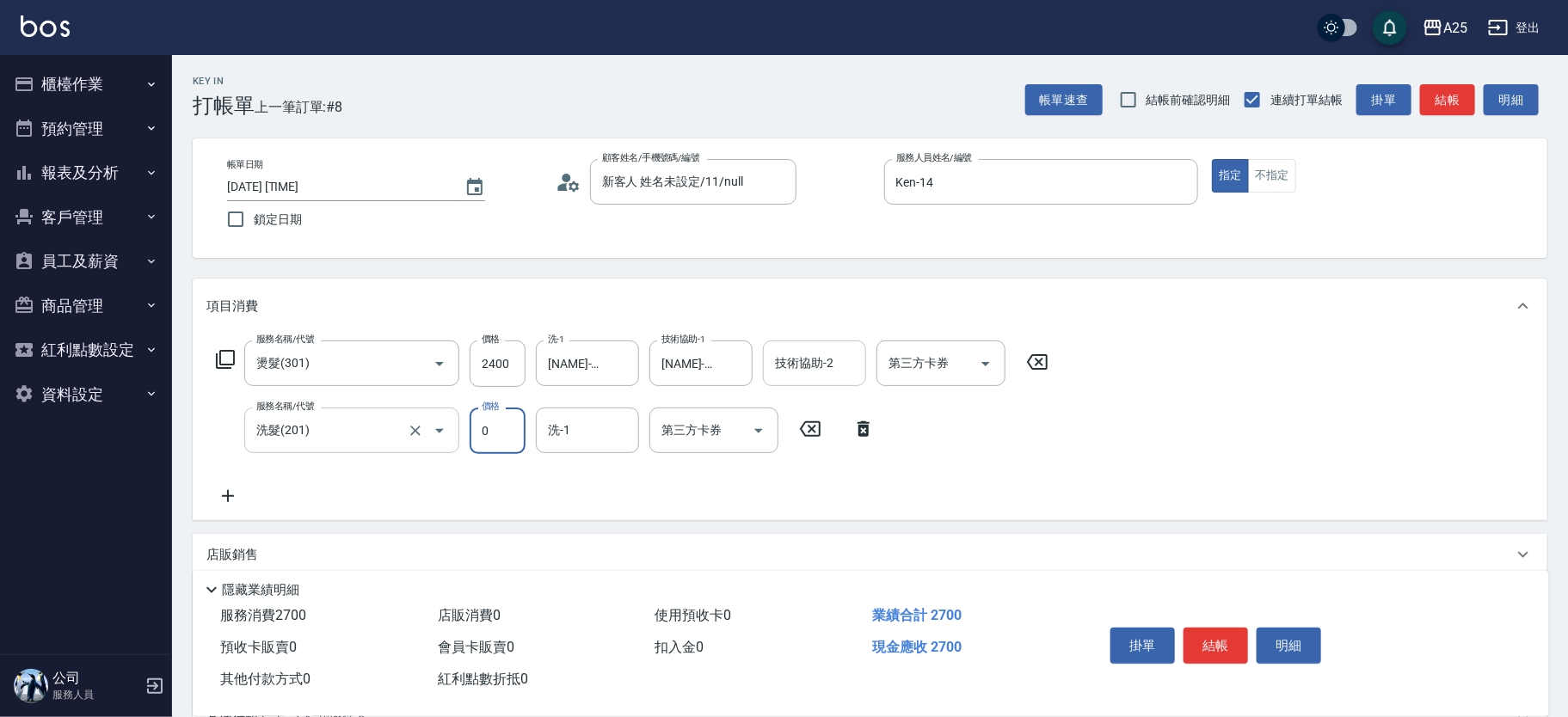 type on "0" 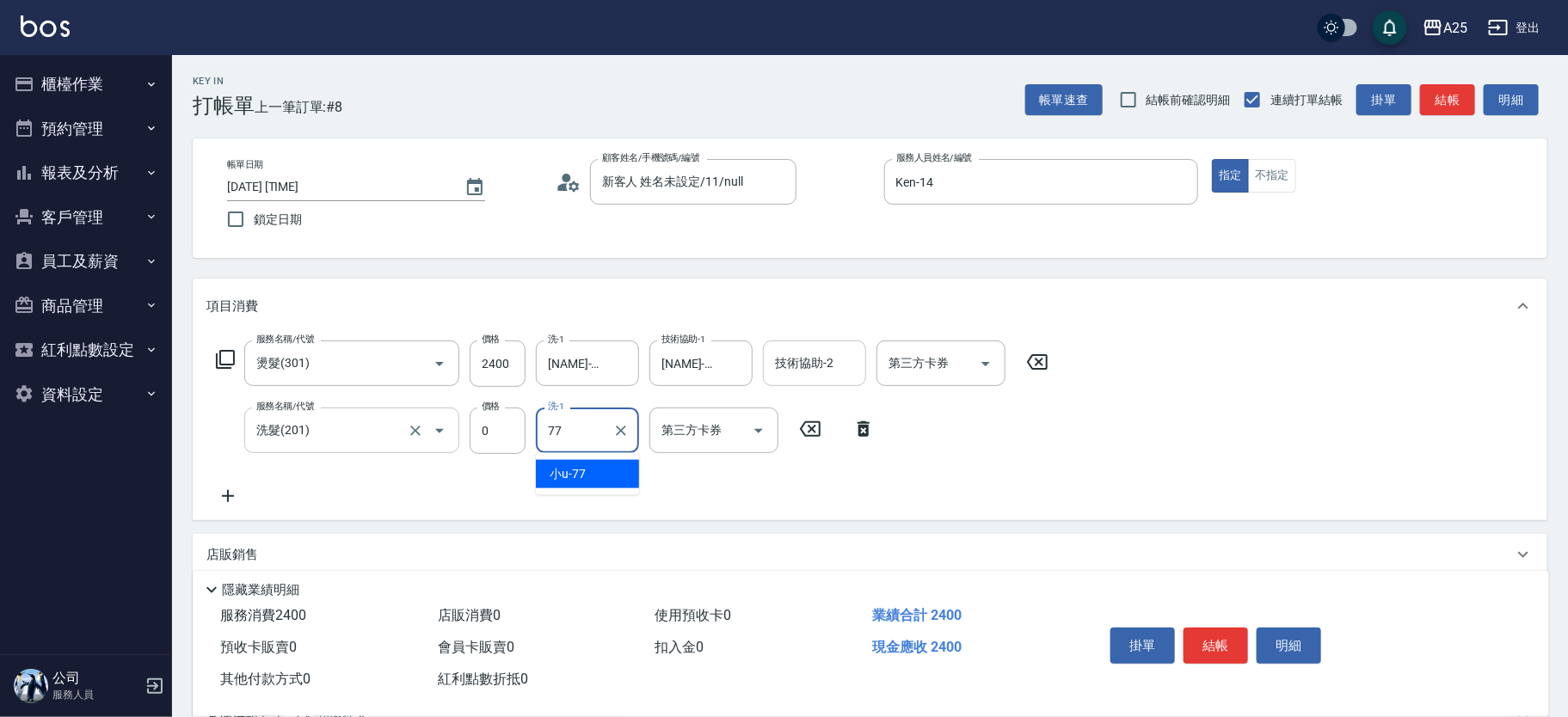 type on "小u-77" 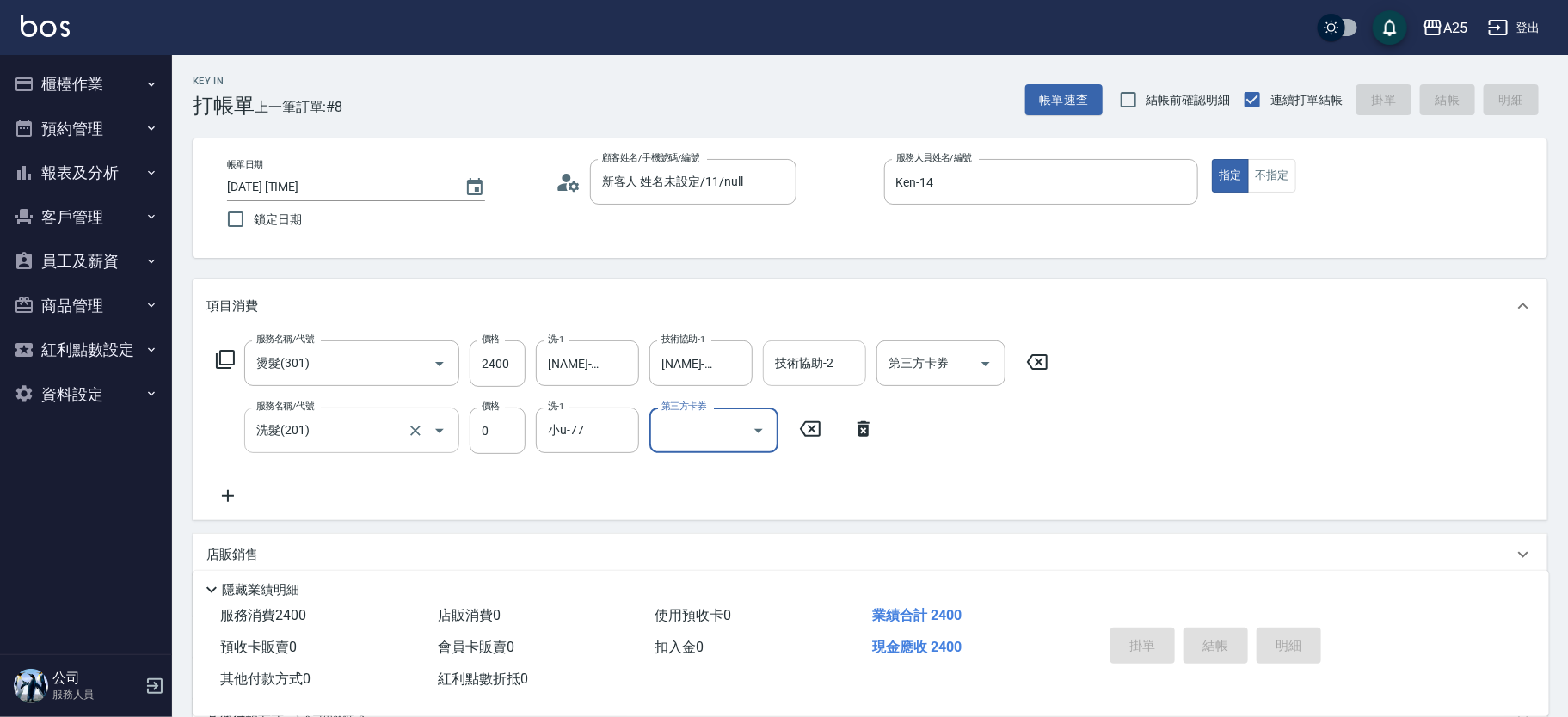 type on "[DATE] [TIME]" 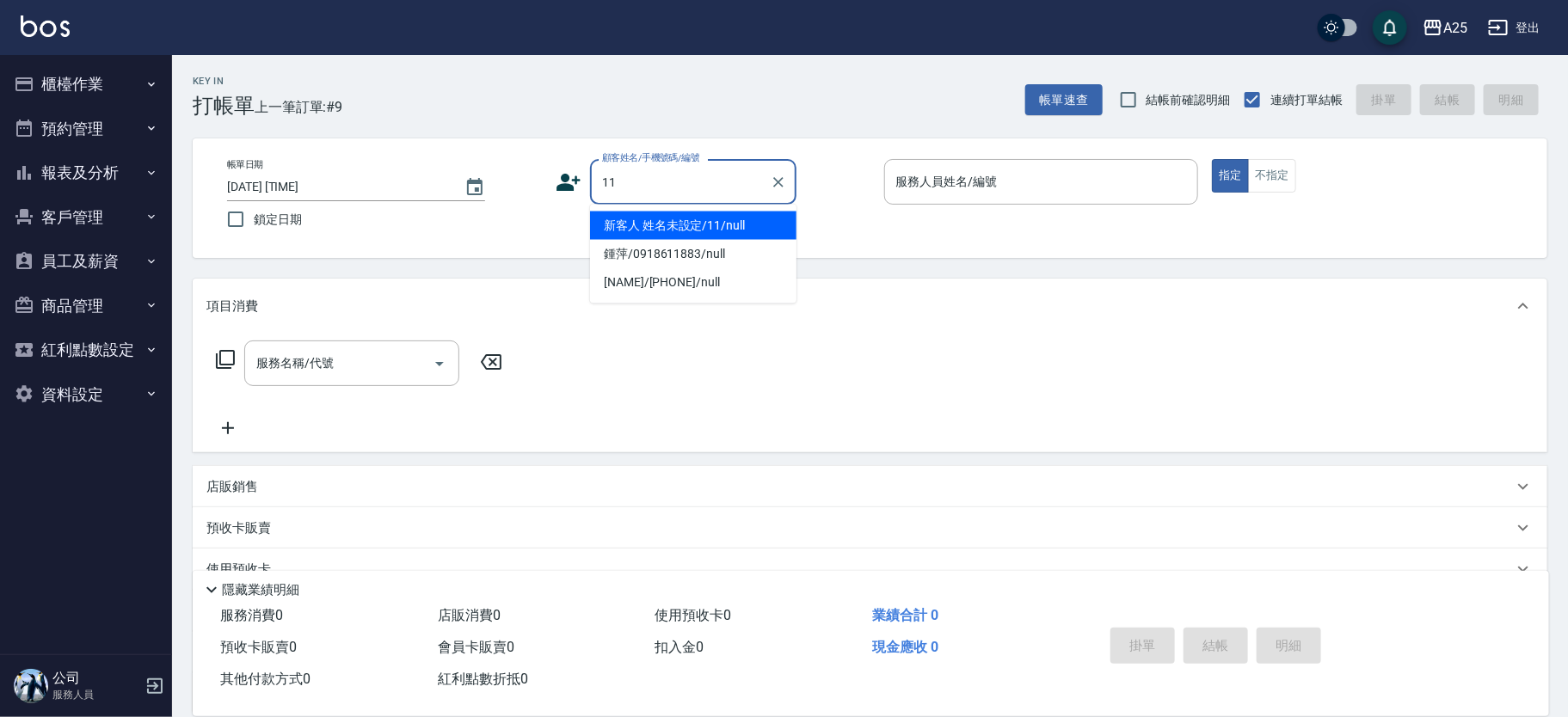 type on "新客人 姓名未設定/11/null" 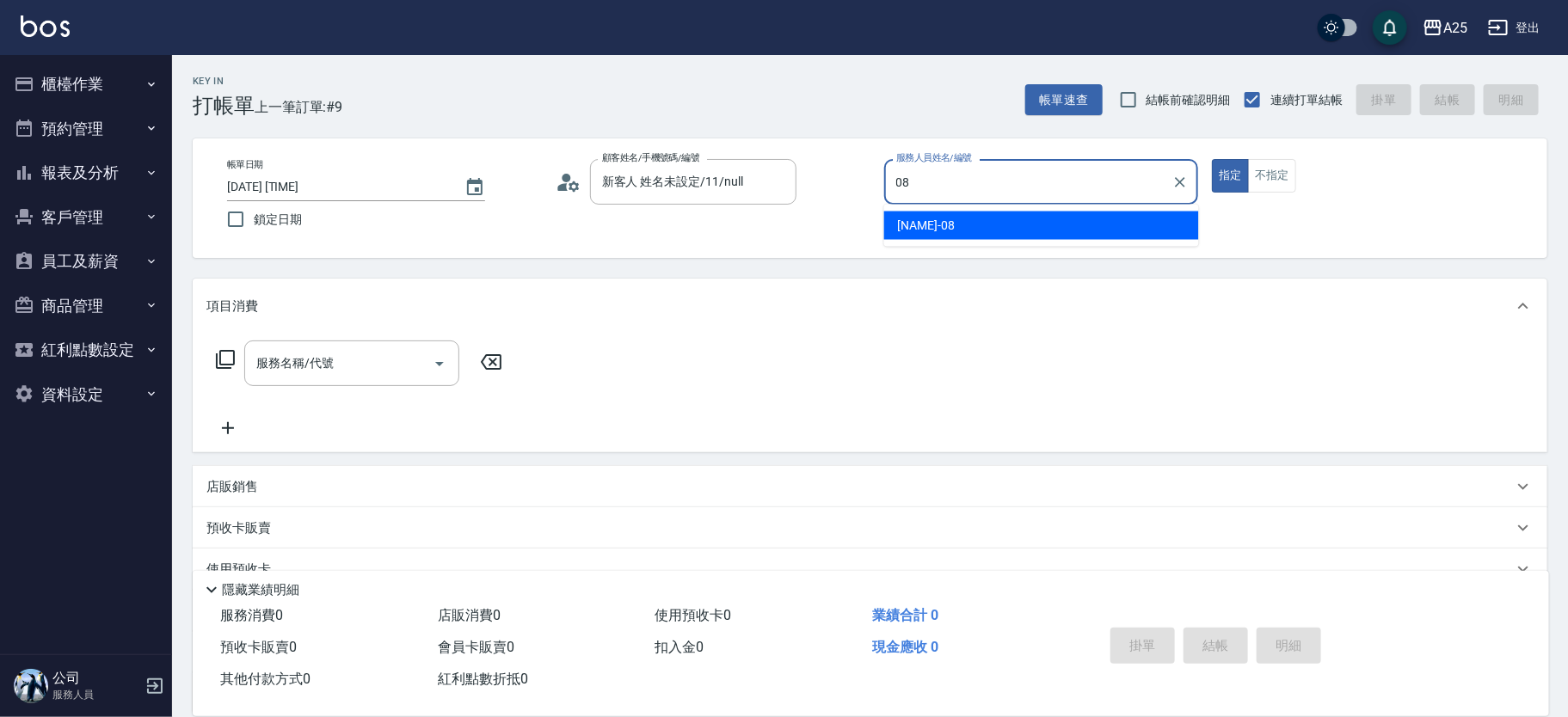 type on "[NAME]-08" 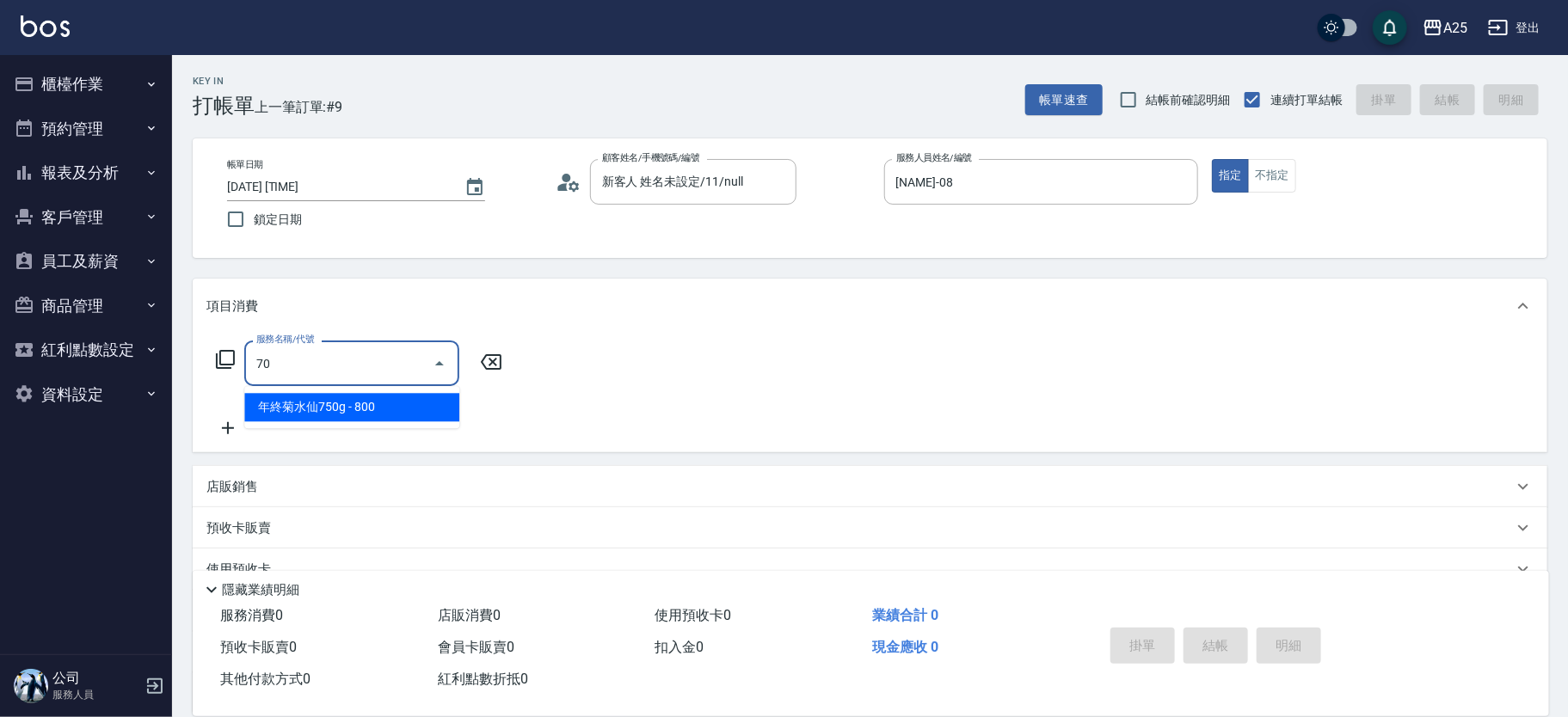 type on "705" 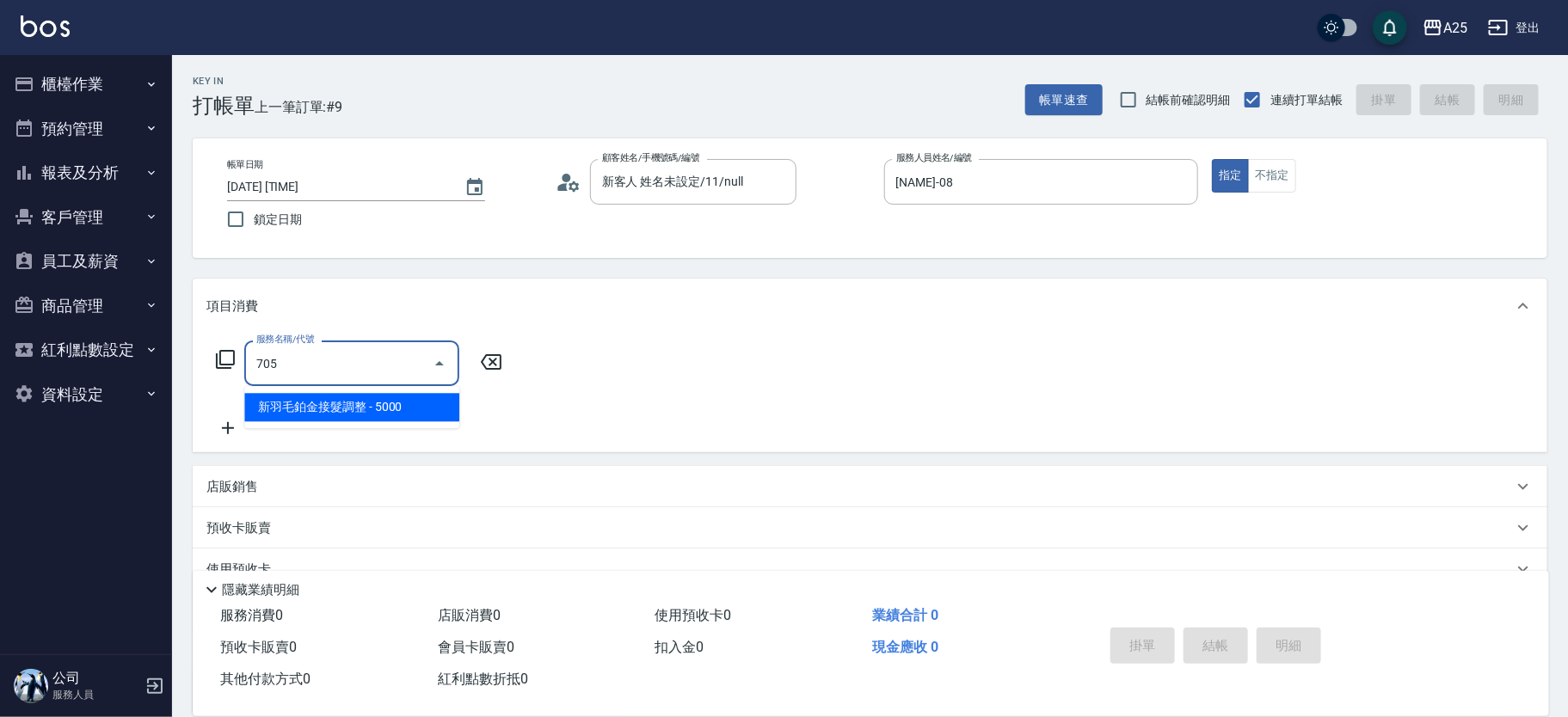type on "500" 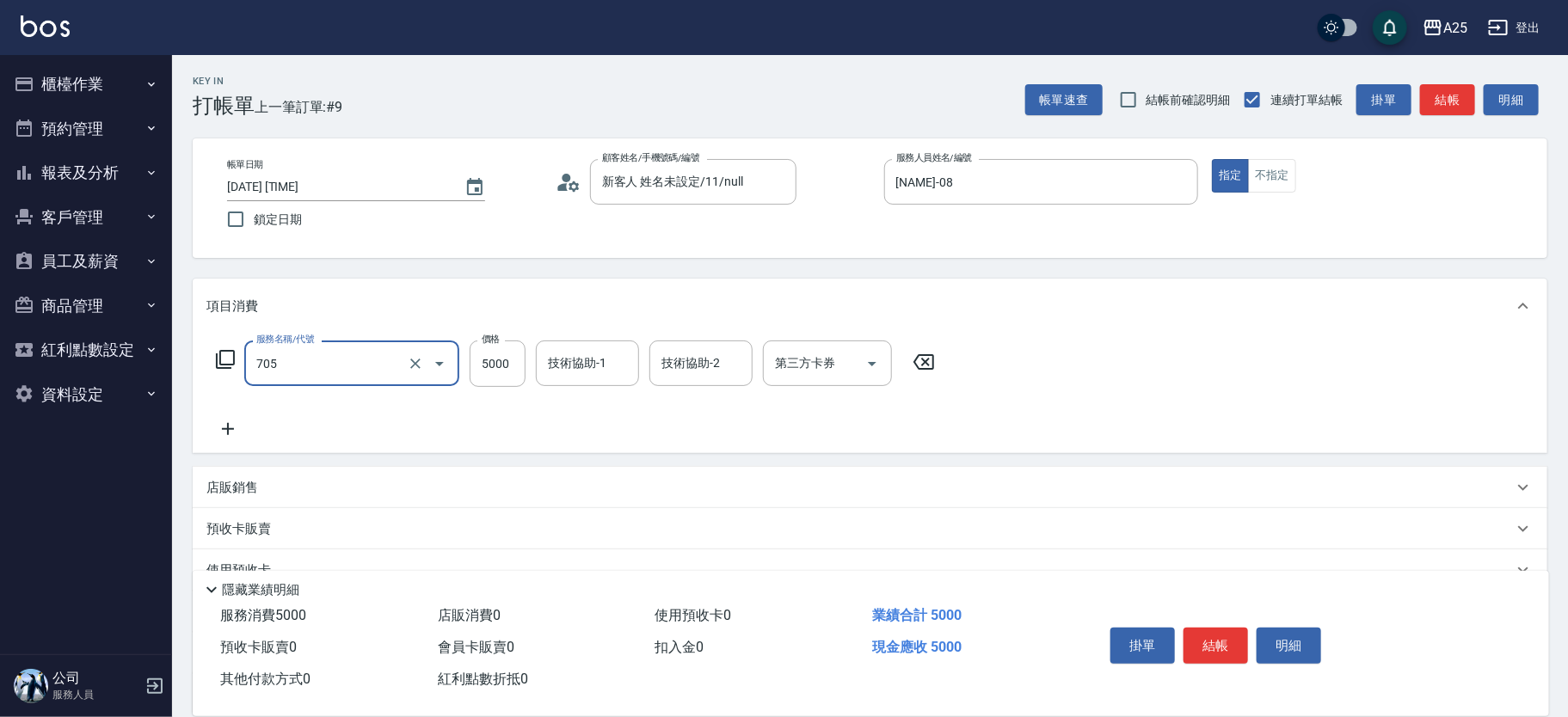 type on "新羽毛鉑金接髮調整(705)" 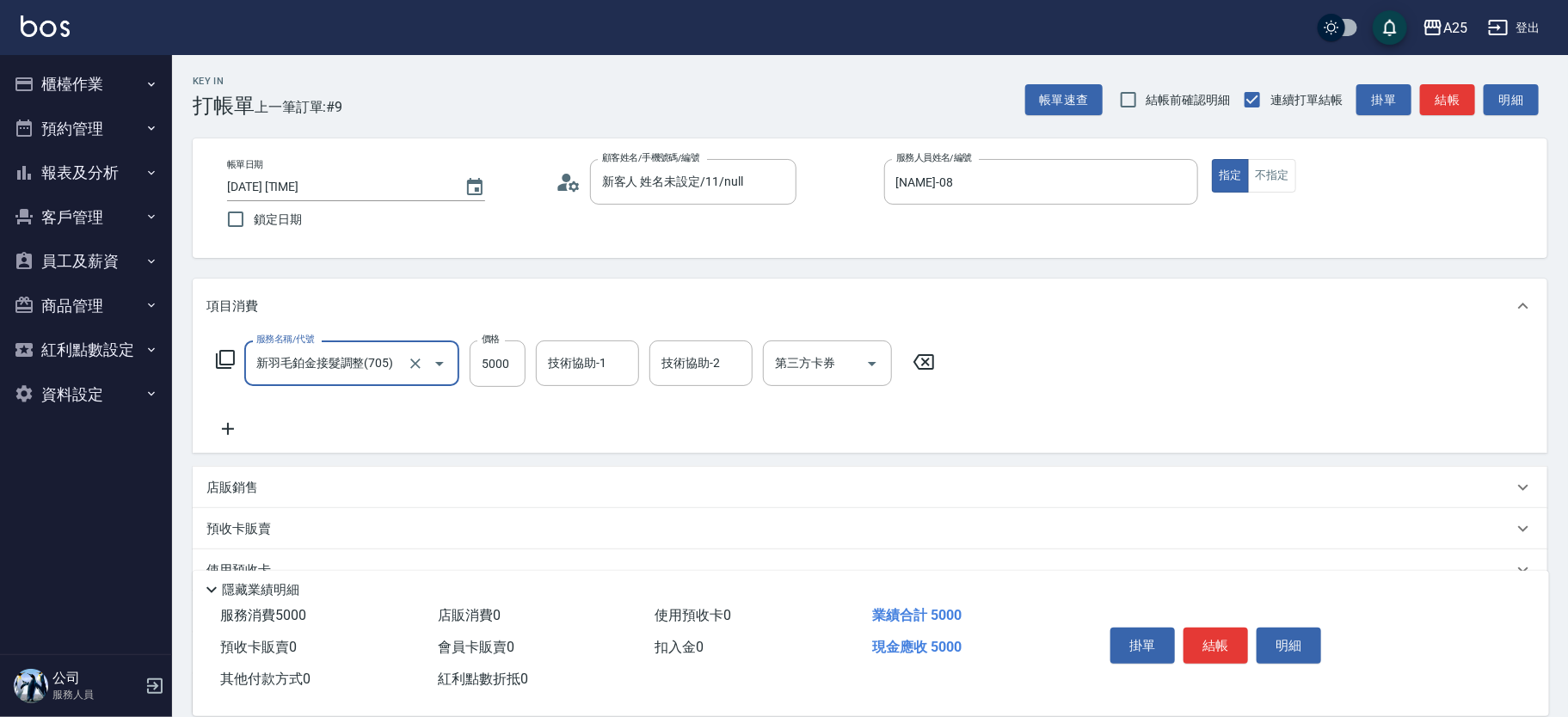 type on "0" 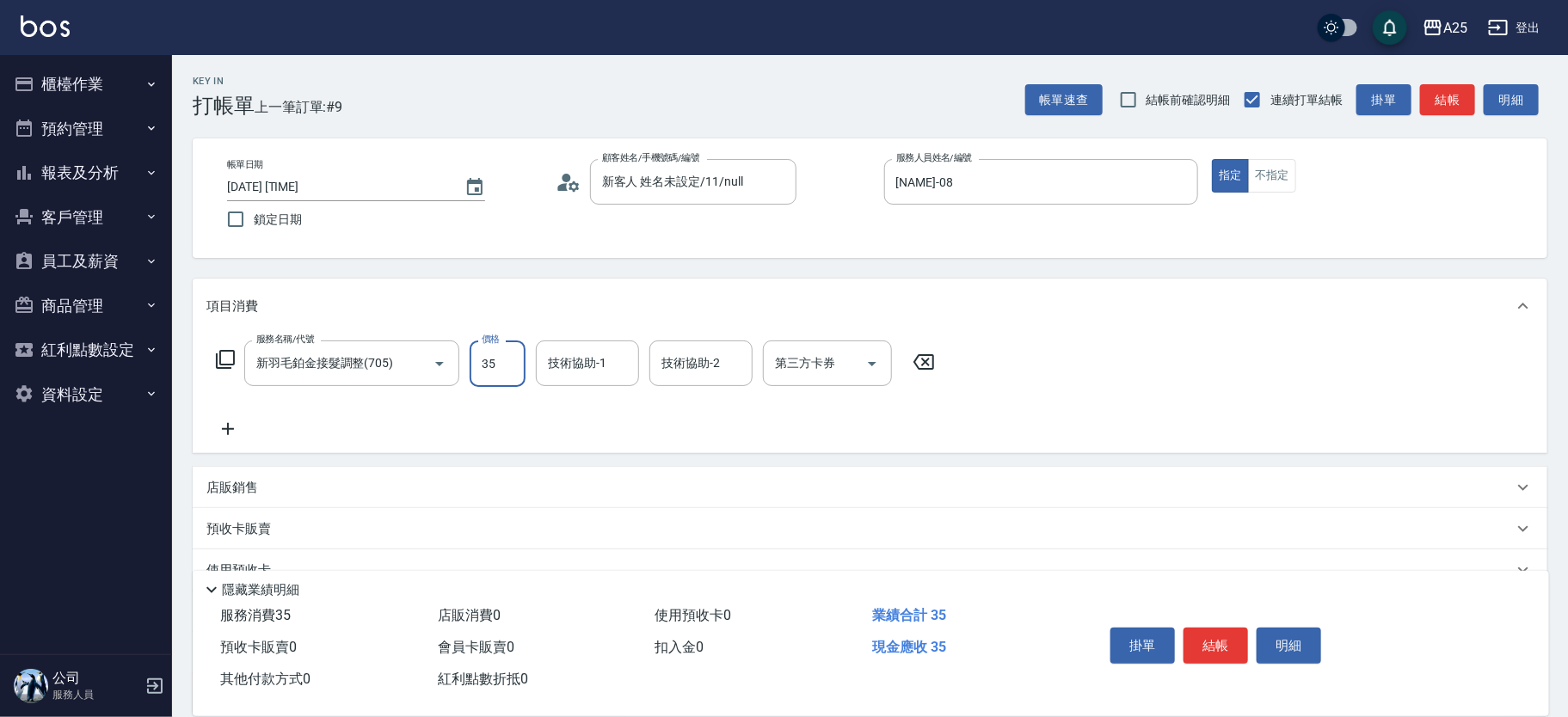 type on "350" 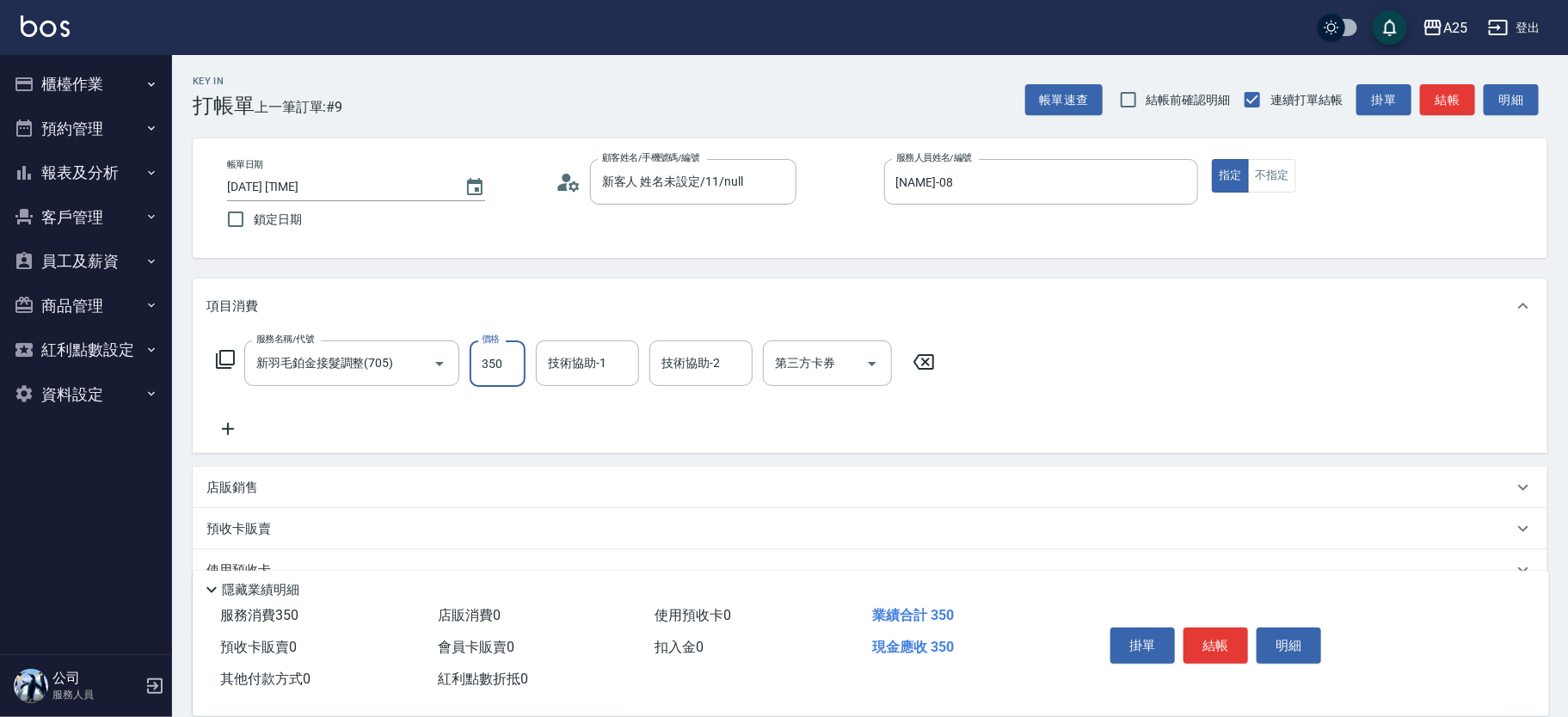 type on "350" 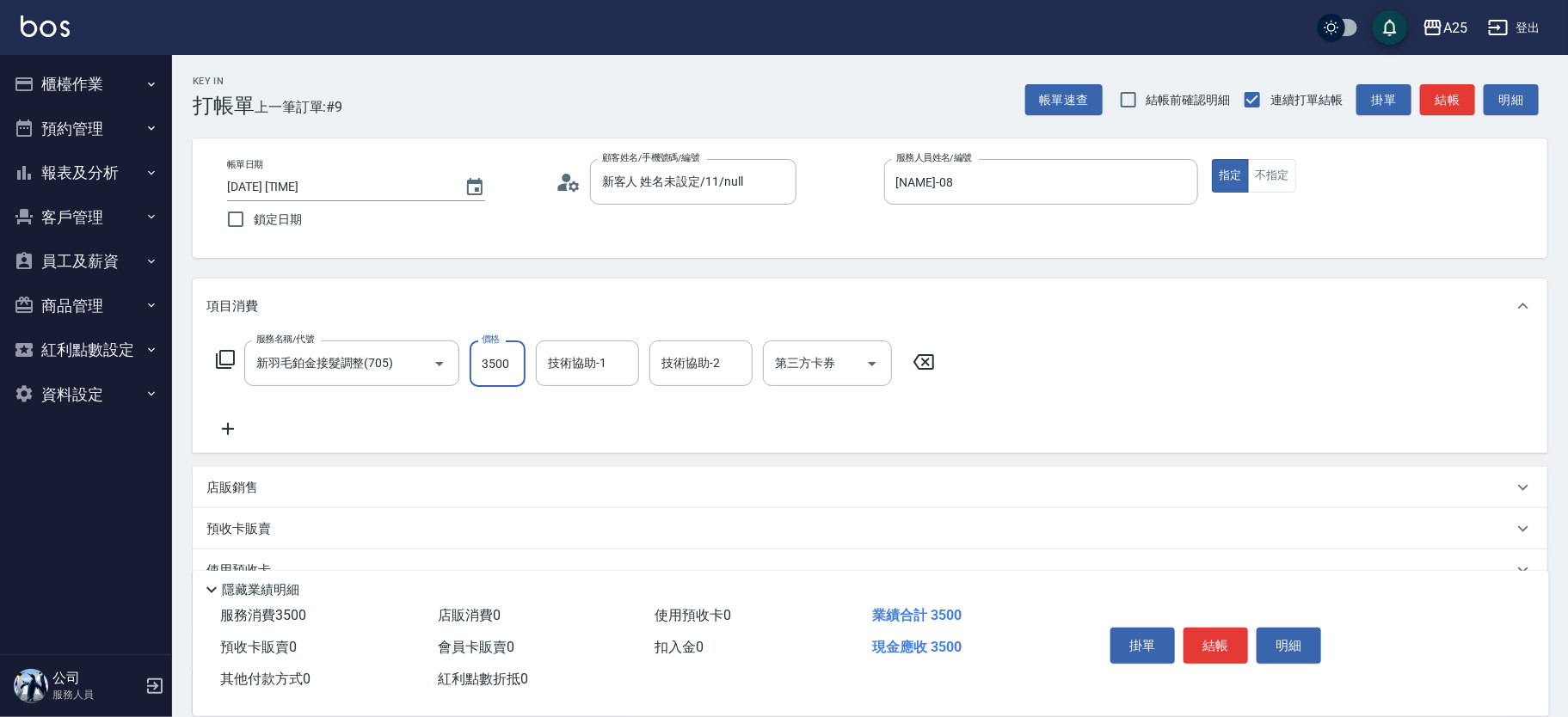 type on "3500" 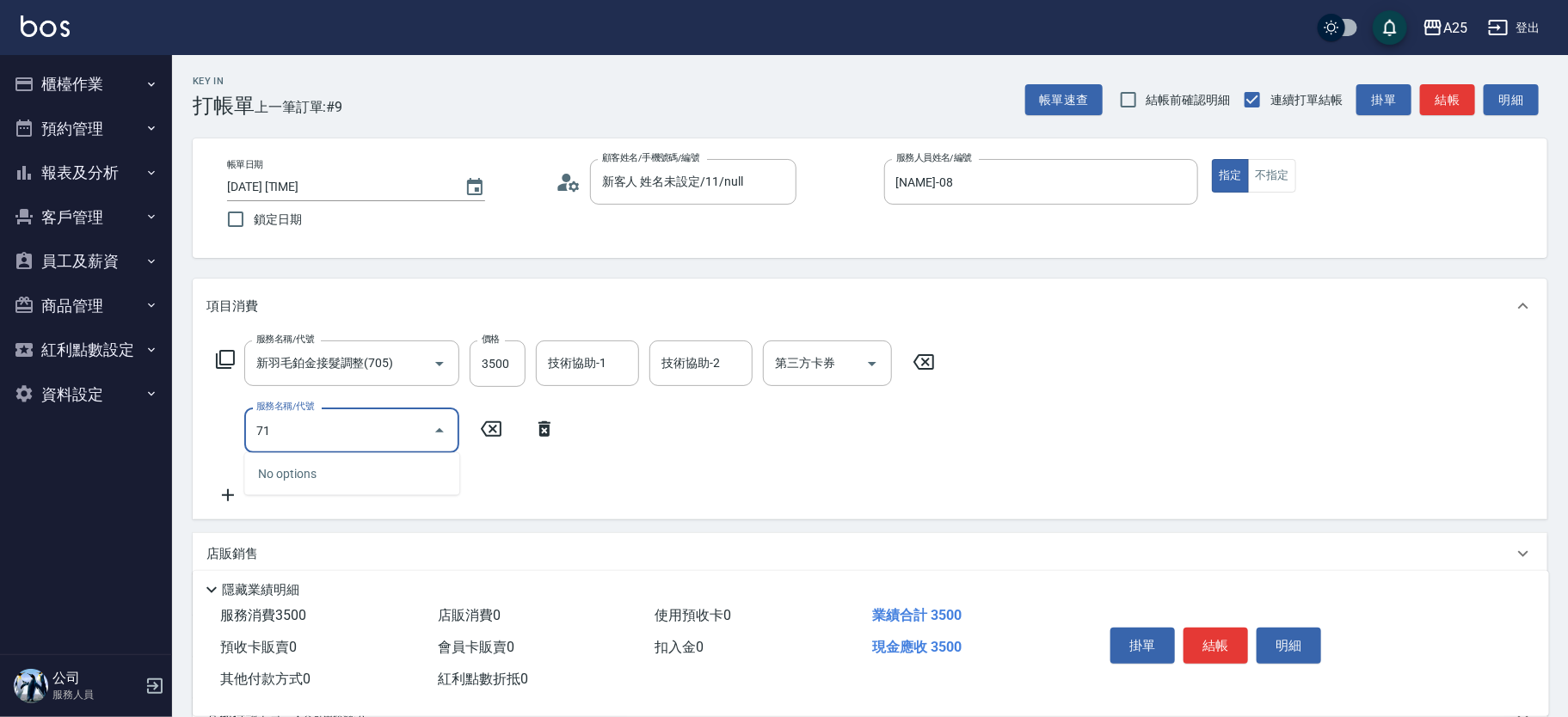 type on "714" 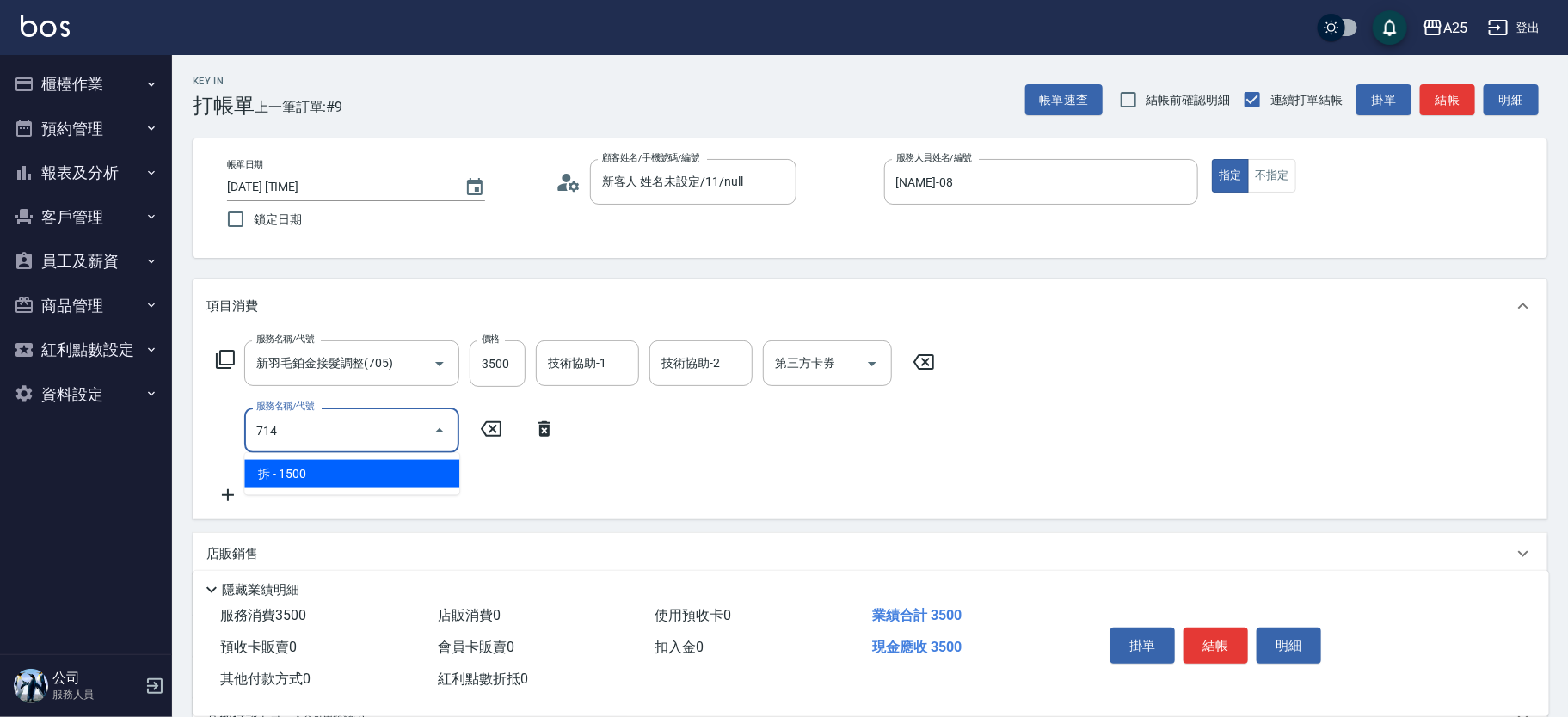 type on "500" 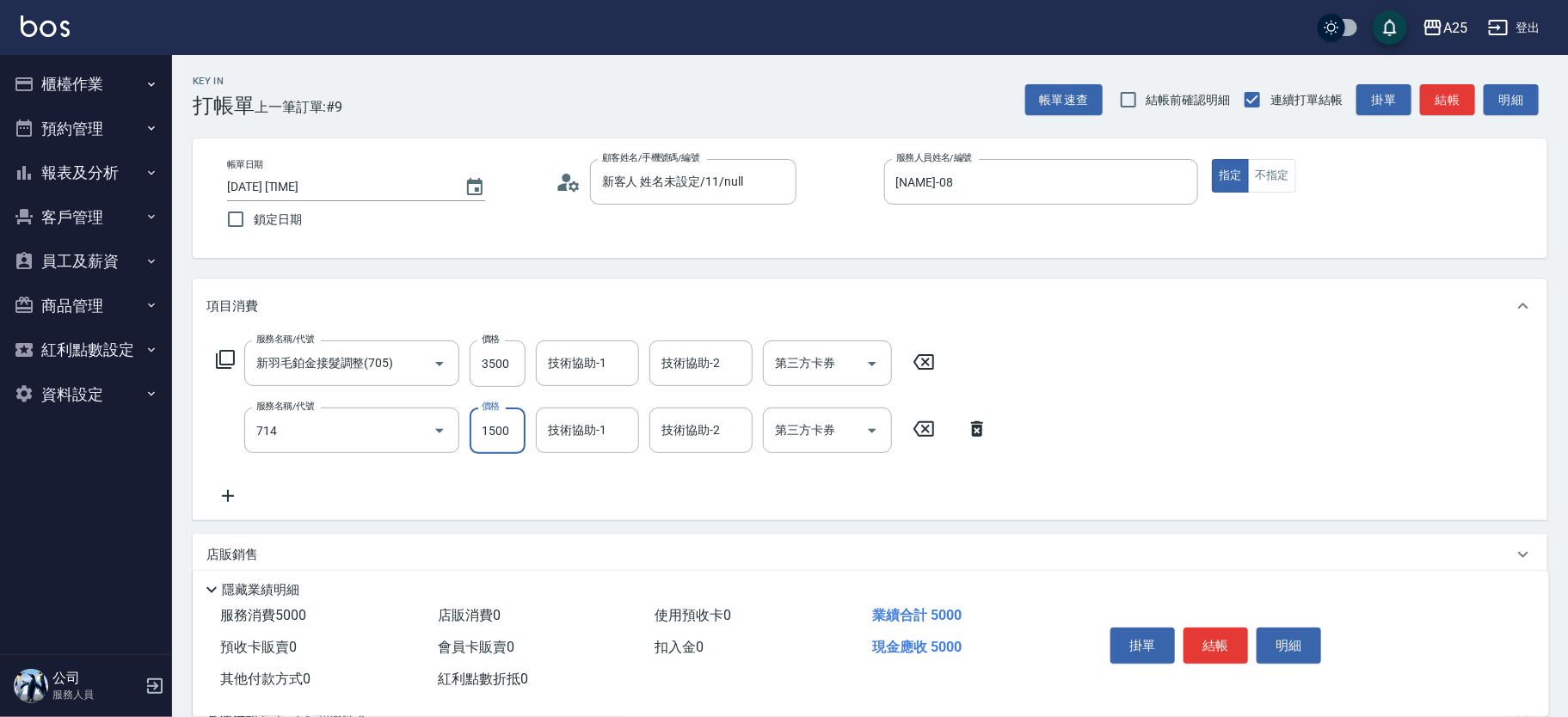 type on "拆(714)" 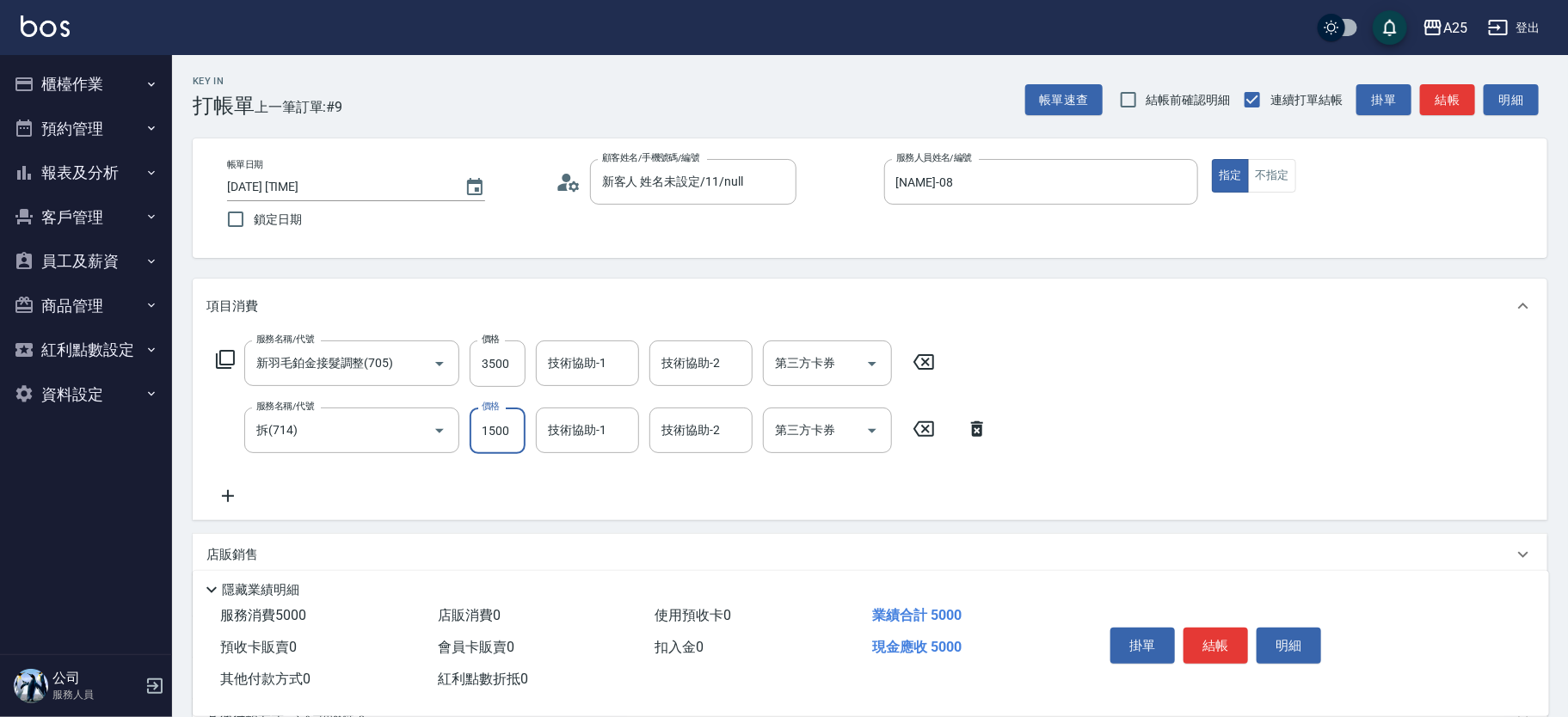 type on "350" 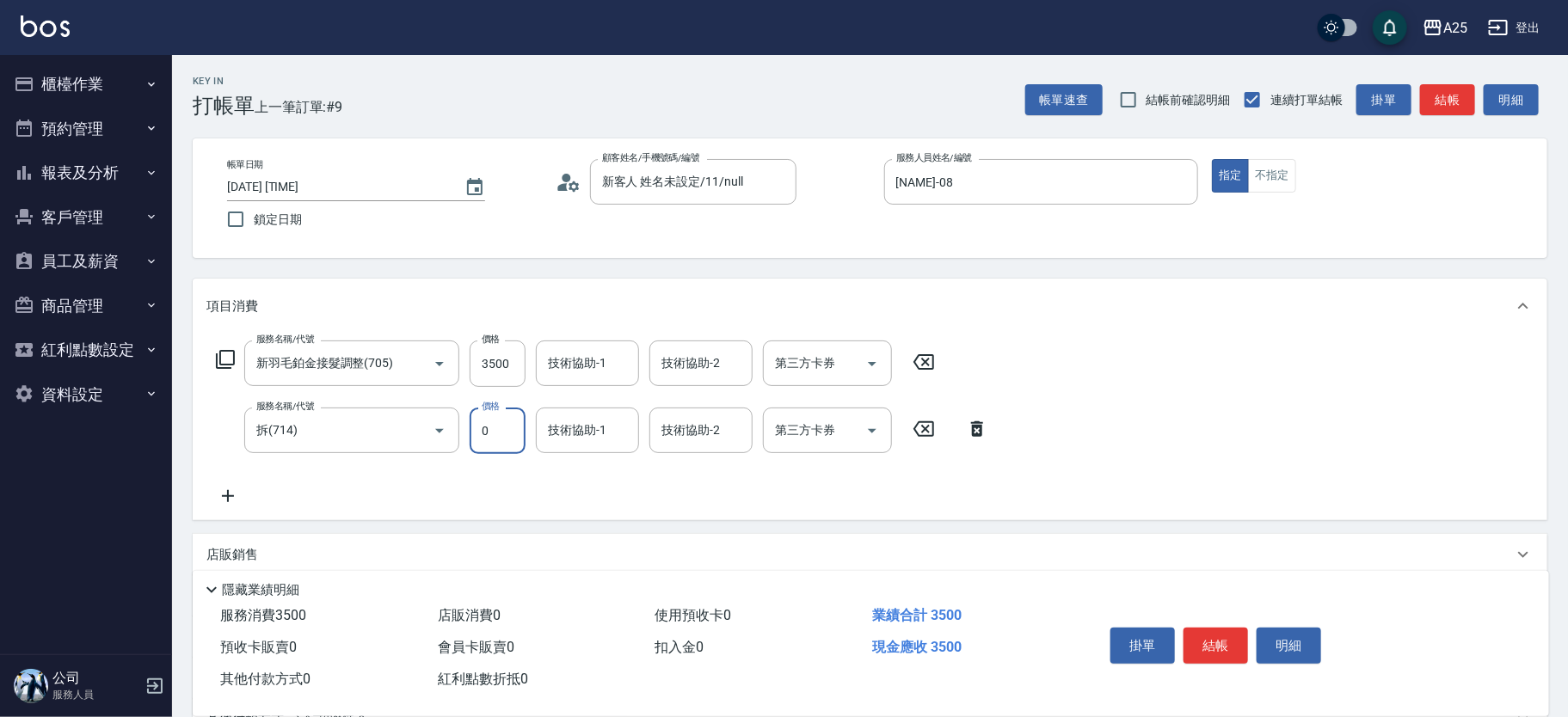 type on "0" 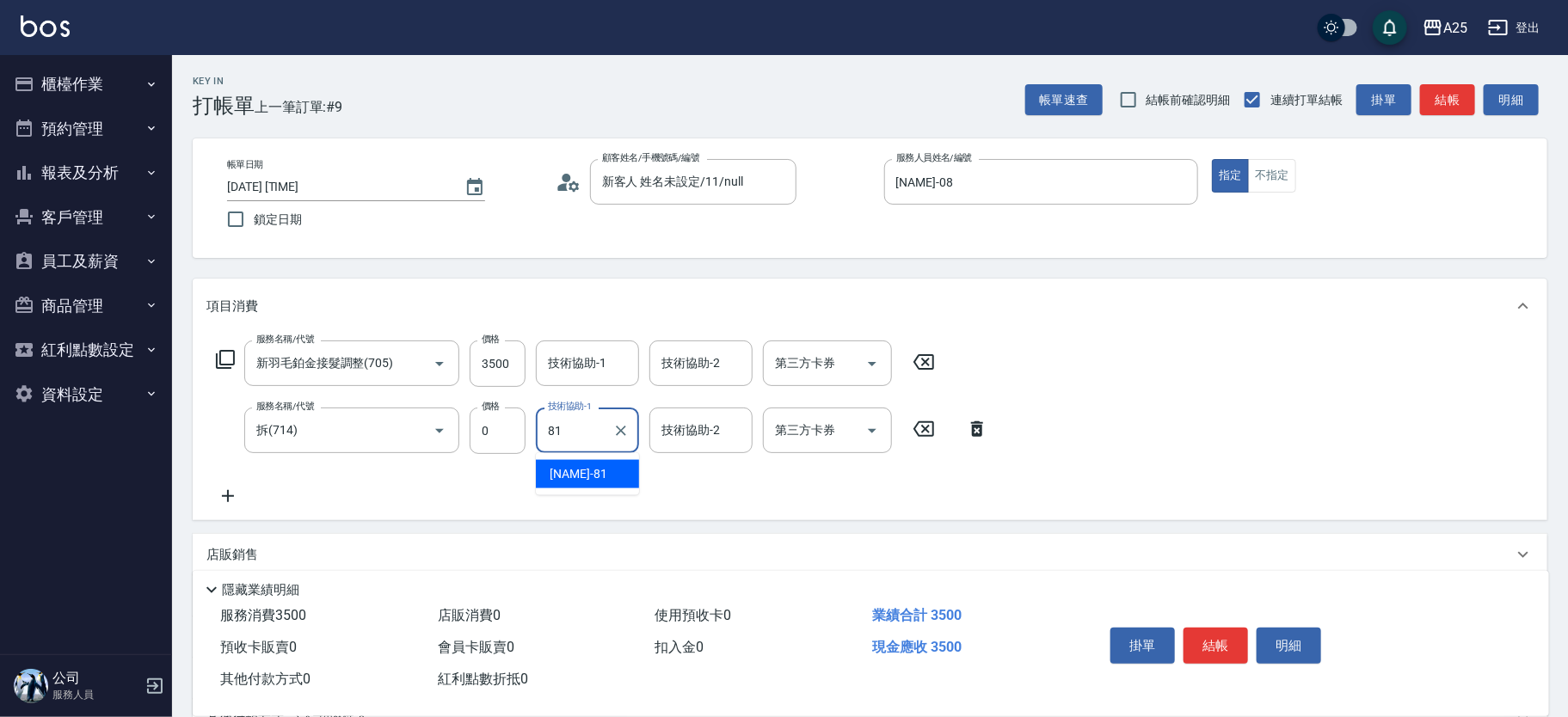 type on "[NAME]-81" 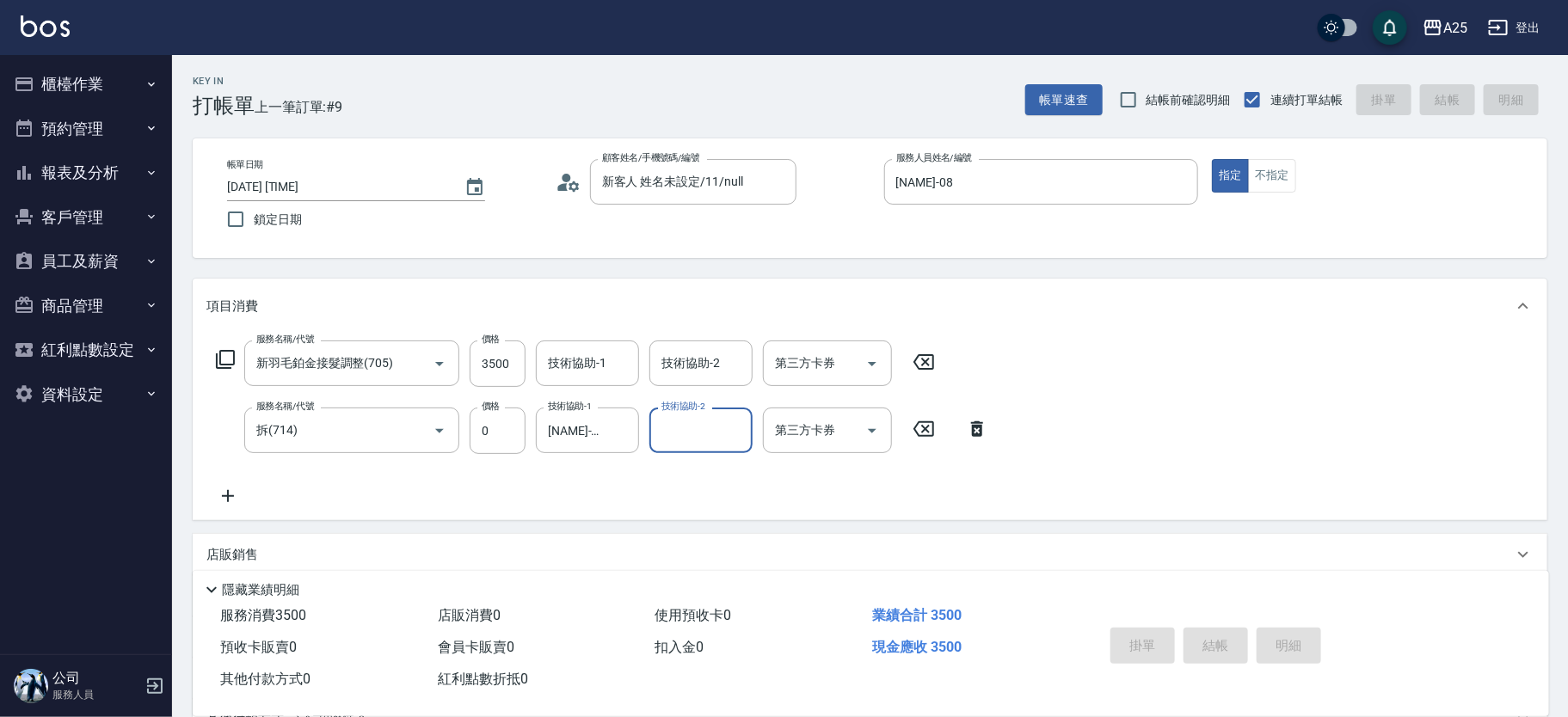 type on "[DATE] [TIME]" 